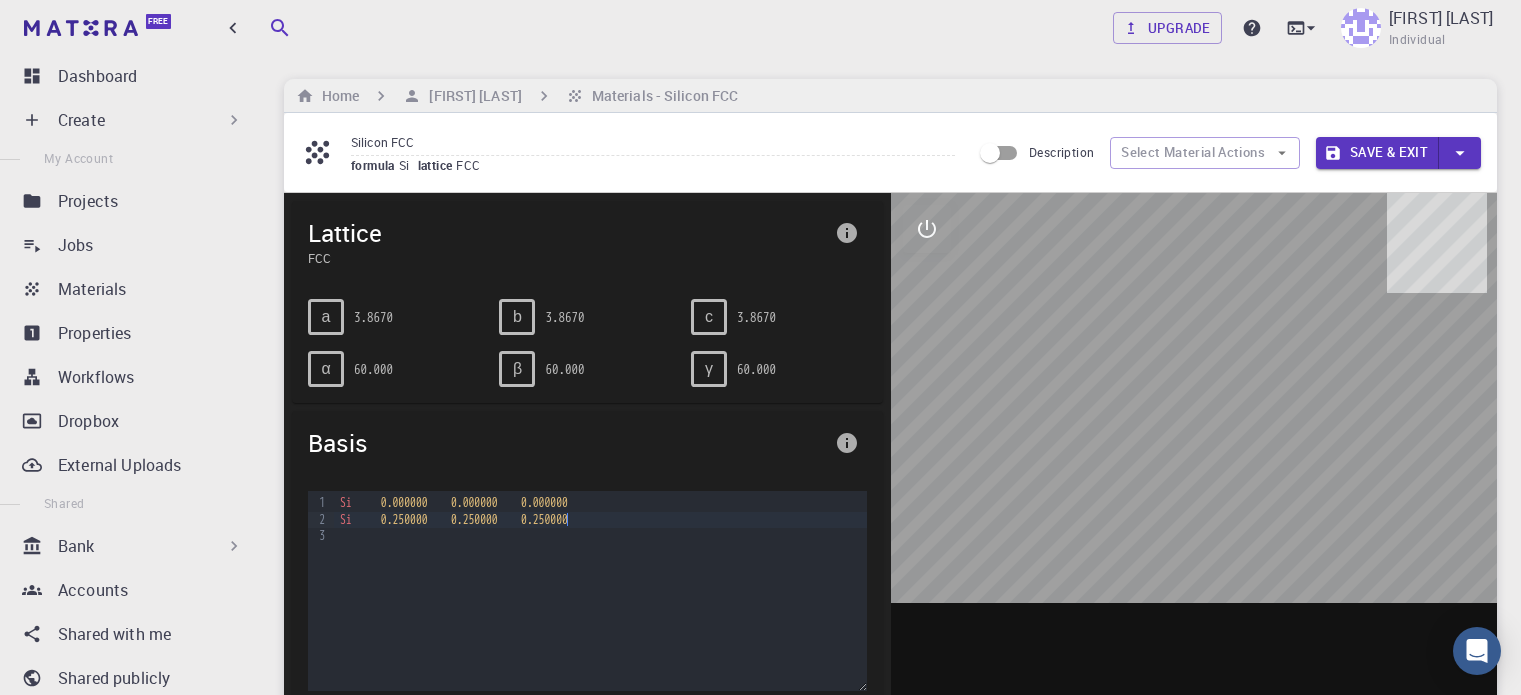 scroll, scrollTop: 104, scrollLeft: 0, axis: vertical 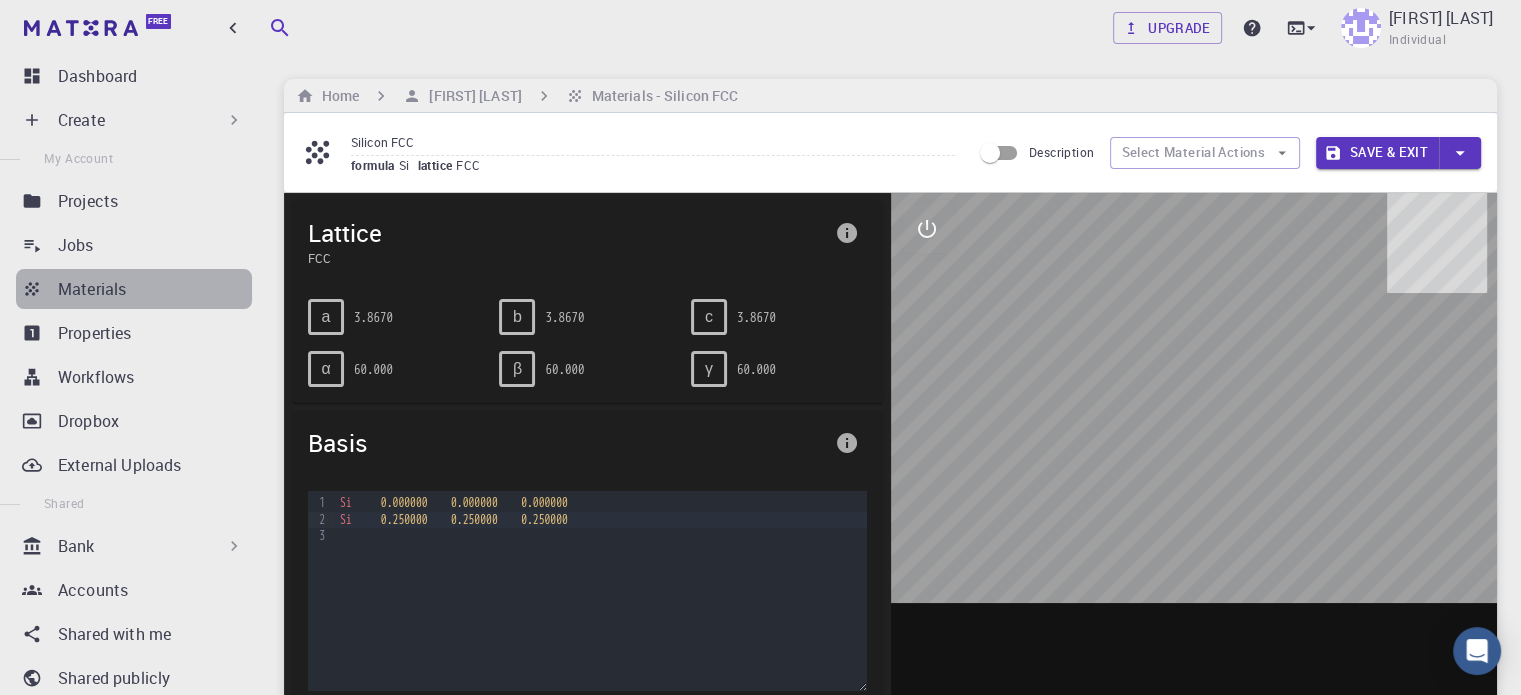 click on "Materials" at bounding box center [155, 289] 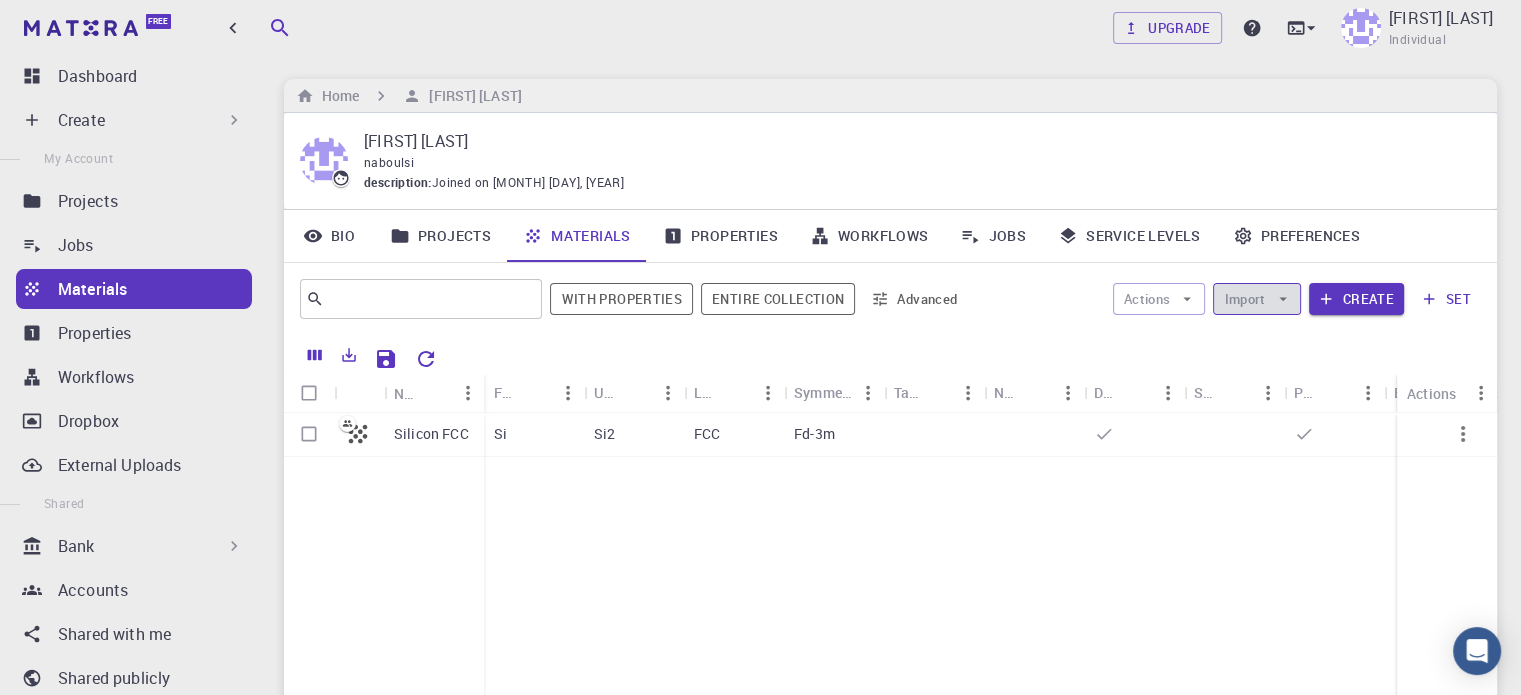 click 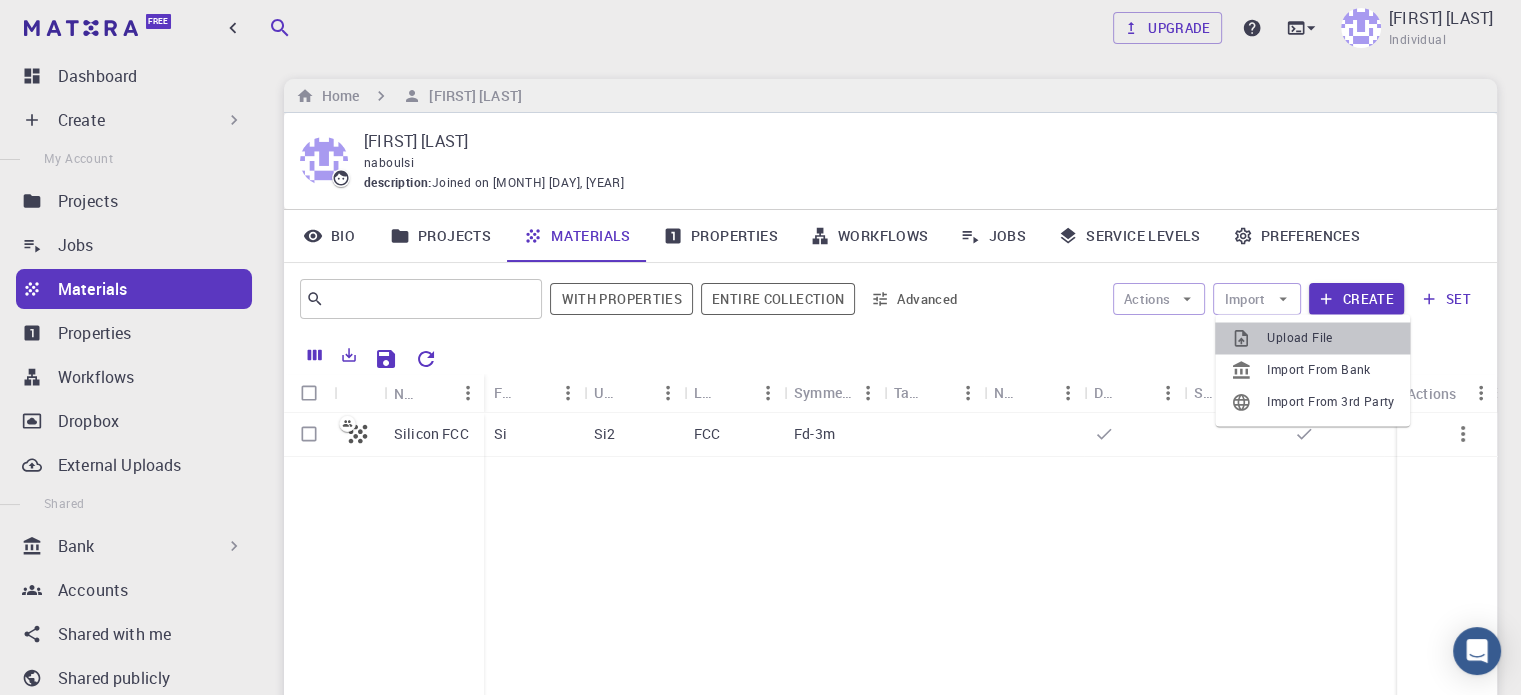click on "Upload File" at bounding box center [1330, 338] 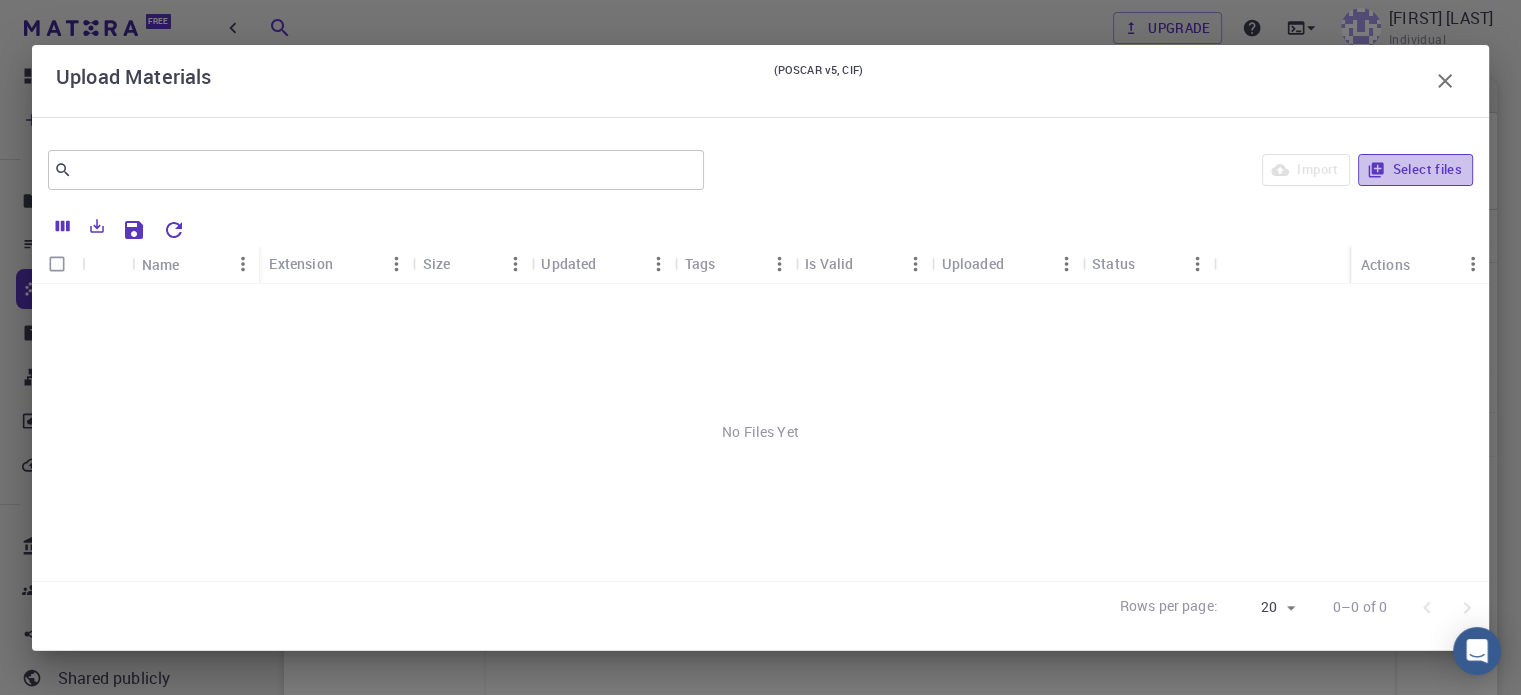 click on "Select files" at bounding box center (1415, 170) 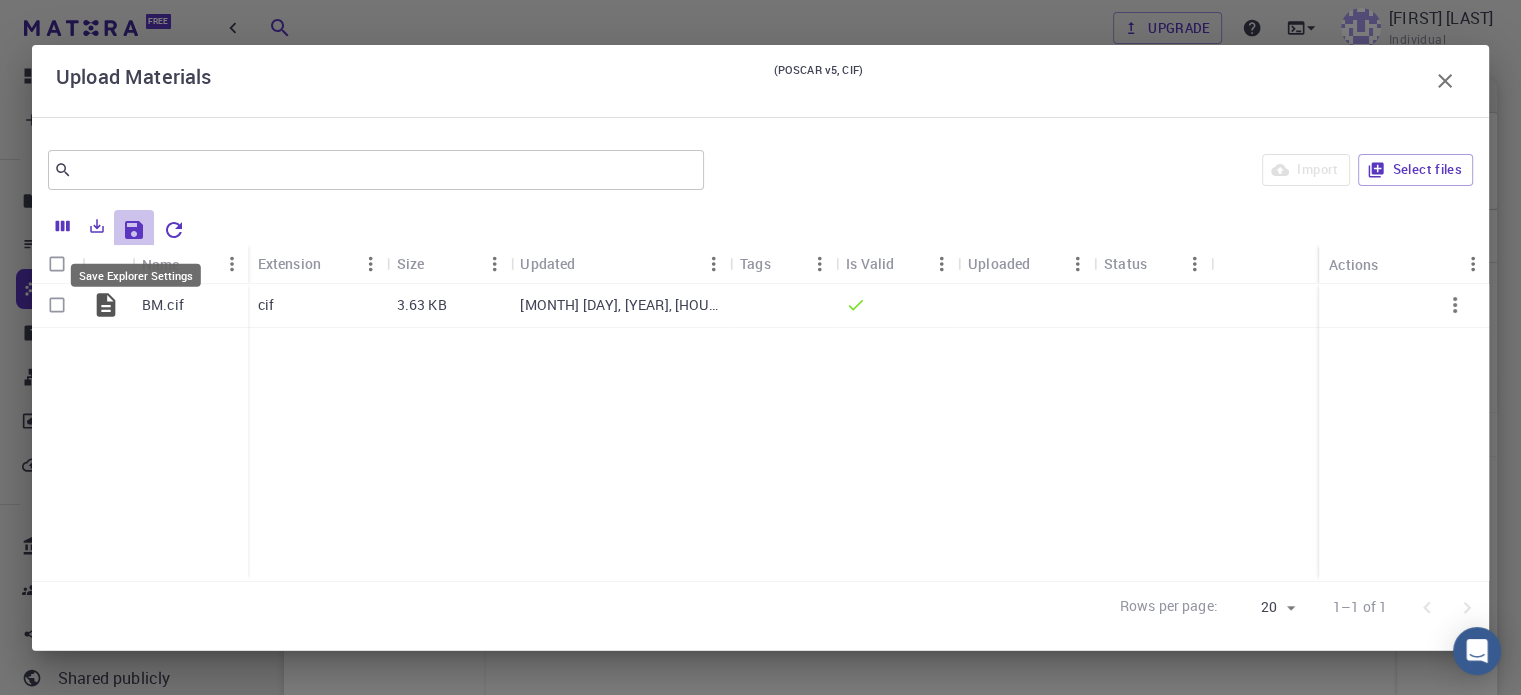 click 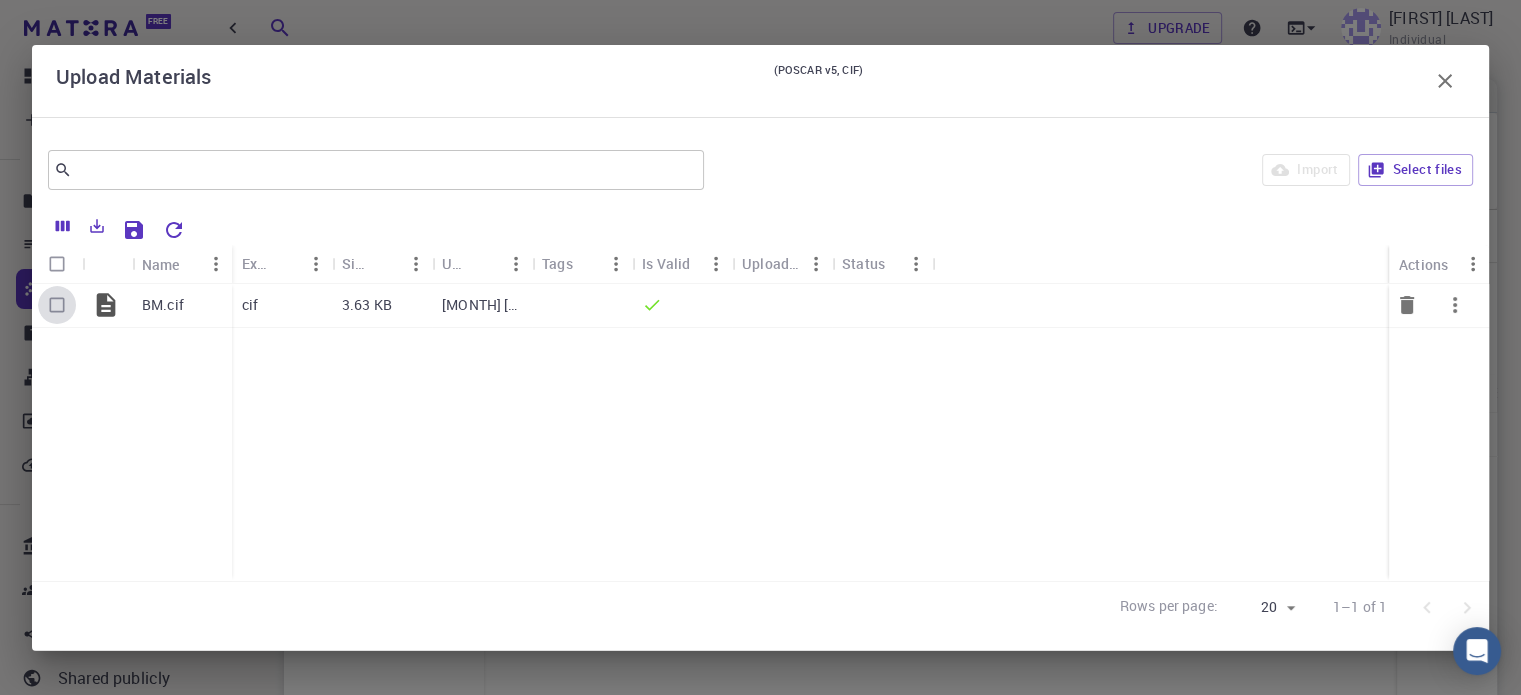 click at bounding box center (57, 305) 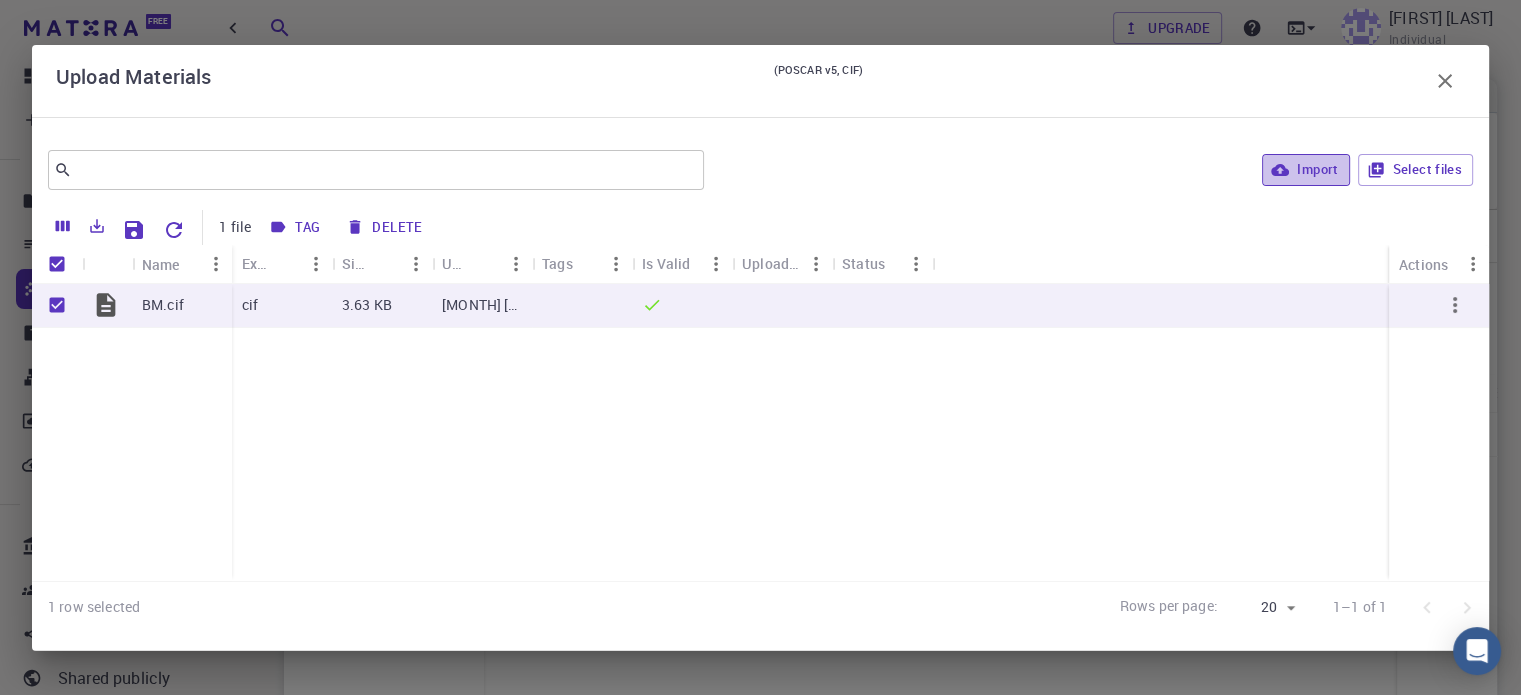 click on "Import" at bounding box center [1305, 170] 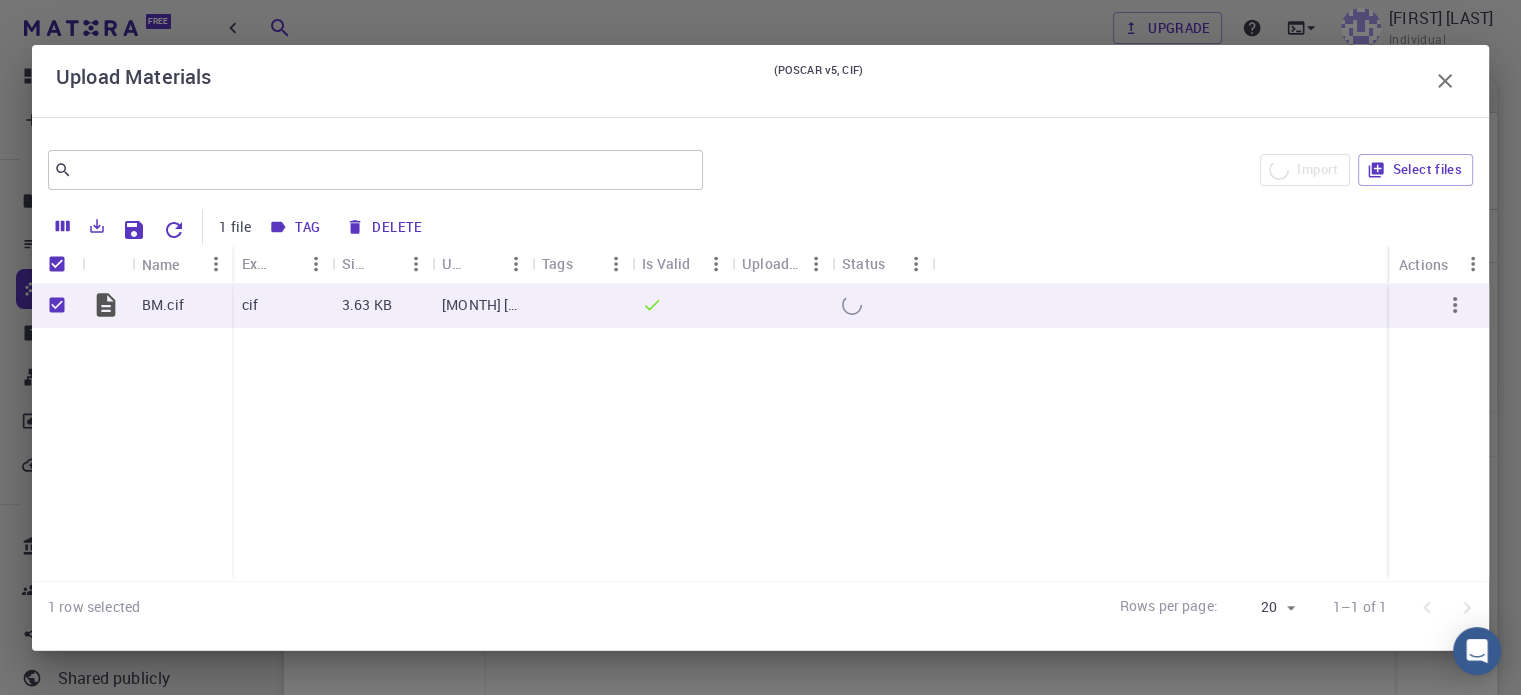 checkbox on "false" 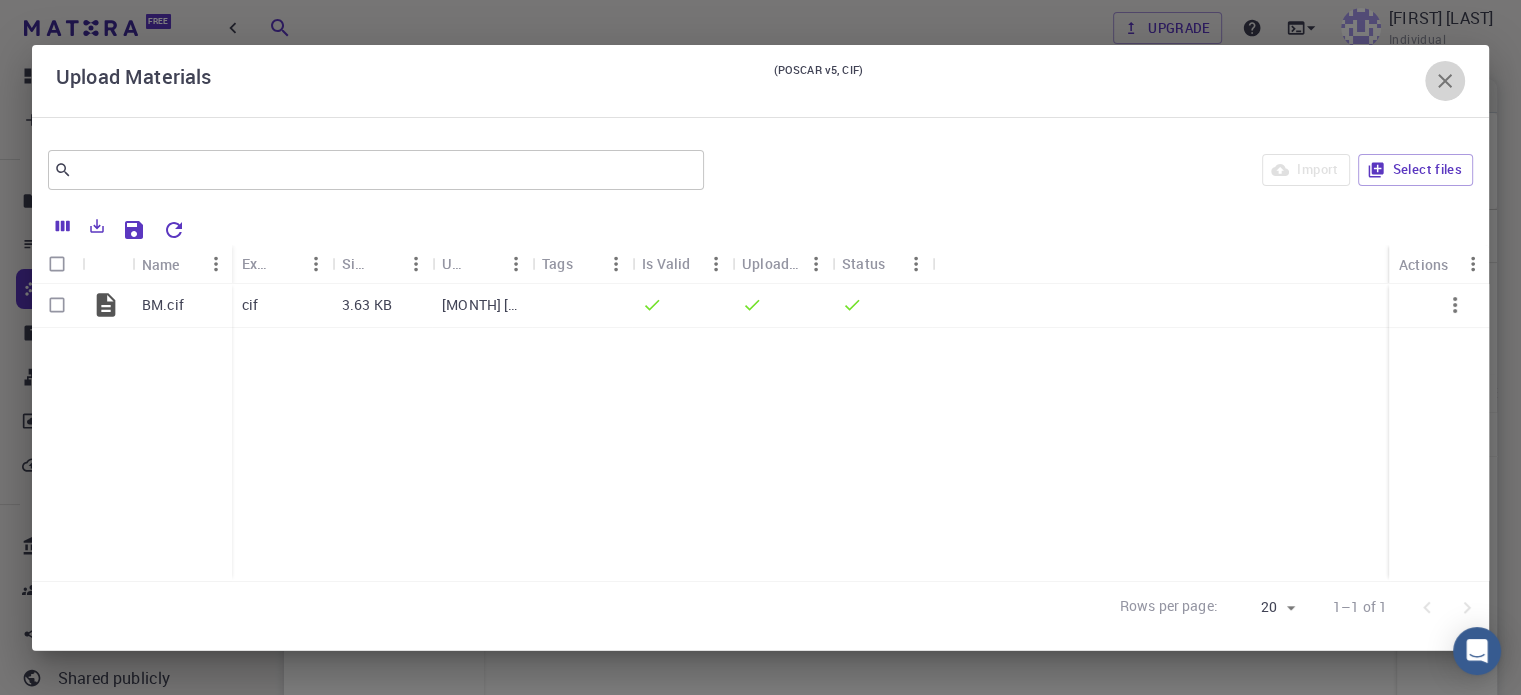 click 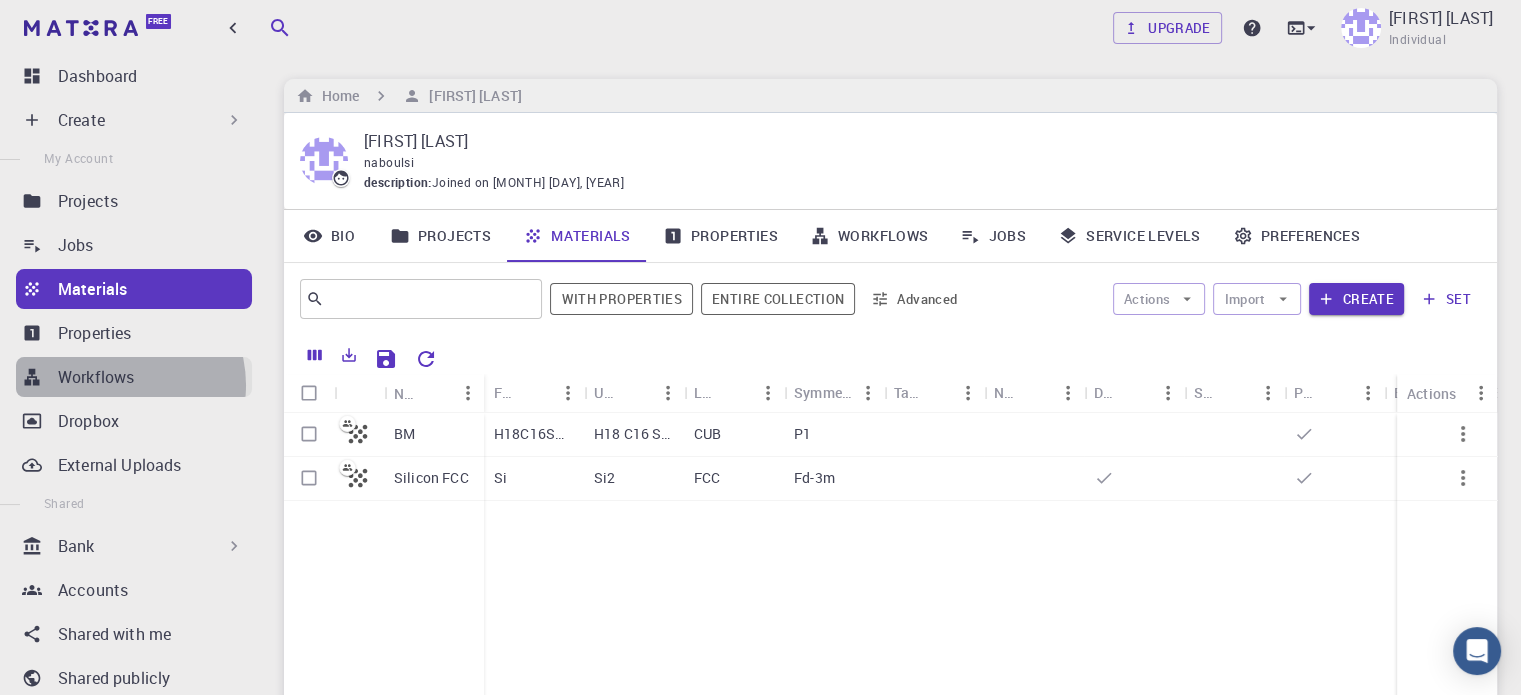 click on "Workflows" at bounding box center (96, 377) 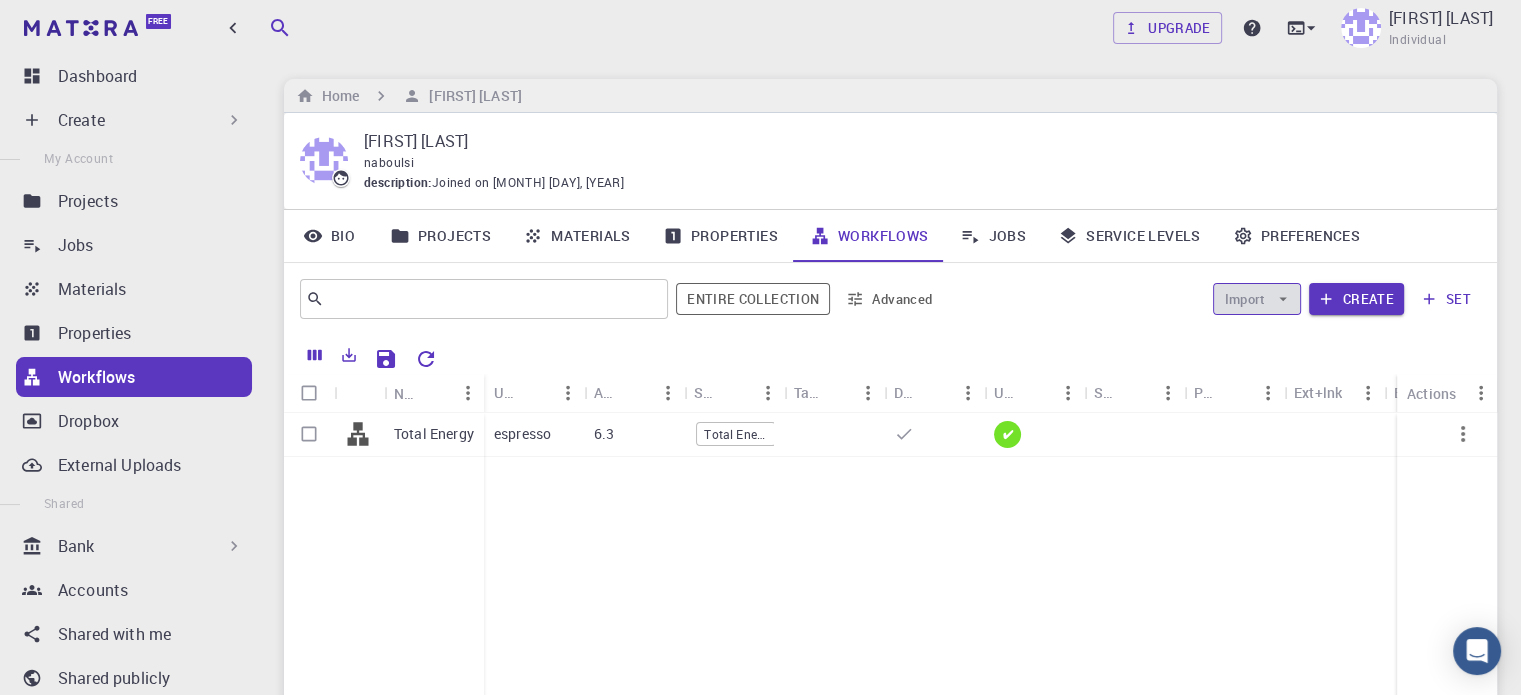 click 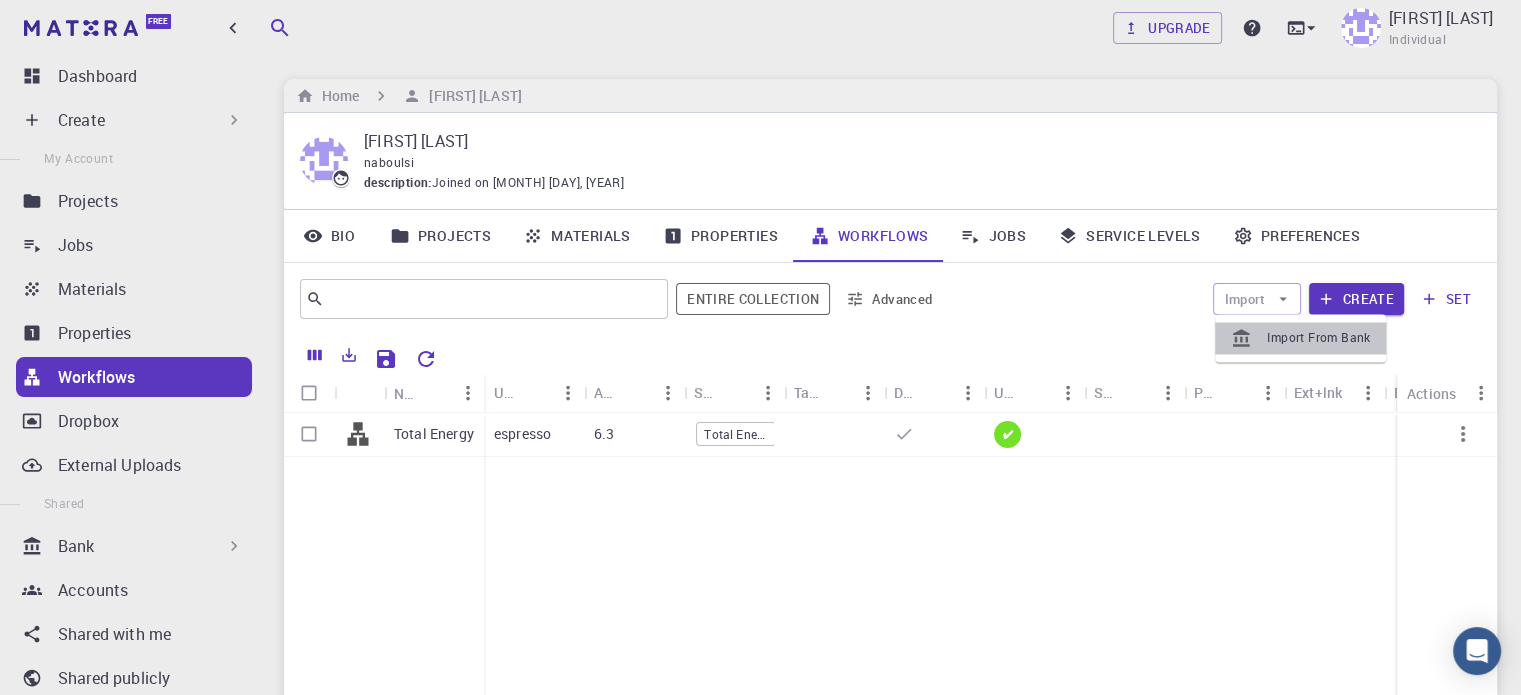 click on "Import From Bank" at bounding box center (1318, 338) 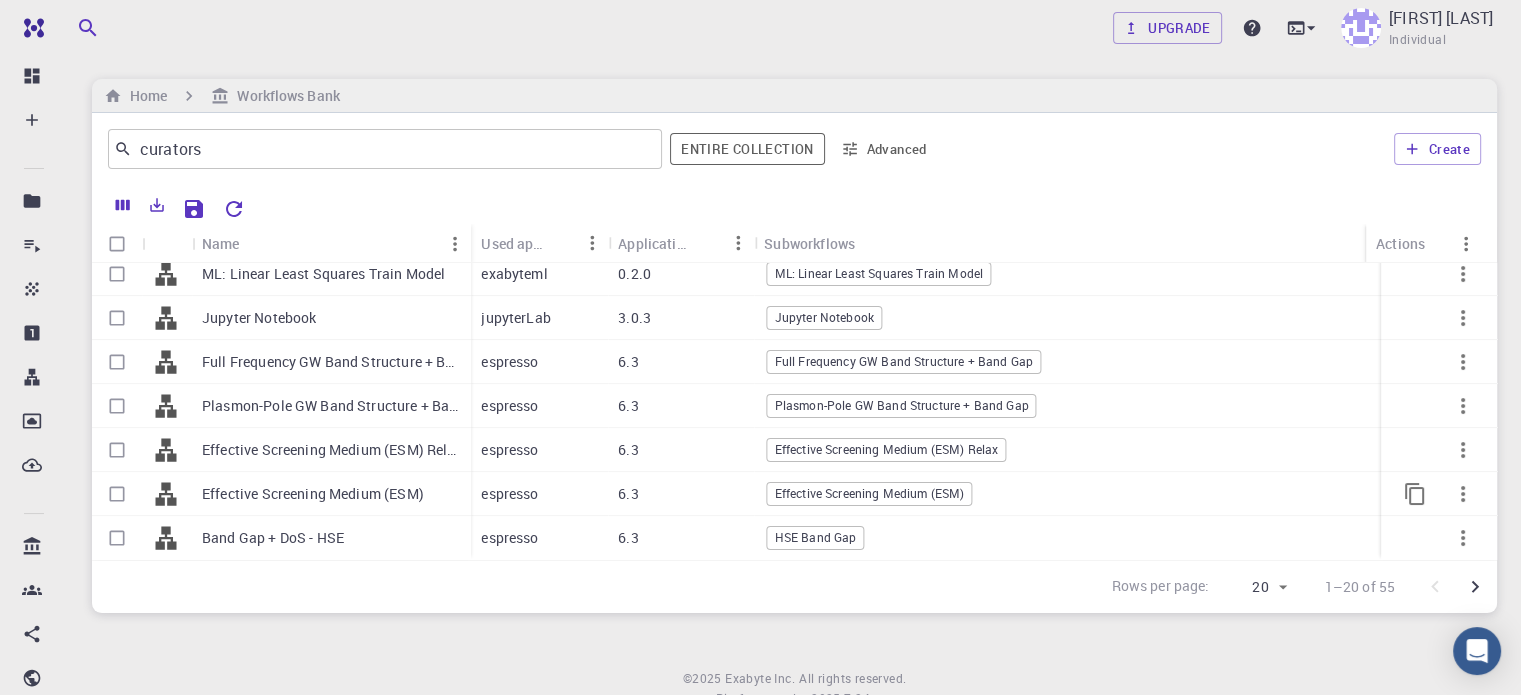 scroll, scrollTop: 597, scrollLeft: 0, axis: vertical 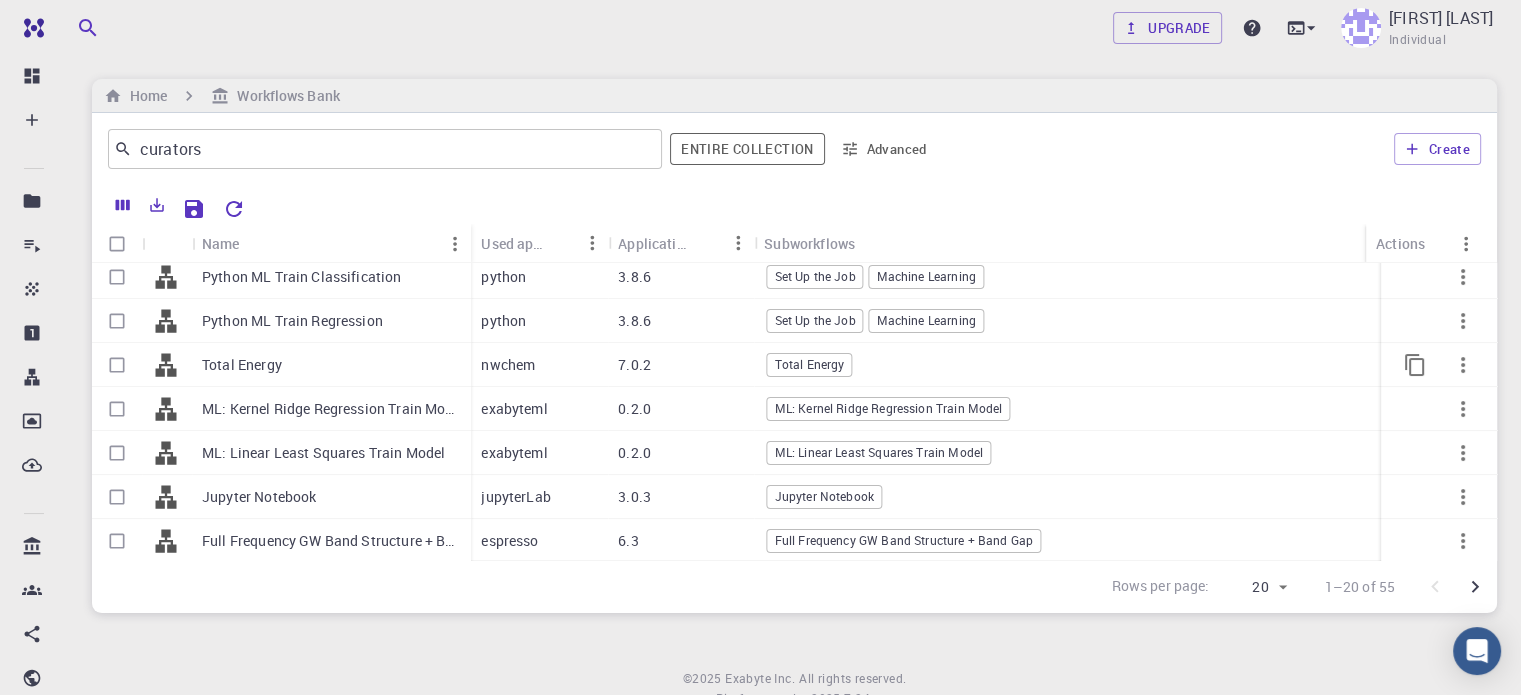 click on "Total Energy" at bounding box center [1154, 365] 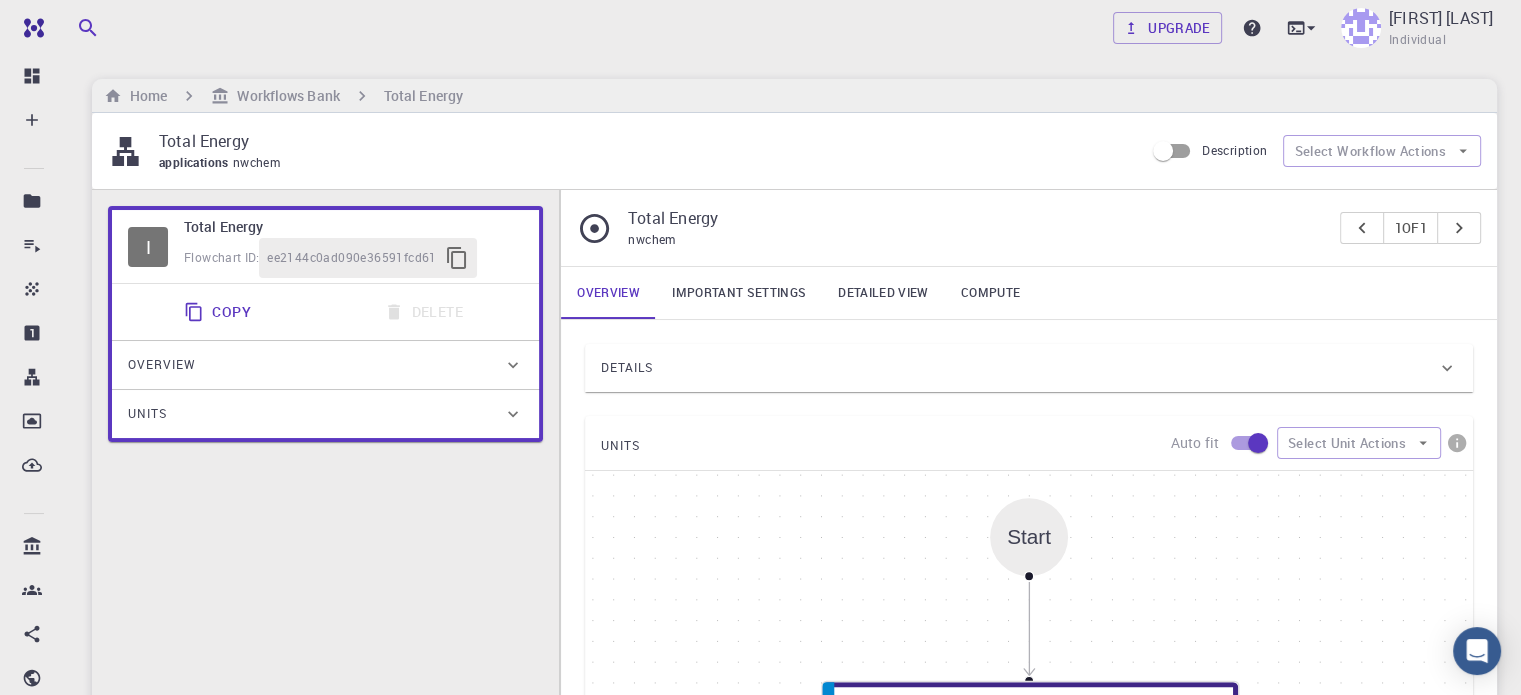 scroll, scrollTop: 0, scrollLeft: 0, axis: both 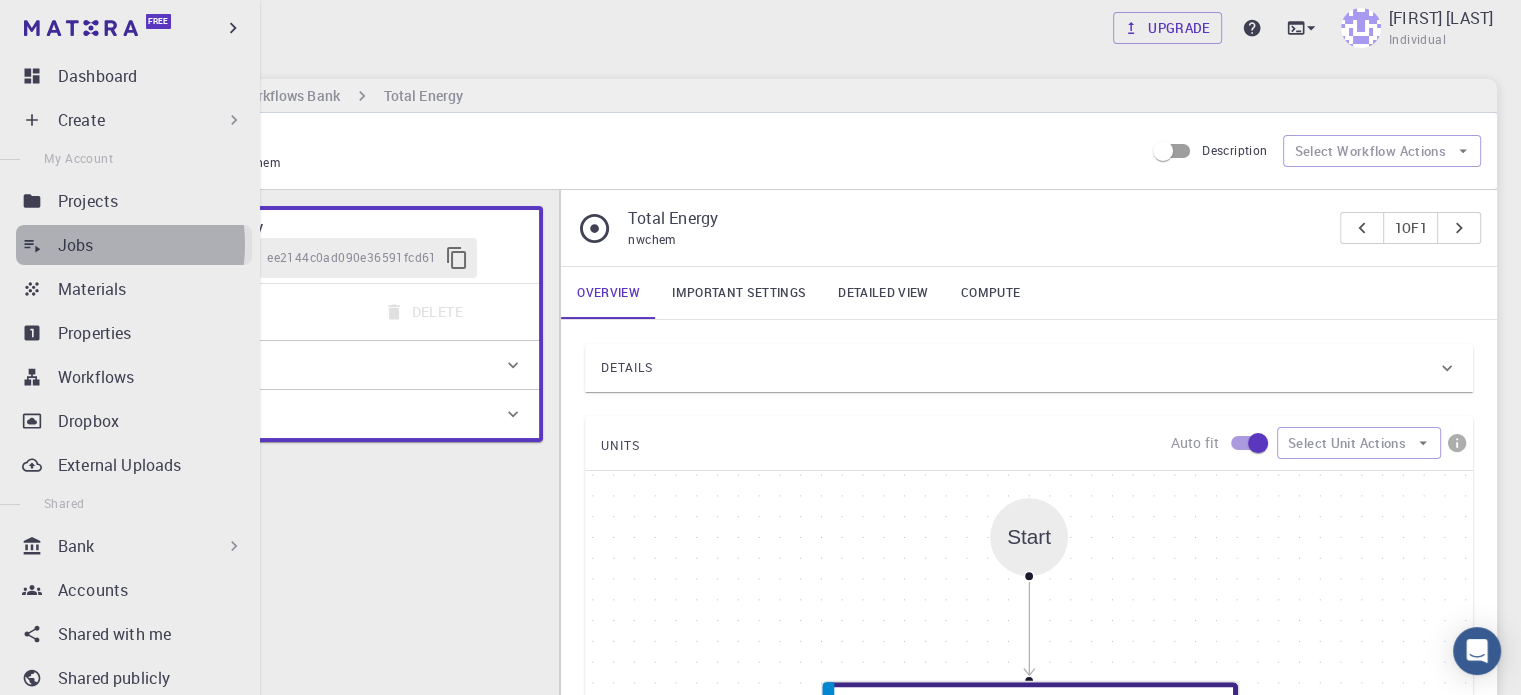 click on "Jobs" at bounding box center [76, 245] 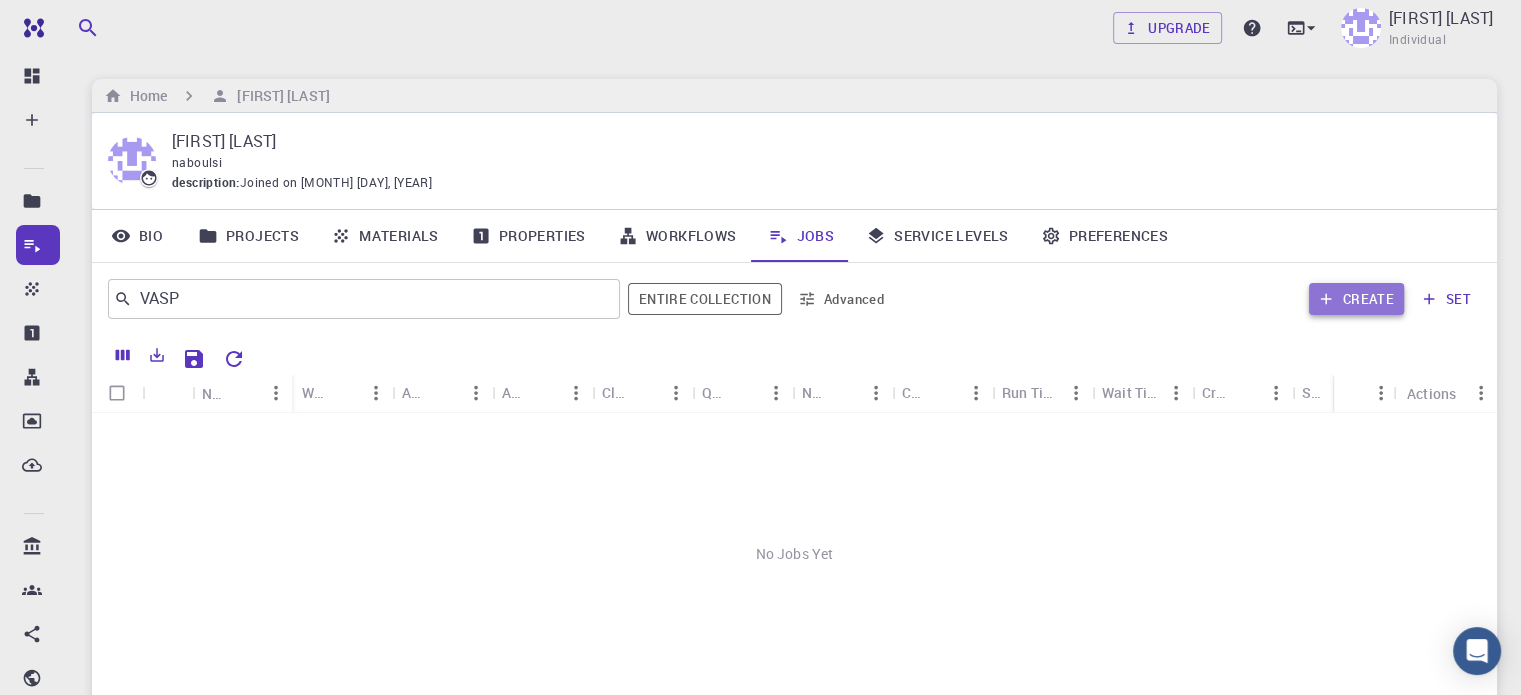 click on "Create" at bounding box center [1356, 299] 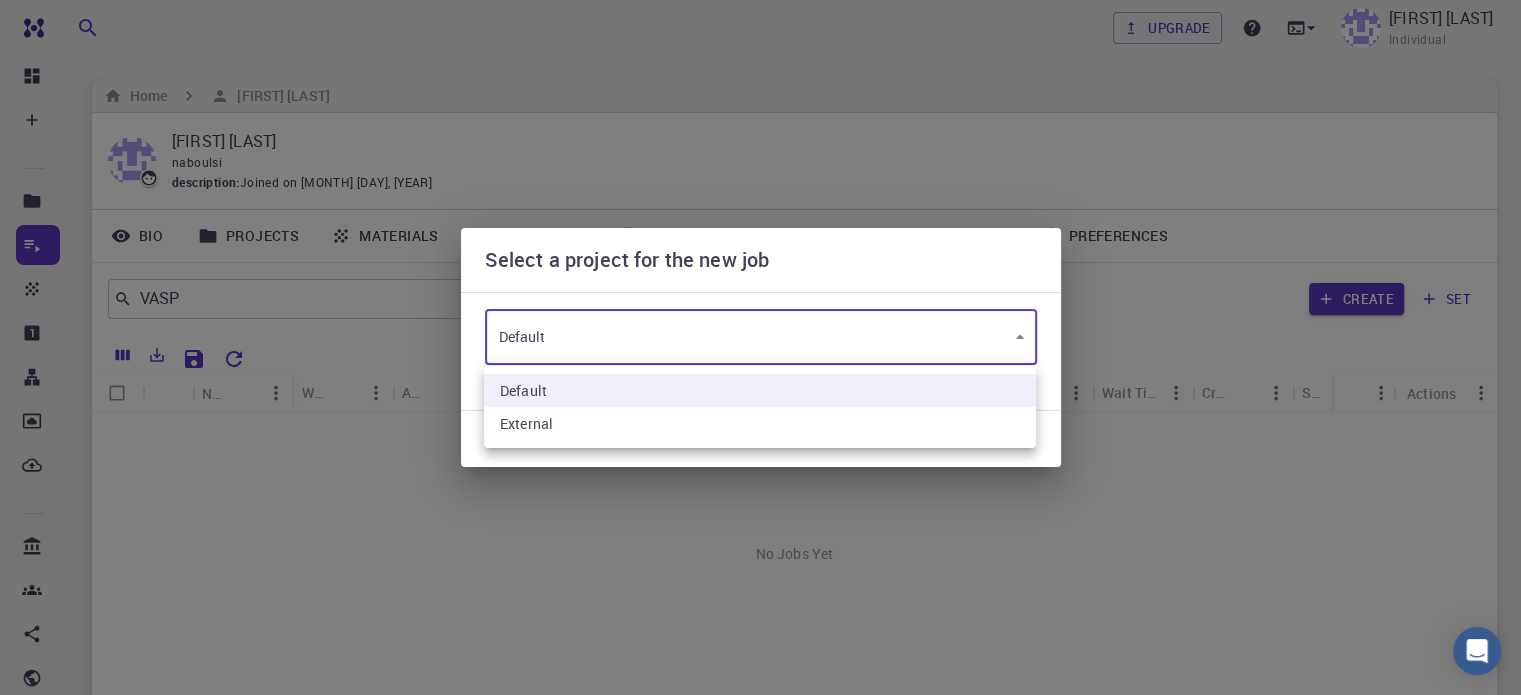 click on "Free Dashboard Create New Job New Material Create Material Upload File Import from Bank Import from 3rd Party New Workflow New Project Projects Jobs Materials Properties Workflows Dropbox External Uploads Bank Materials Workflows Accounts Shared with me Shared publicly Shared externally Documentation Contact Support Compute load: Low Upgrade [FIRST] [LAST] Individual Home [FIRST] [LAST] [FIRST] [LAST] description :   Joined on [MONTH] [DAY], [YEAR] Bio Projects Materials Properties Workflows Jobs Service Levels Preferences VASP ​ Entire collection Advanced Create set Name Workflow Name Application Application Version Cluster Queue Nodes Cores Run Time Wait Time Created Shared Public Ext+lnk Ext+web Status Actions No Jobs Yet Rows per page: 20 20 0–0 of 0 ©  [YEAR]   Exabyte Inc.   All rights reserved. Platform version  [VERSION] . Documentation Video Tutorials Terms of service Privacy statement
Select a project for the new job Default LtsDNWhdBEwj4Nkwj ​ or  Cancel Default" at bounding box center [760, 459] 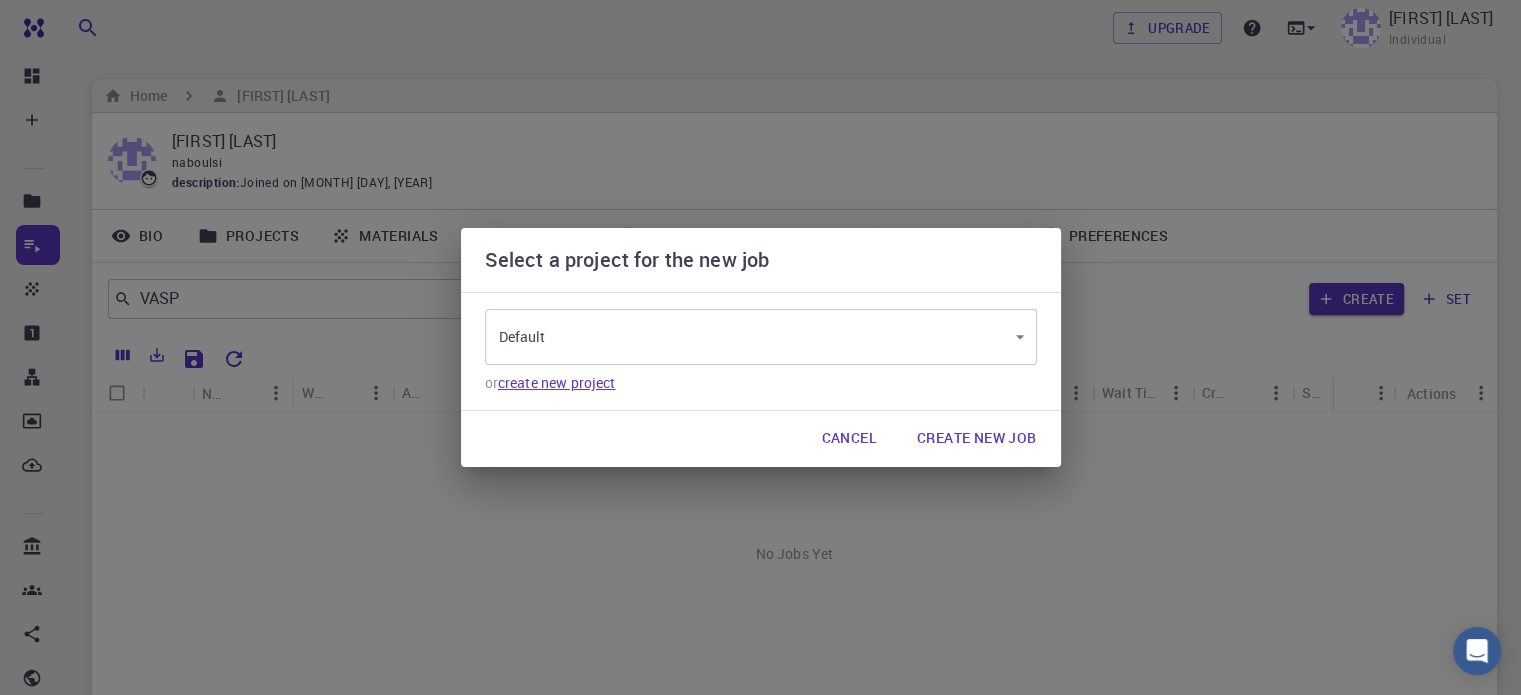 click on "create new project" at bounding box center [557, 382] 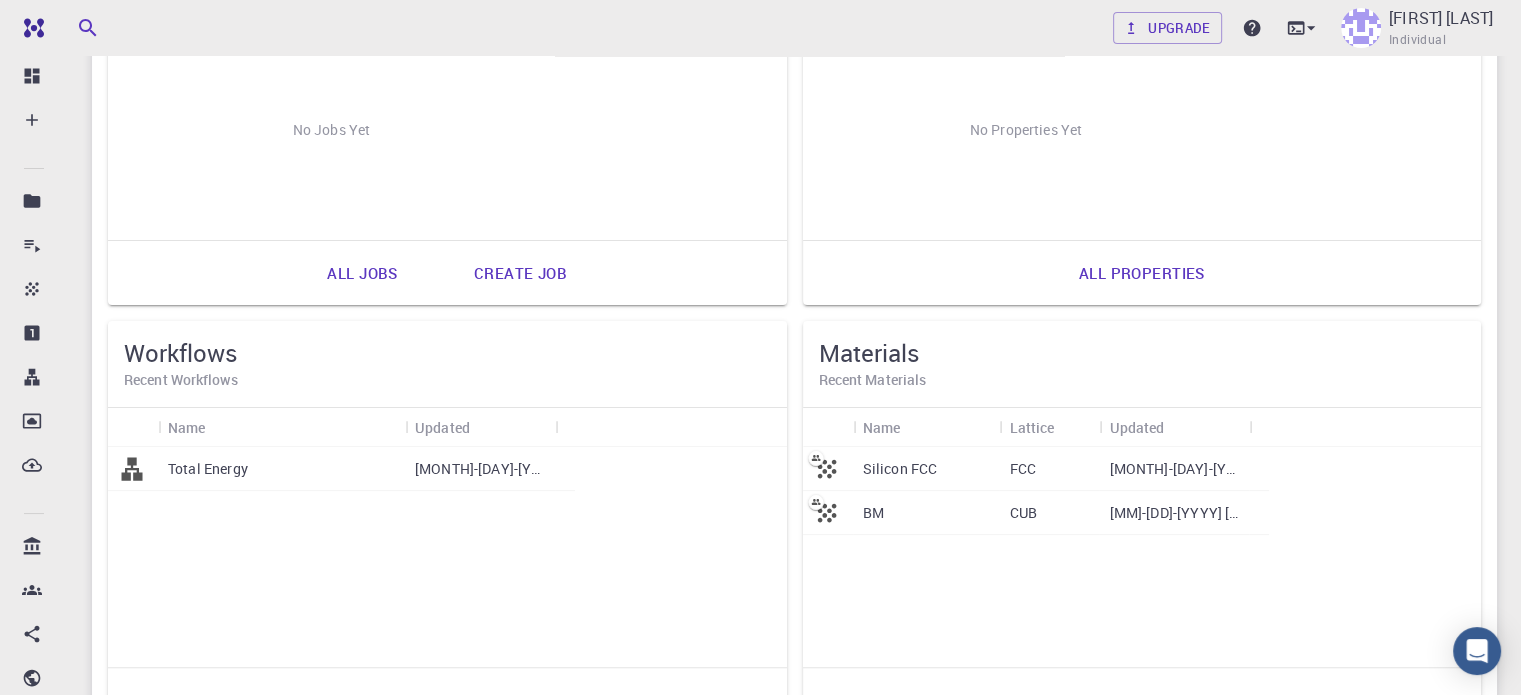 scroll, scrollTop: 332, scrollLeft: 0, axis: vertical 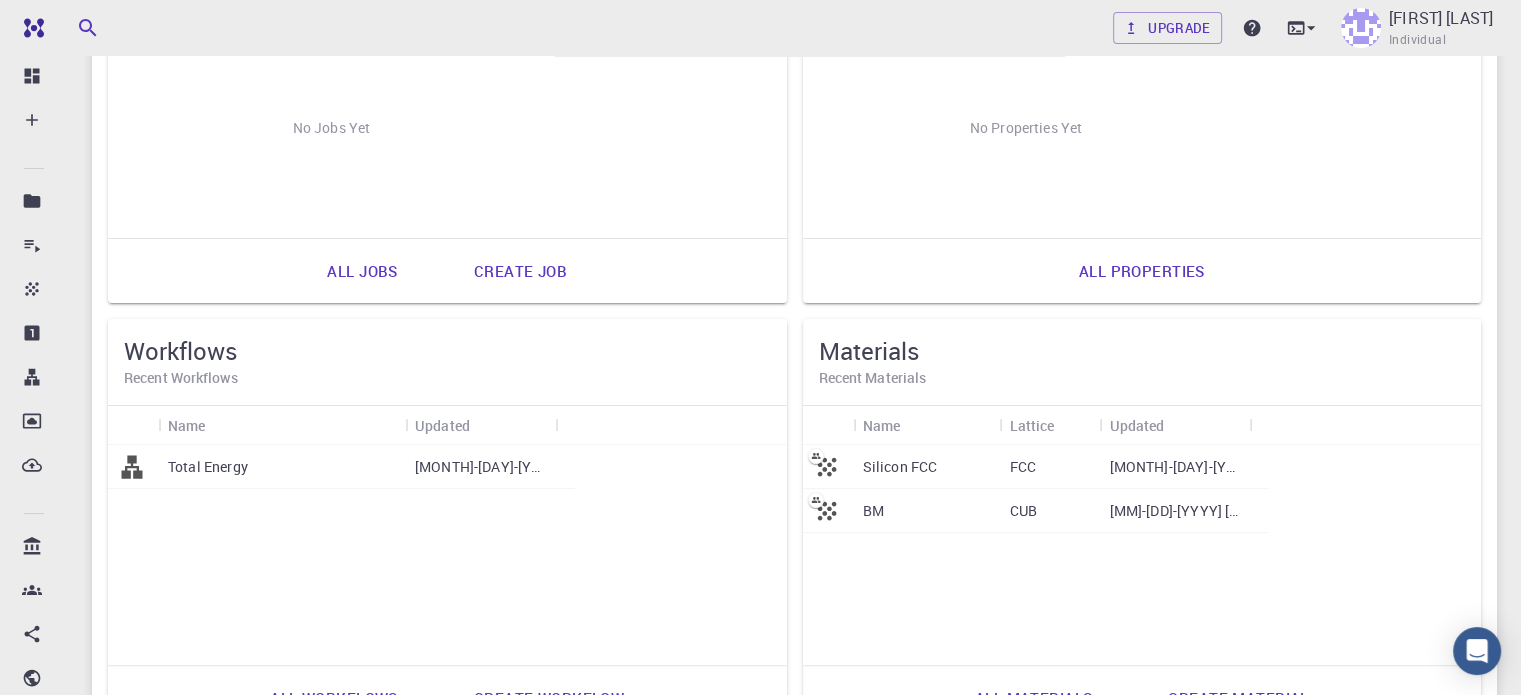 click on "BM" at bounding box center [926, 511] 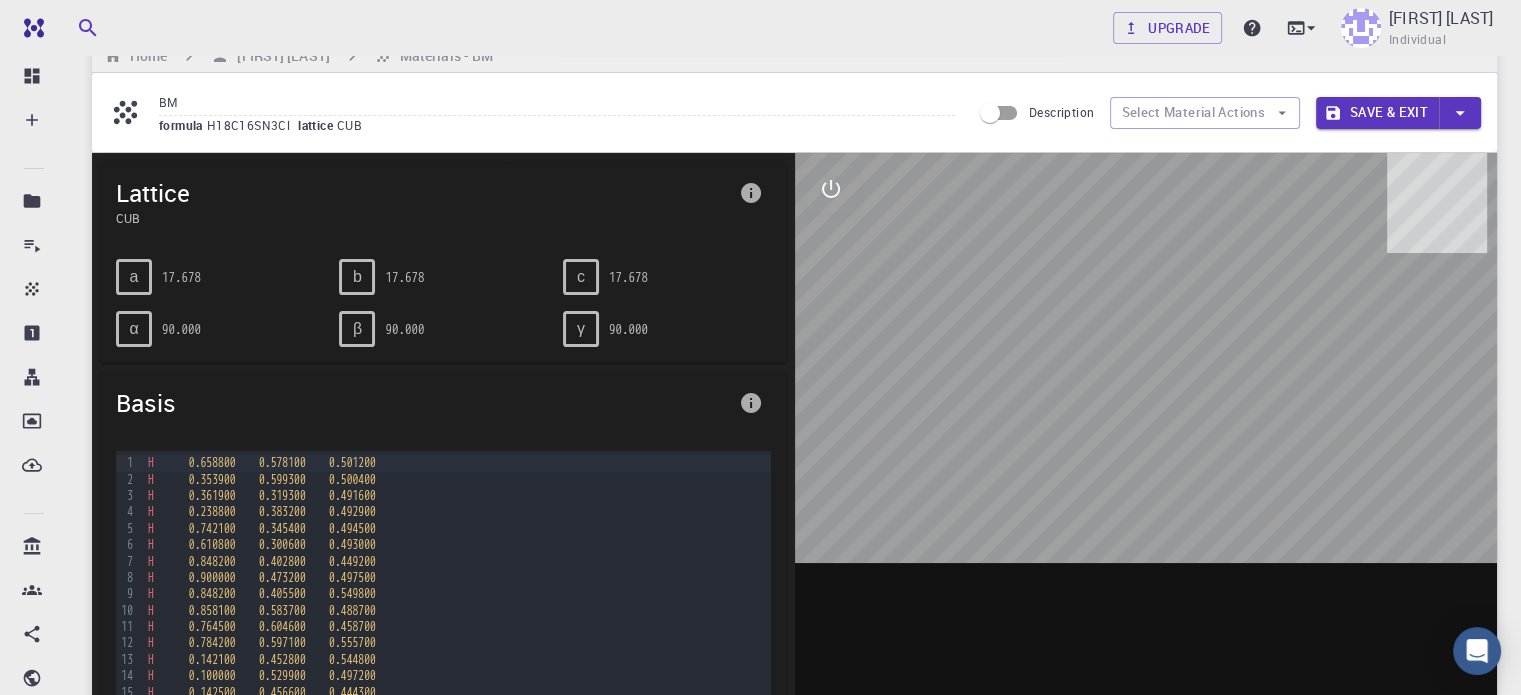 scroll, scrollTop: 36, scrollLeft: 0, axis: vertical 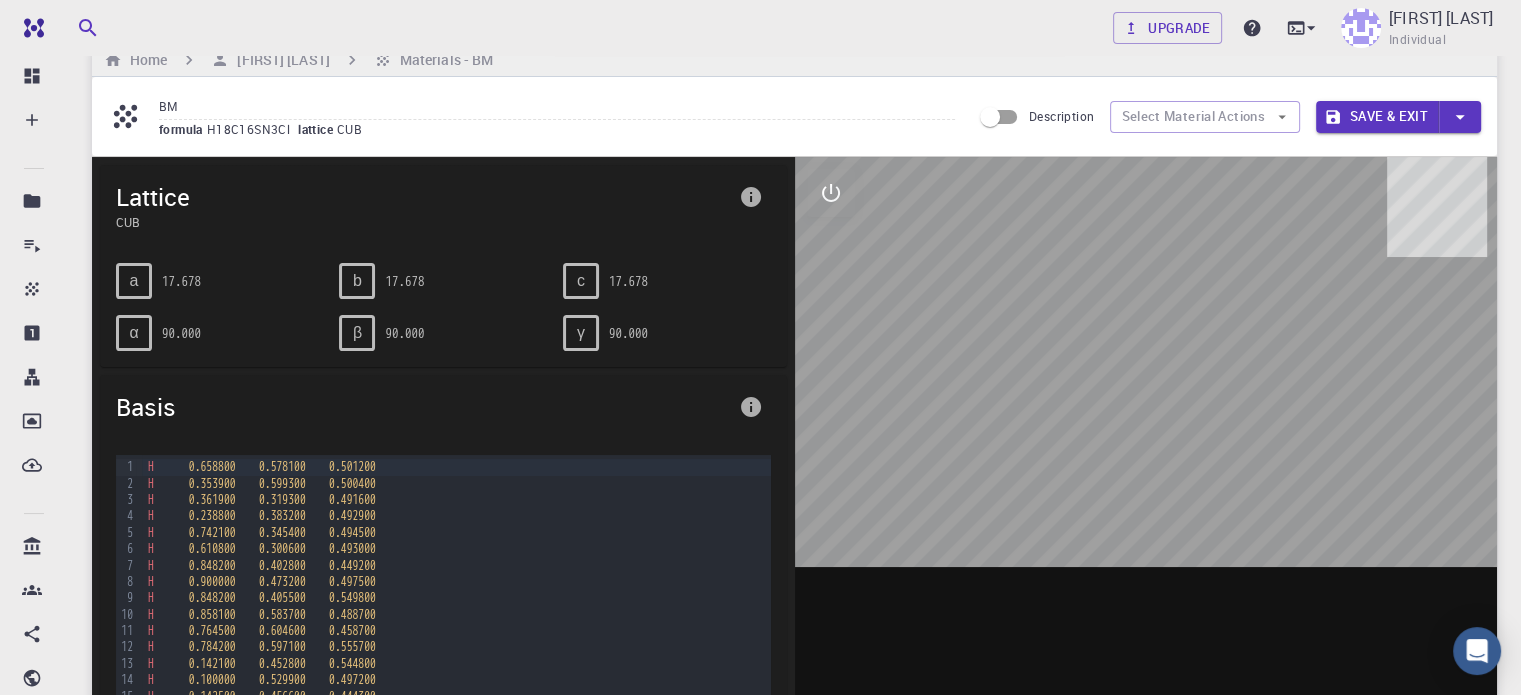 drag, startPoint x: 1167, startPoint y: 376, endPoint x: 1092, endPoint y: 314, distance: 97.308784 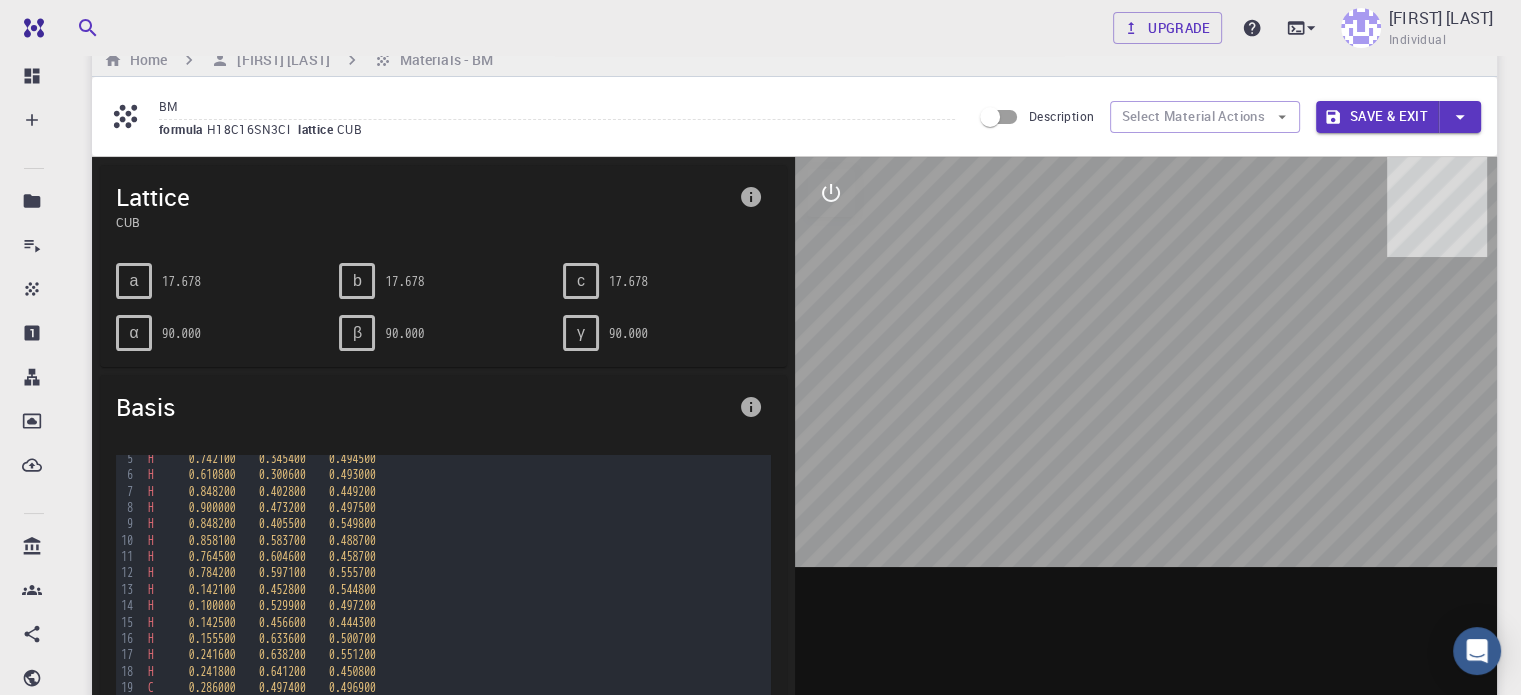scroll, scrollTop: 0, scrollLeft: 0, axis: both 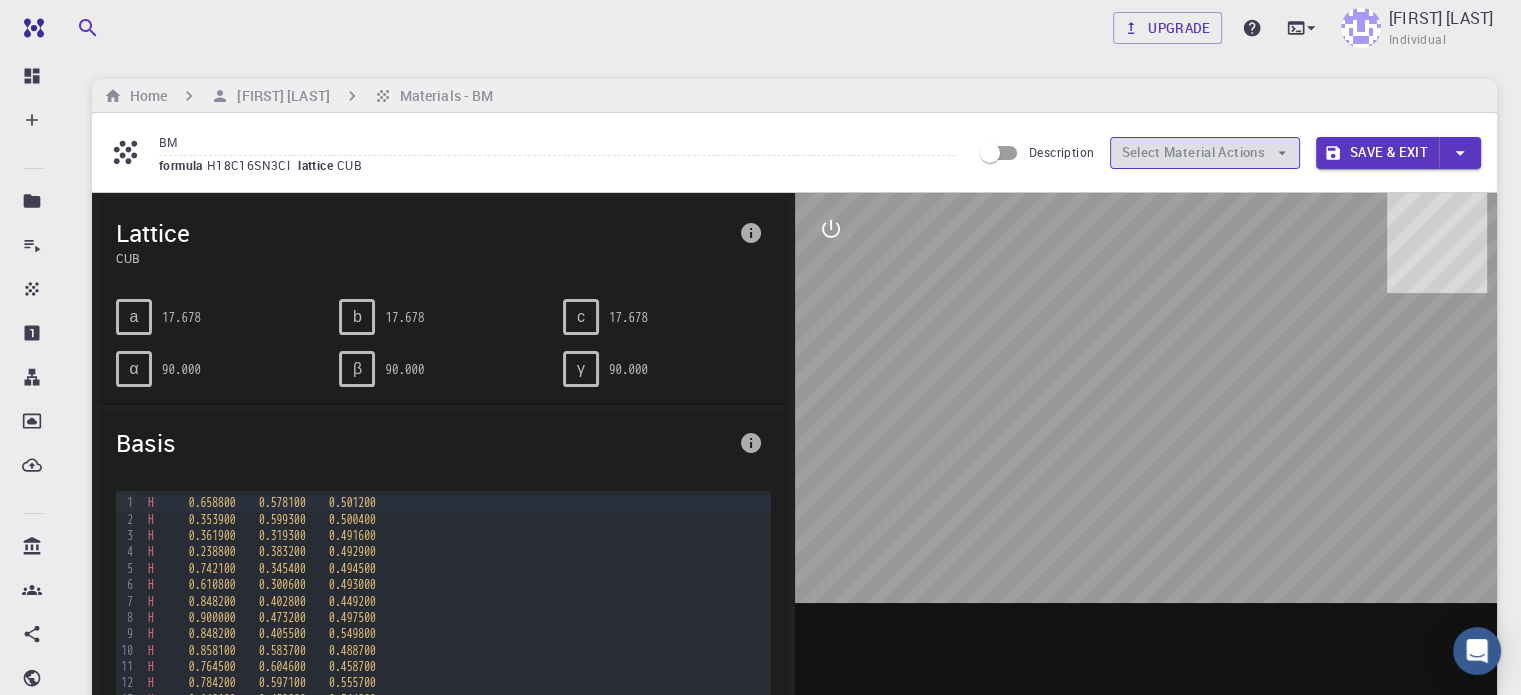 click 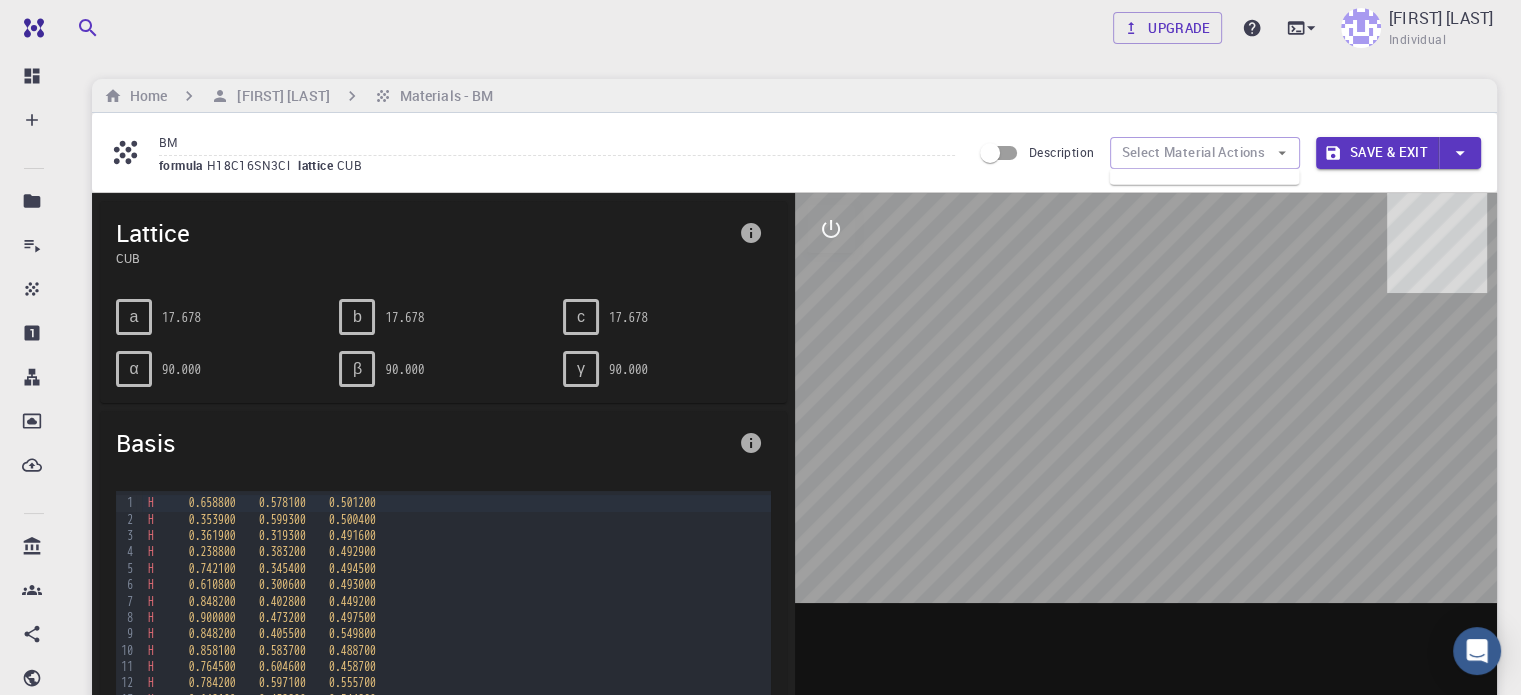 click on "Save & Exit" at bounding box center [1377, 153] 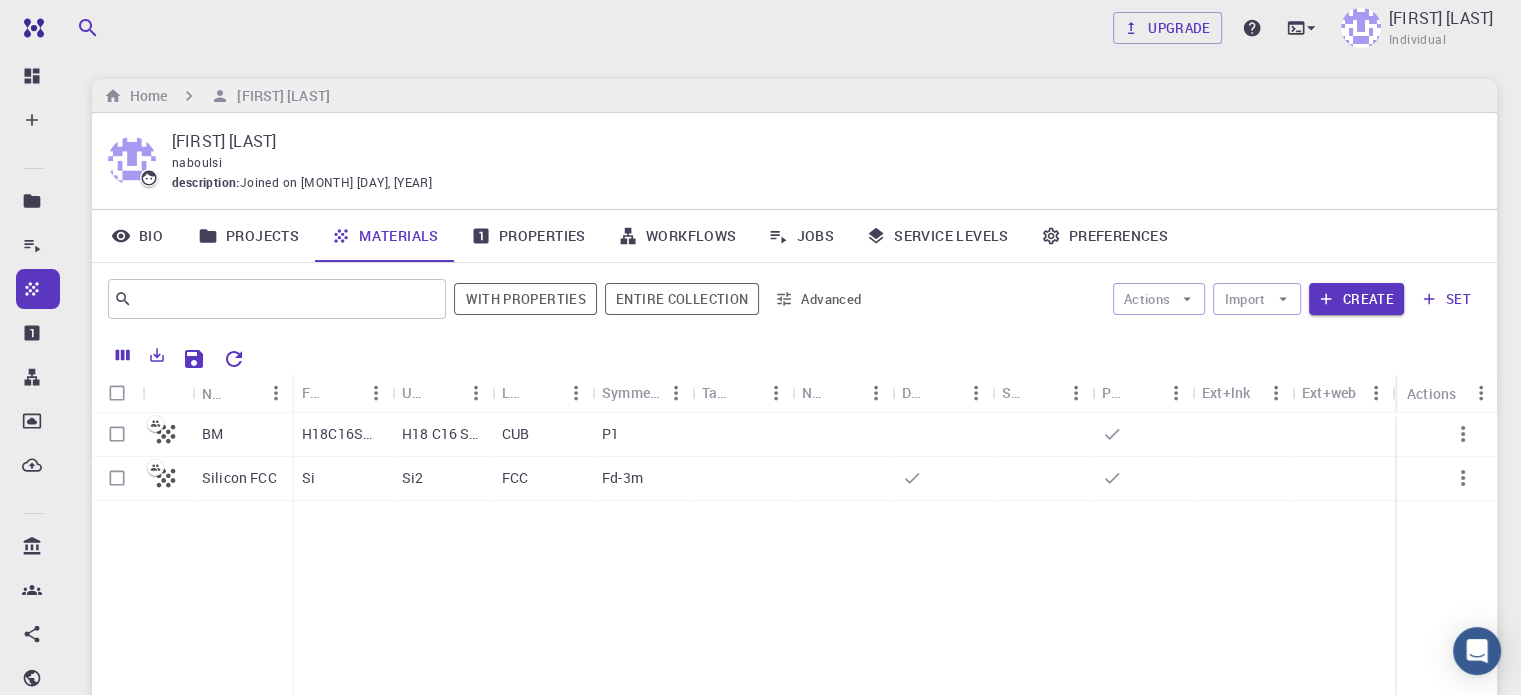 click on "Workflows" at bounding box center (677, 236) 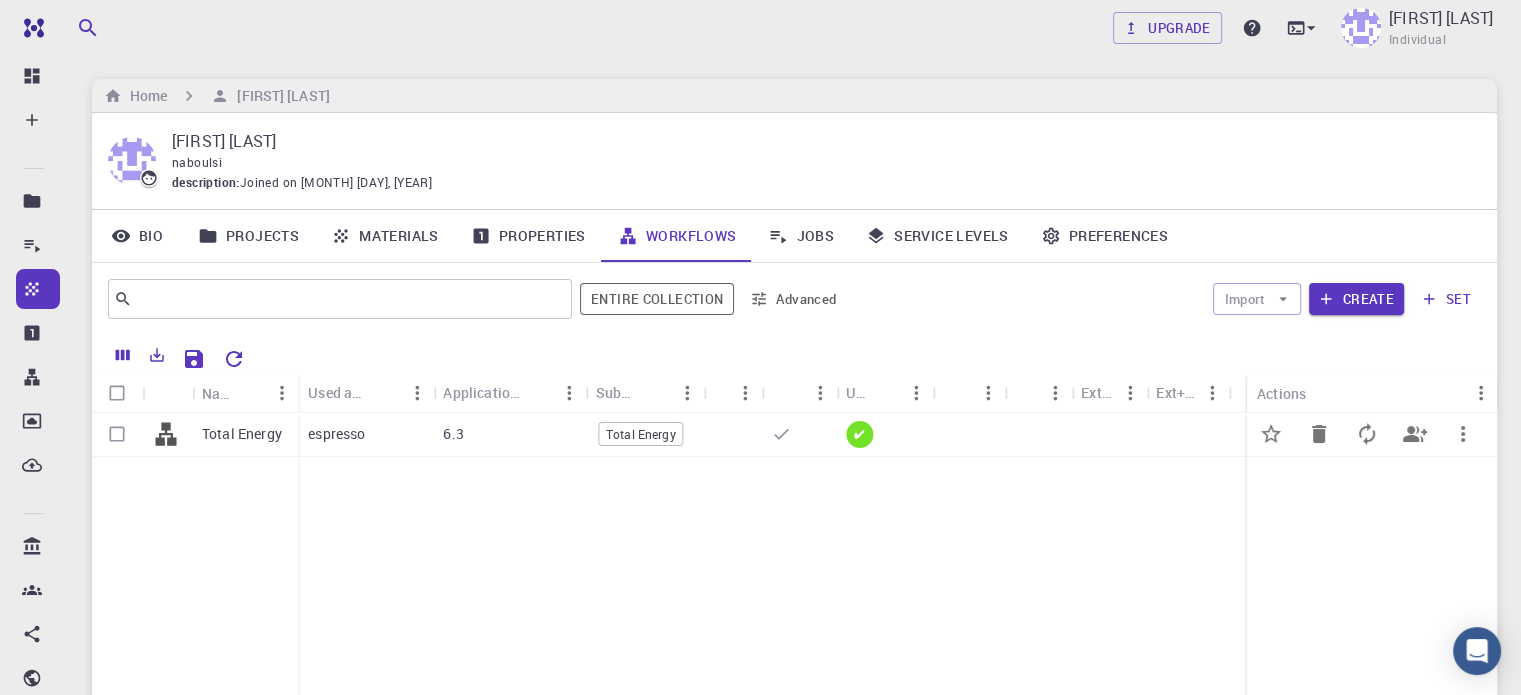 click on "6.3" at bounding box center [509, 435] 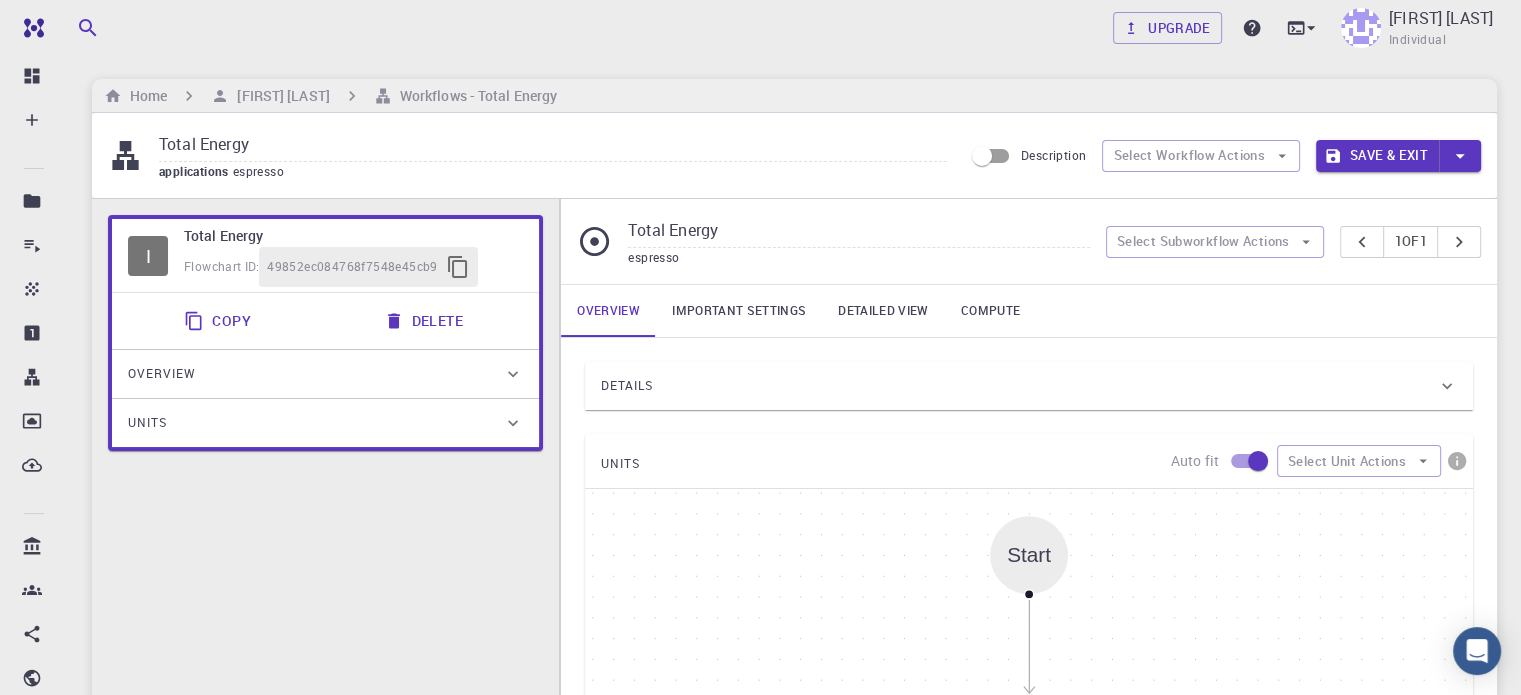 click on "Save & Exit" at bounding box center (1377, 156) 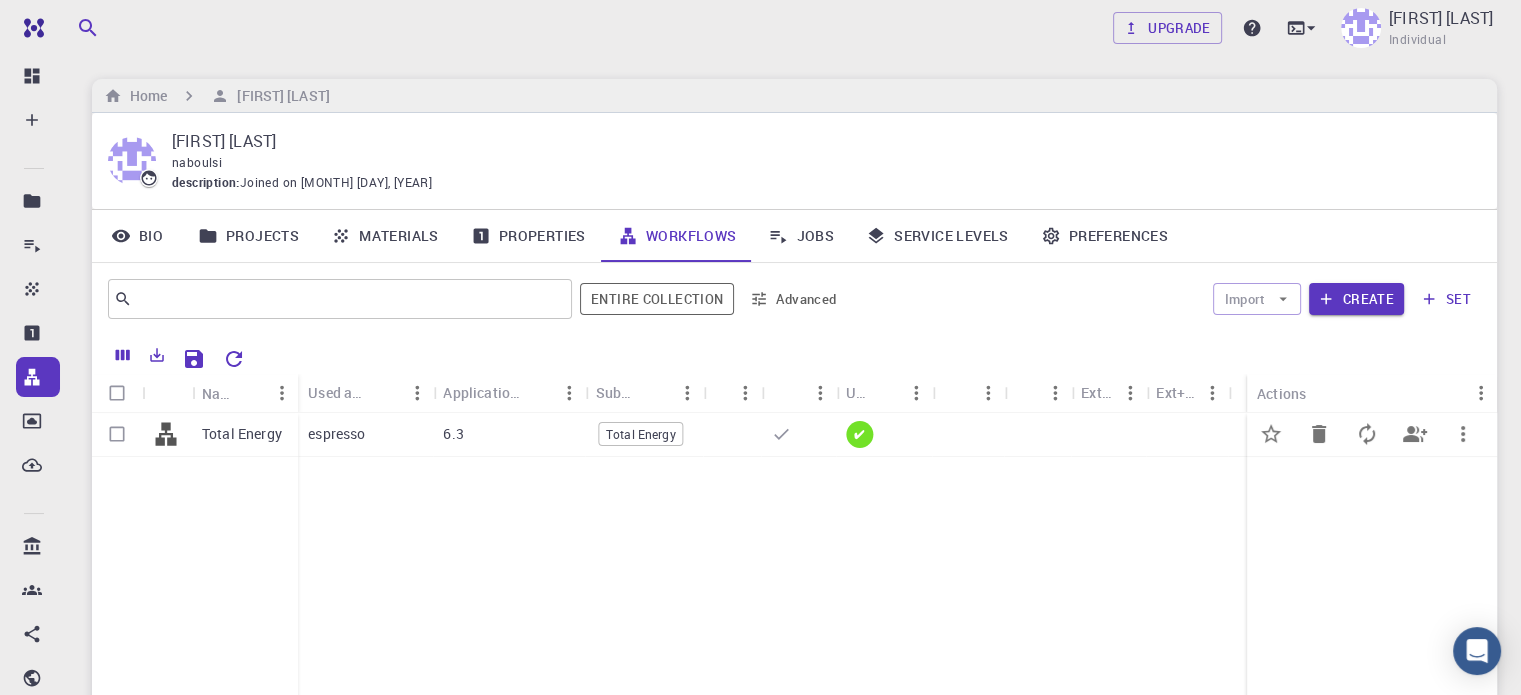 click on "6.3" at bounding box center [509, 435] 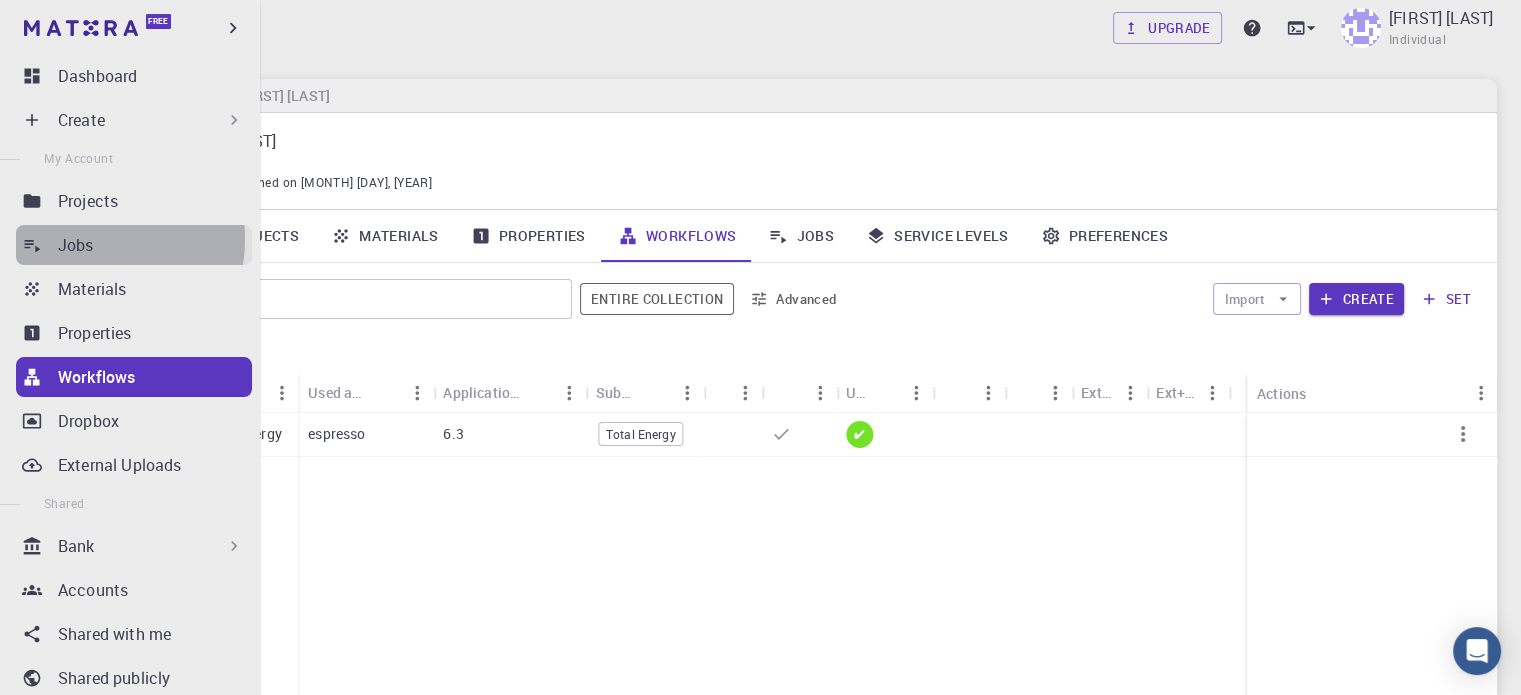 click on "Jobs" at bounding box center [76, 245] 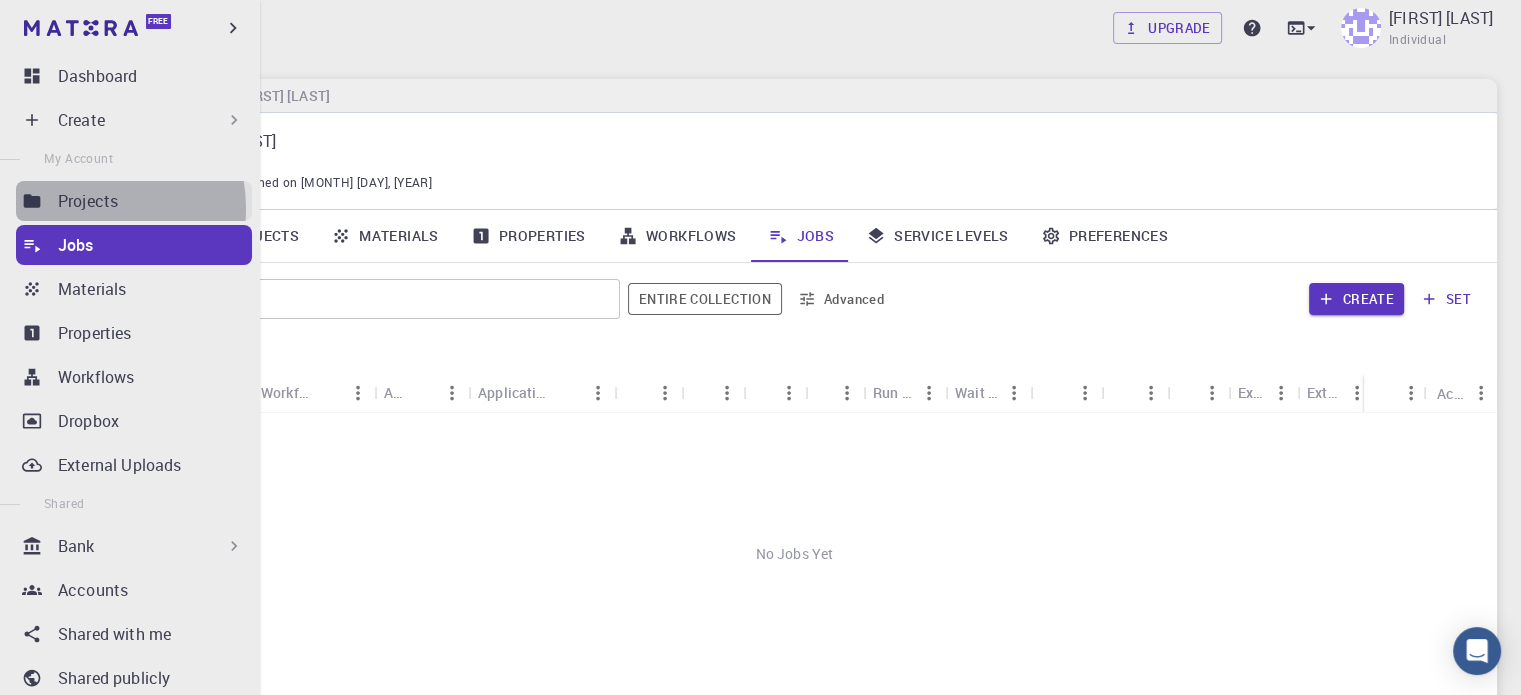 click on "Projects" at bounding box center [88, 201] 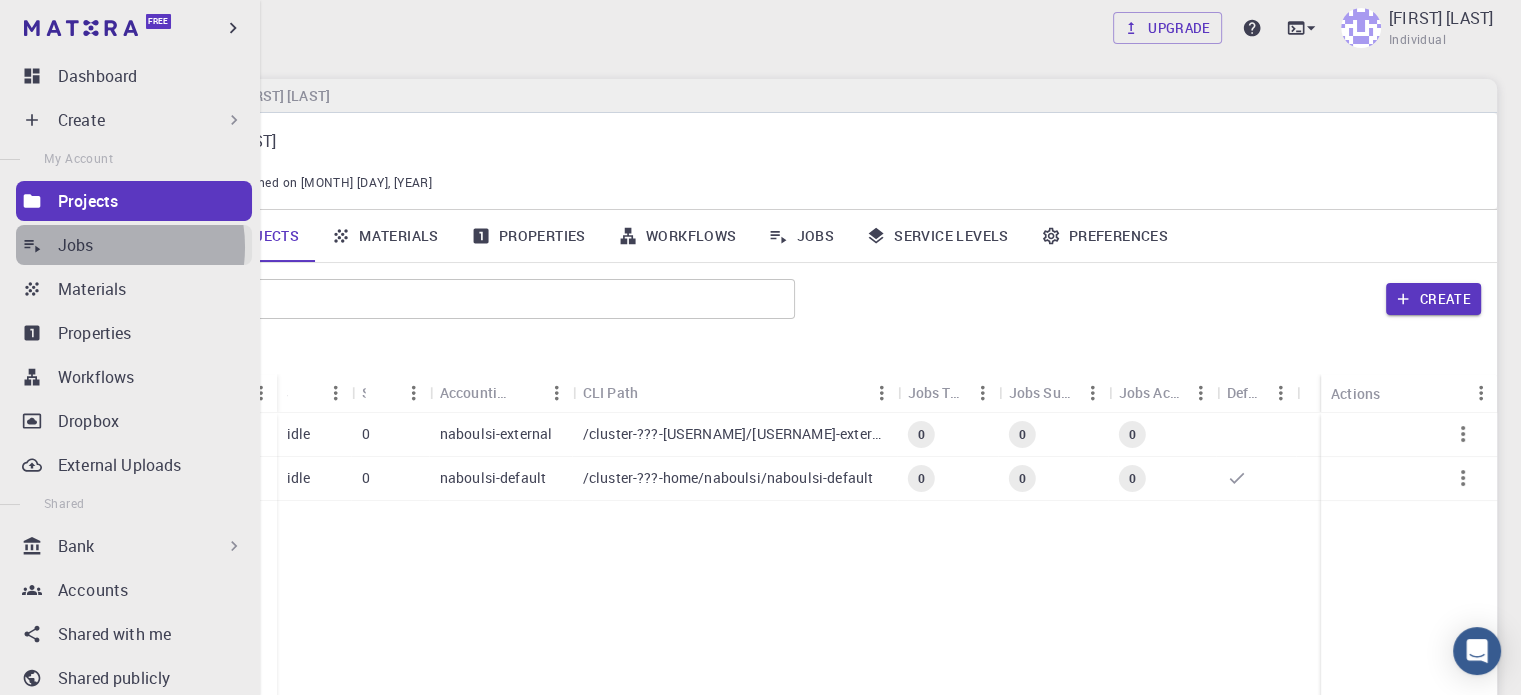 click on "Jobs" at bounding box center (155, 245) 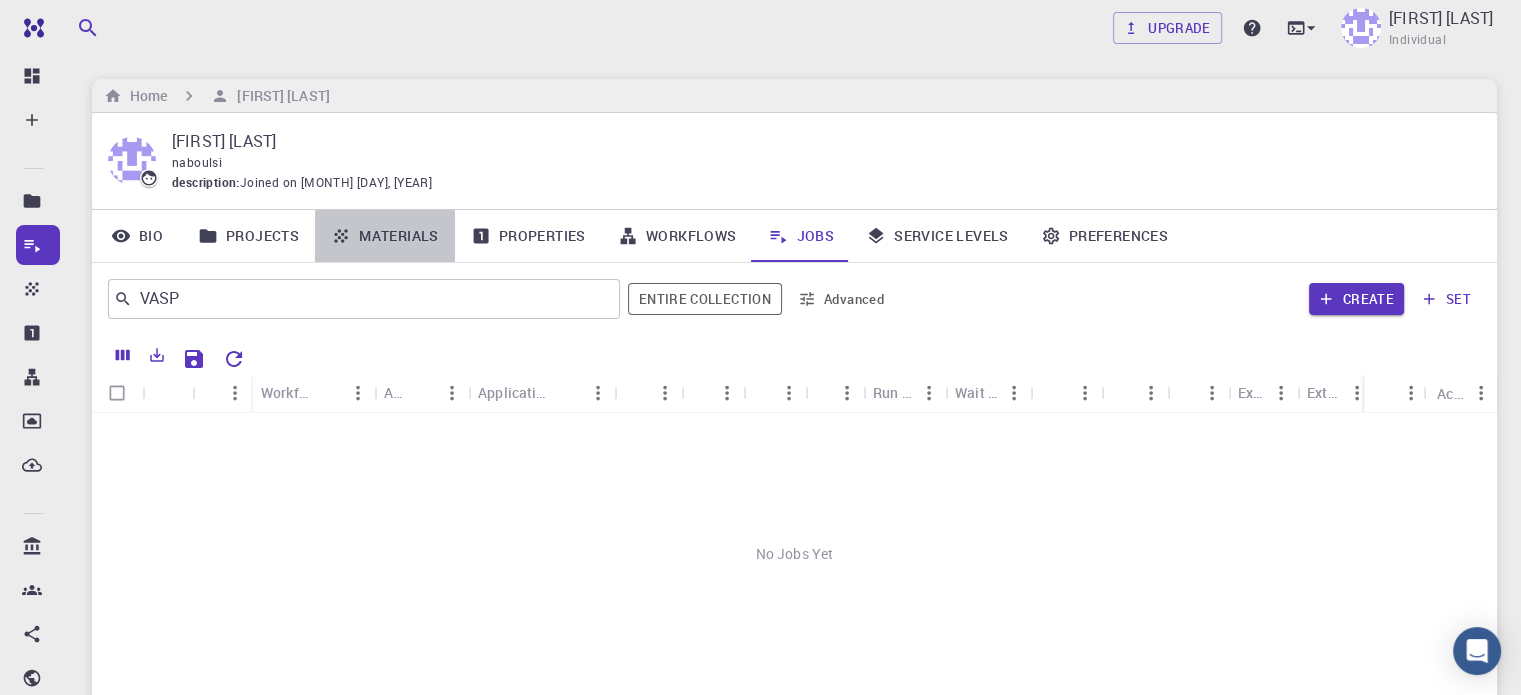 click on "Materials" at bounding box center [385, 236] 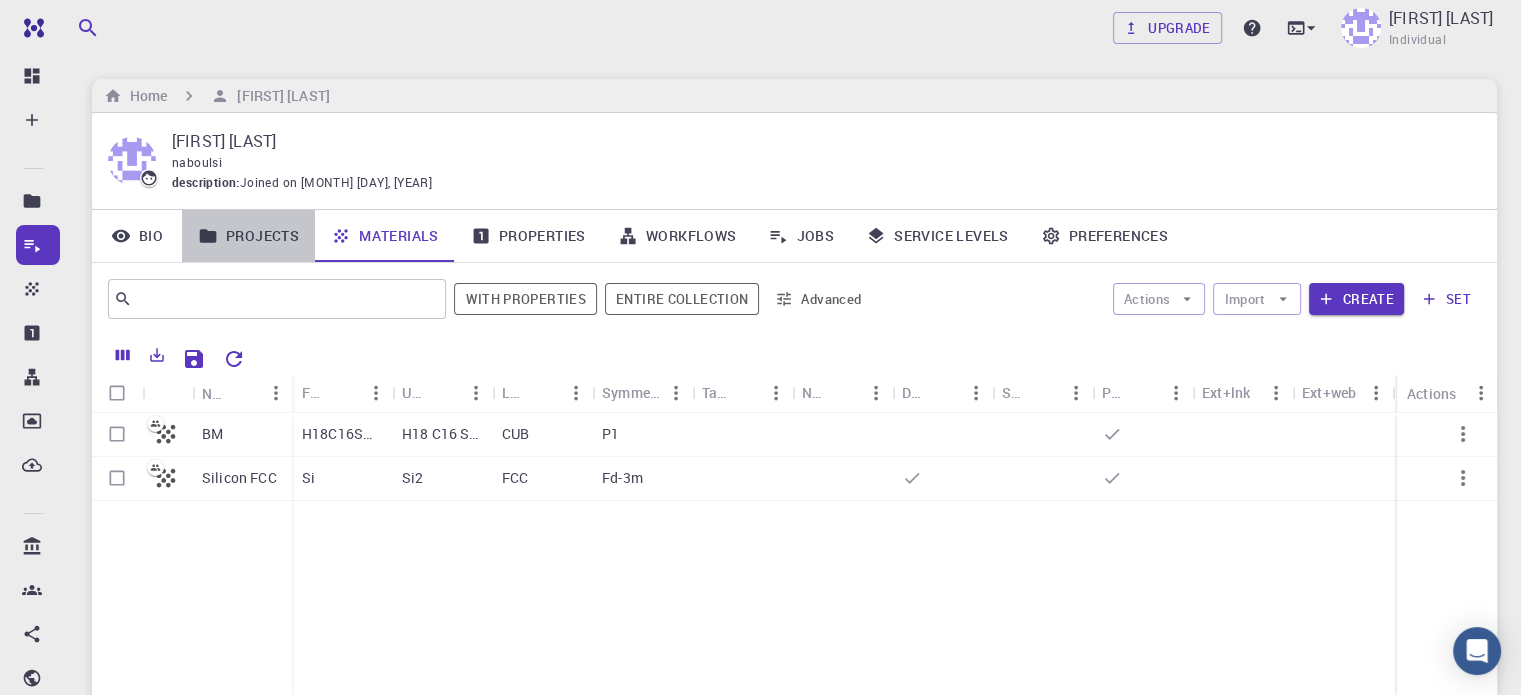 click on "Projects" at bounding box center (248, 236) 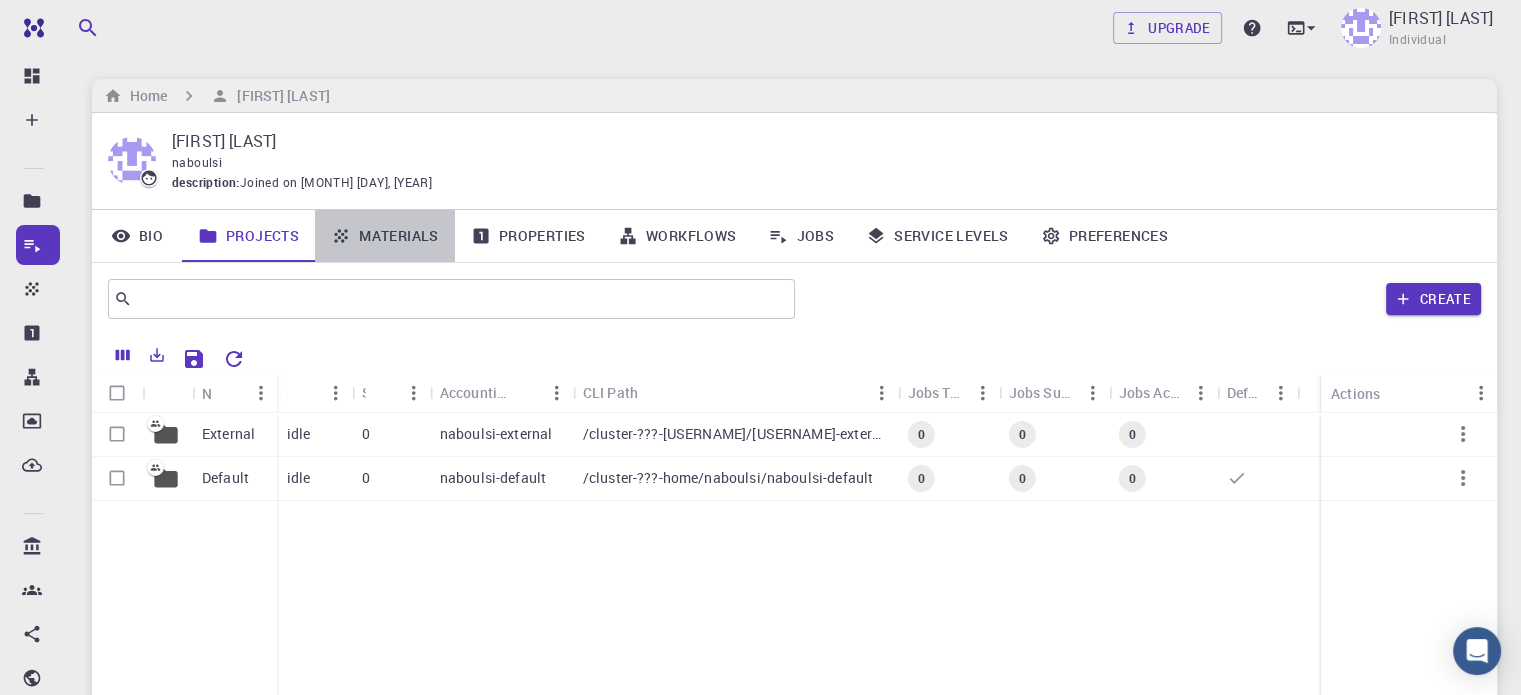 click on "Materials" at bounding box center [385, 236] 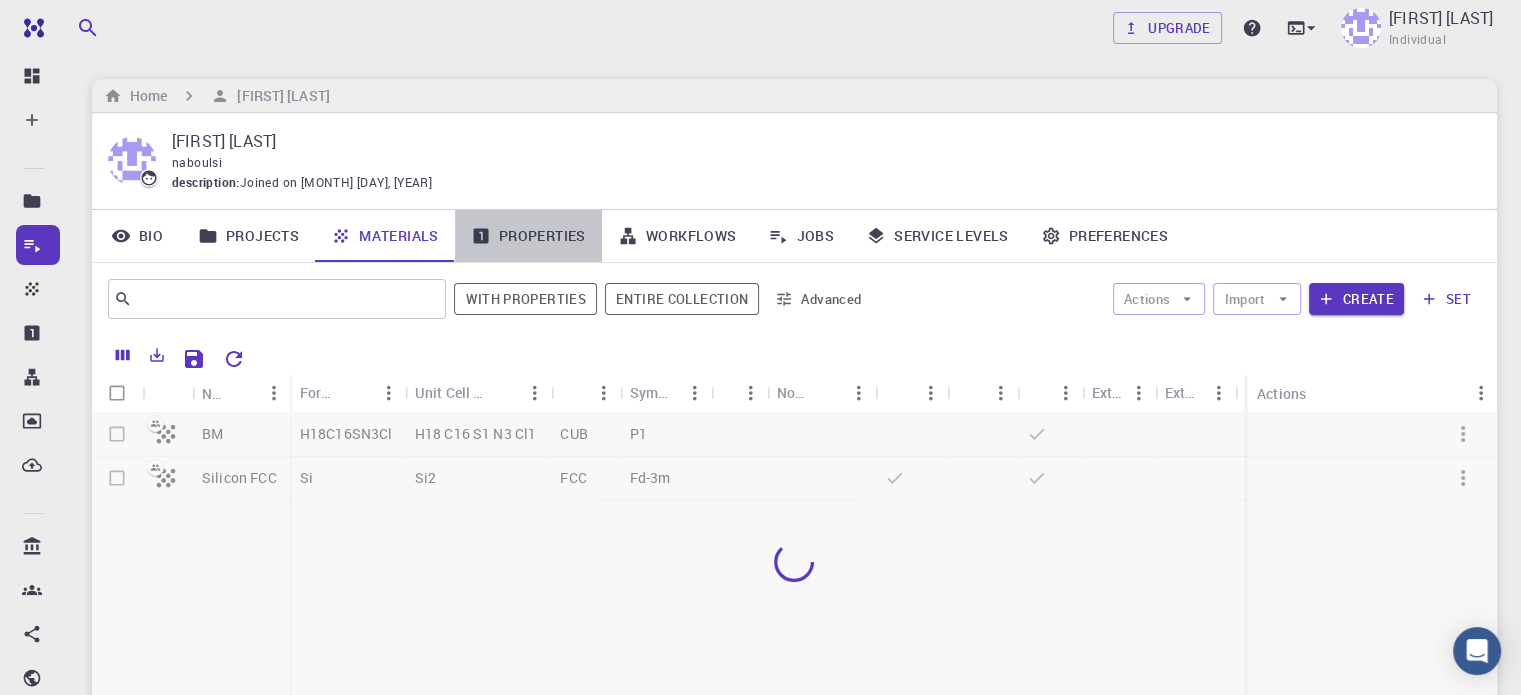click on "Properties" at bounding box center (528, 236) 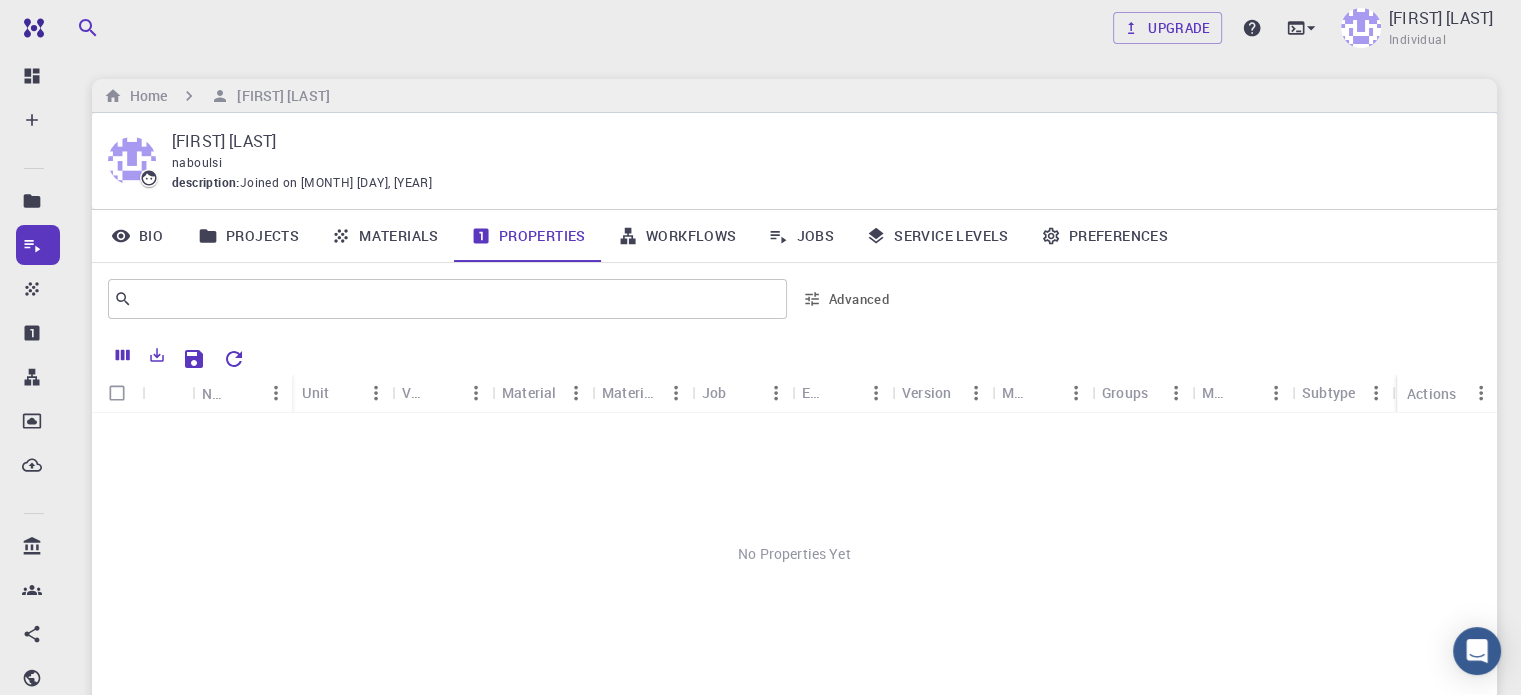 click on "Workflows" at bounding box center [677, 236] 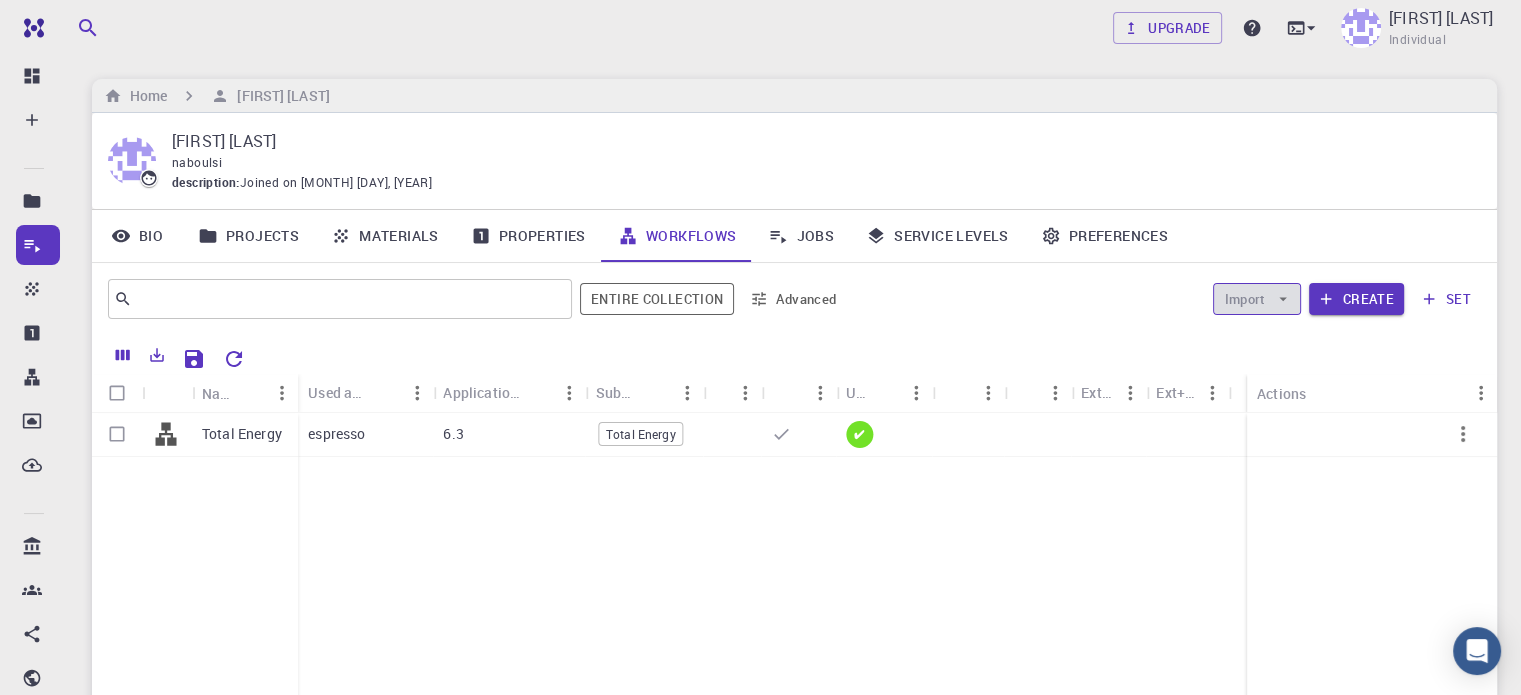 click on "Import" at bounding box center [1256, 299] 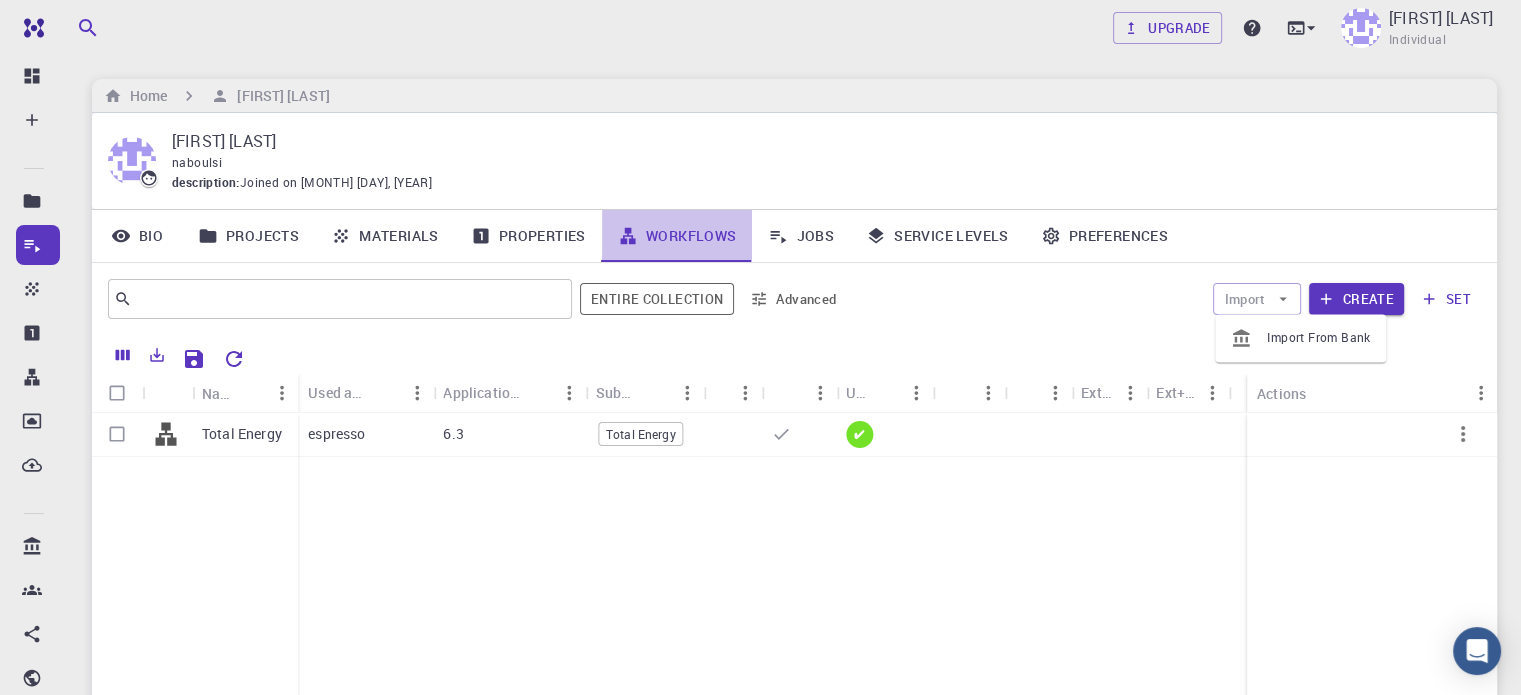 click on "Workflows" at bounding box center [677, 236] 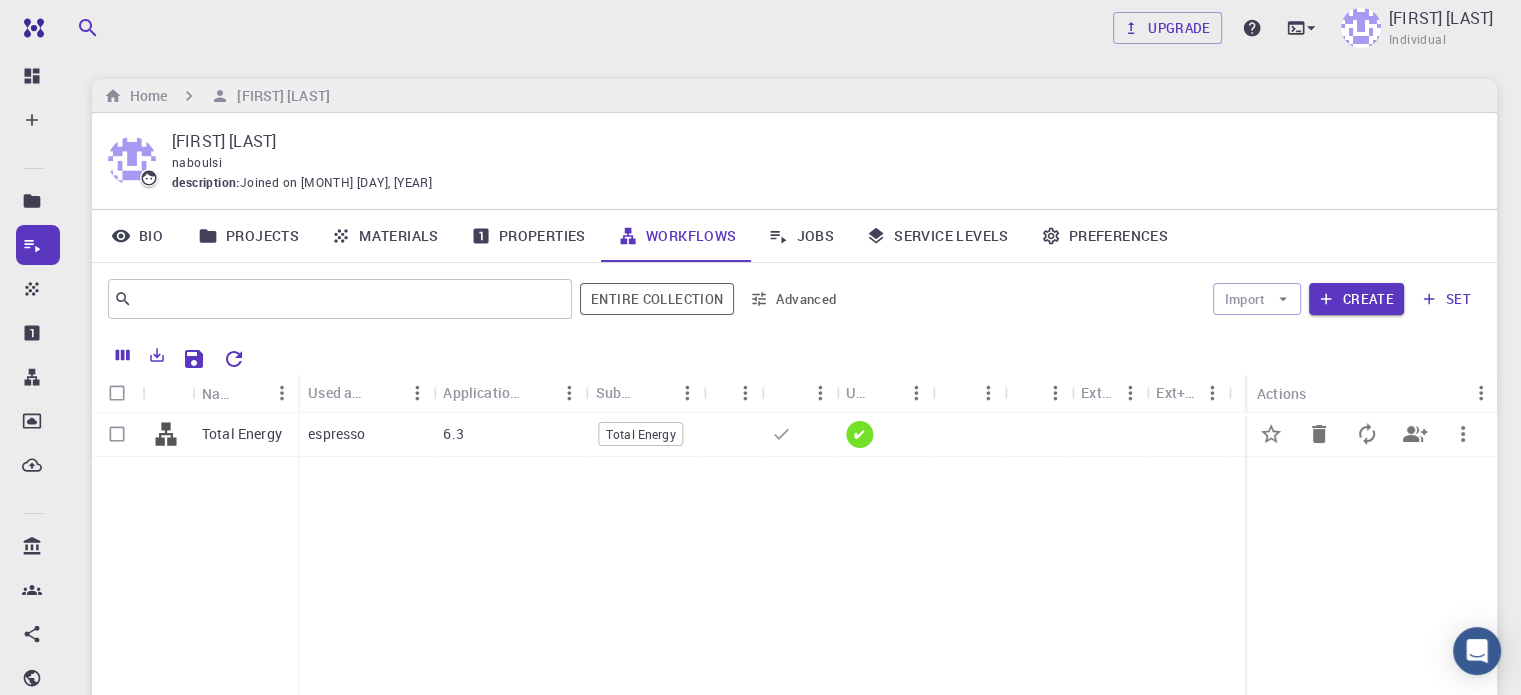 click on "6.3" at bounding box center (509, 435) 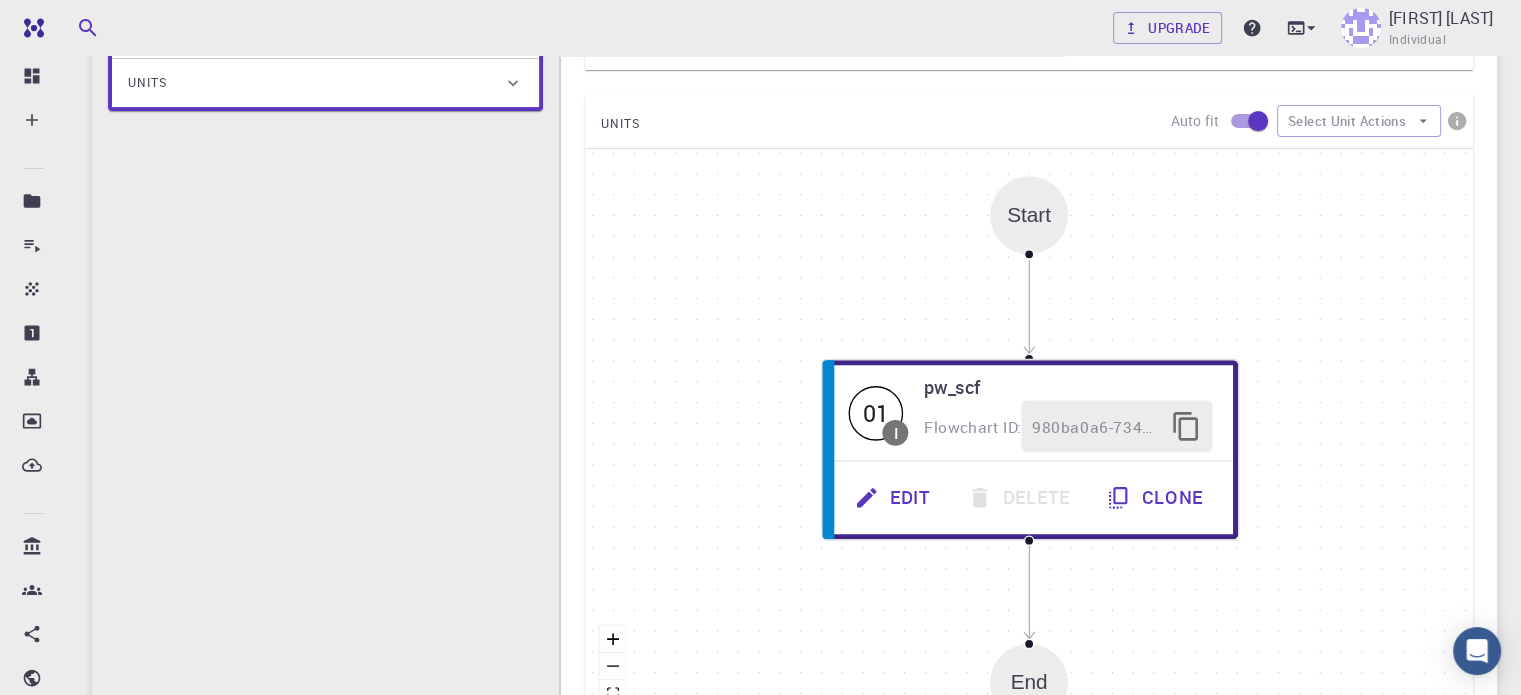 scroll, scrollTop: 342, scrollLeft: 0, axis: vertical 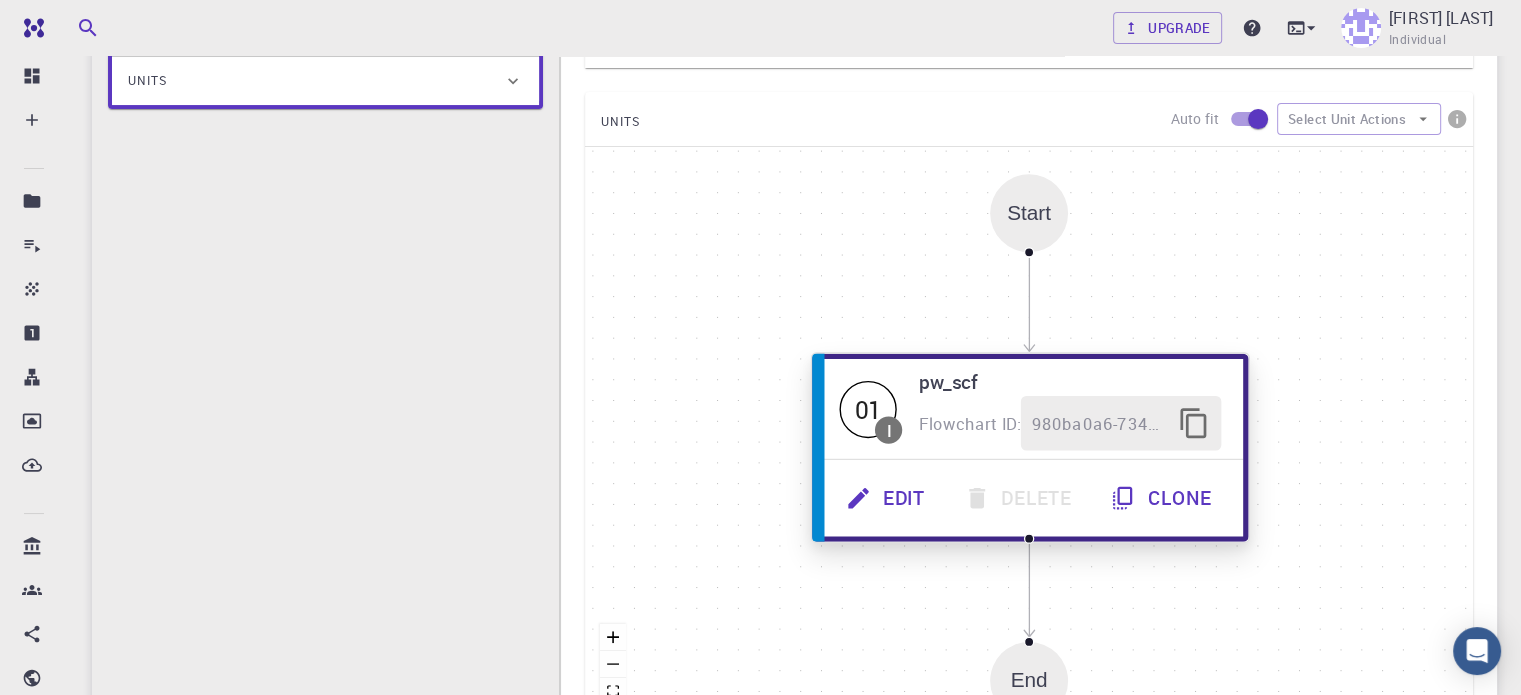 click on "Edit" at bounding box center [888, 498] 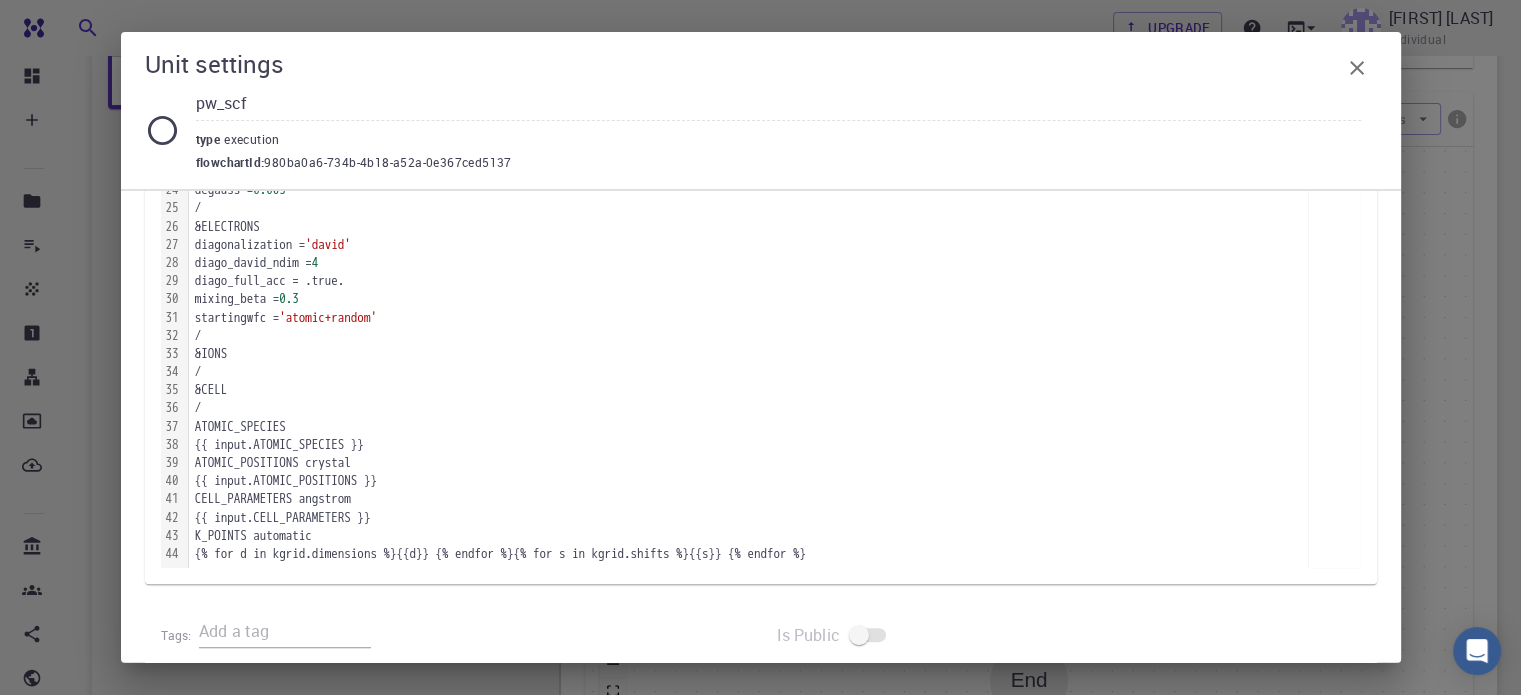 scroll, scrollTop: 787, scrollLeft: 0, axis: vertical 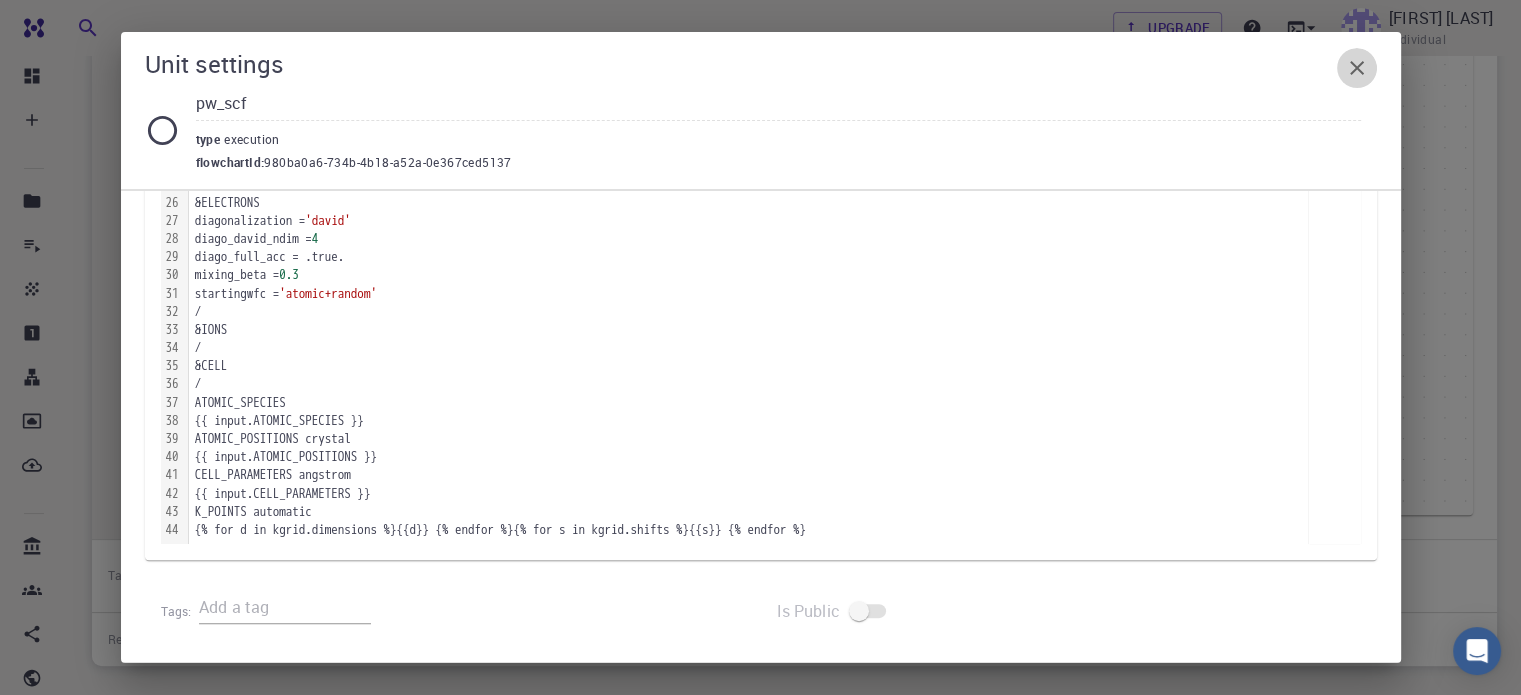 click 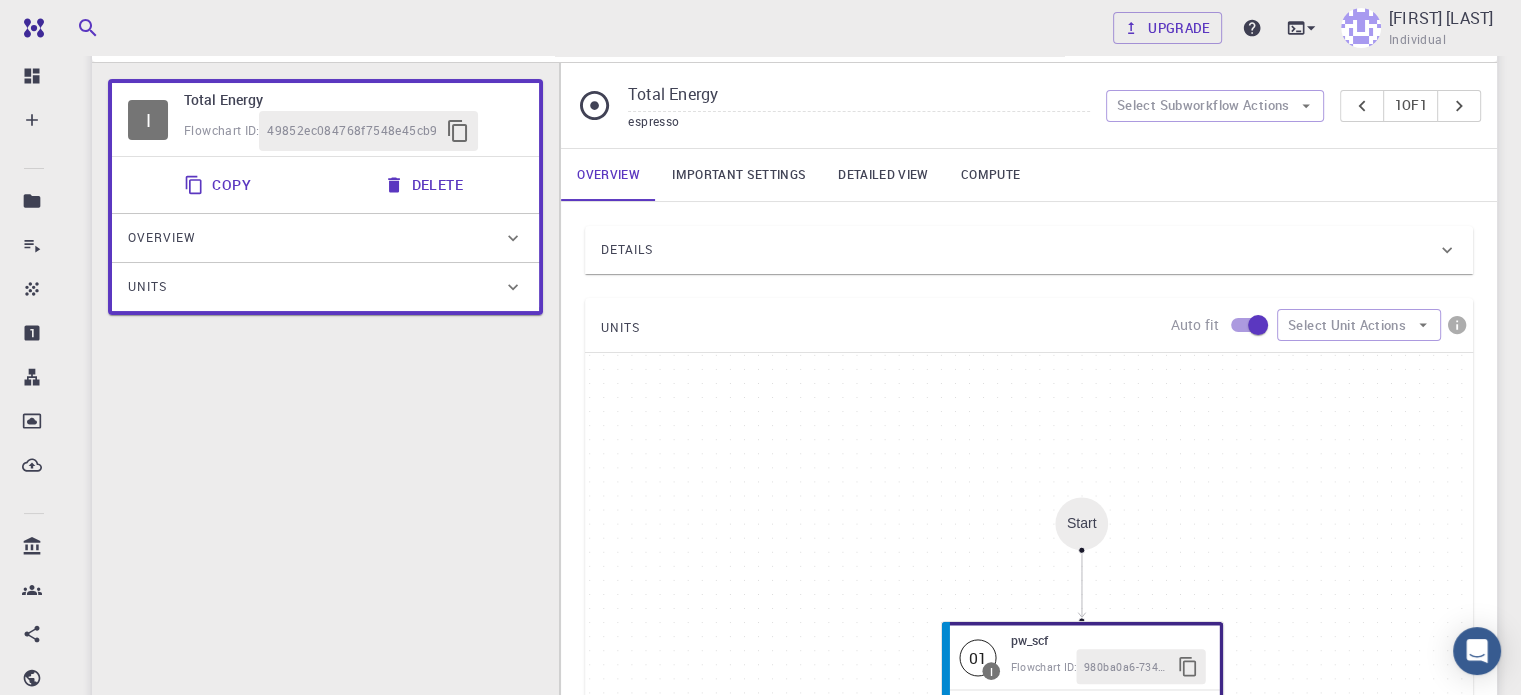 scroll, scrollTop: 0, scrollLeft: 0, axis: both 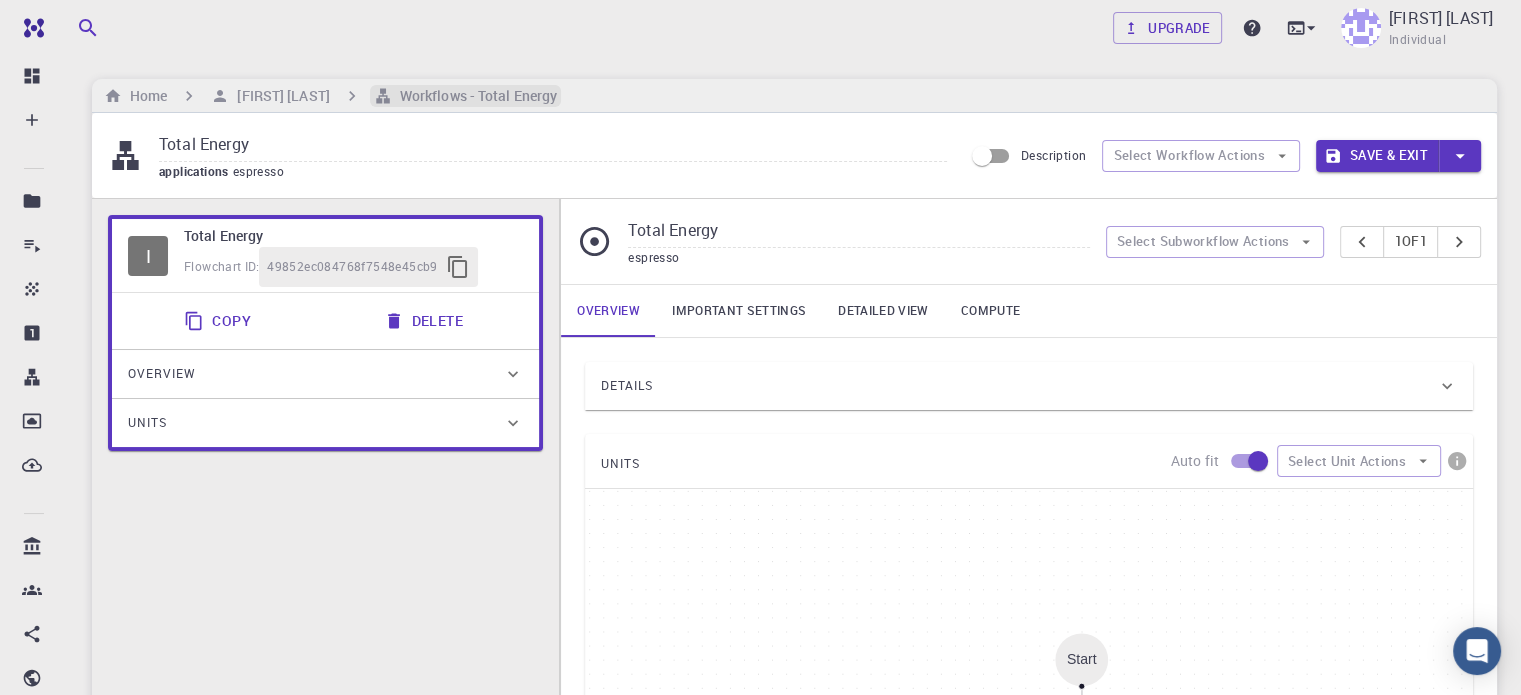 click on "Workflows - Total Energy" at bounding box center [474, 96] 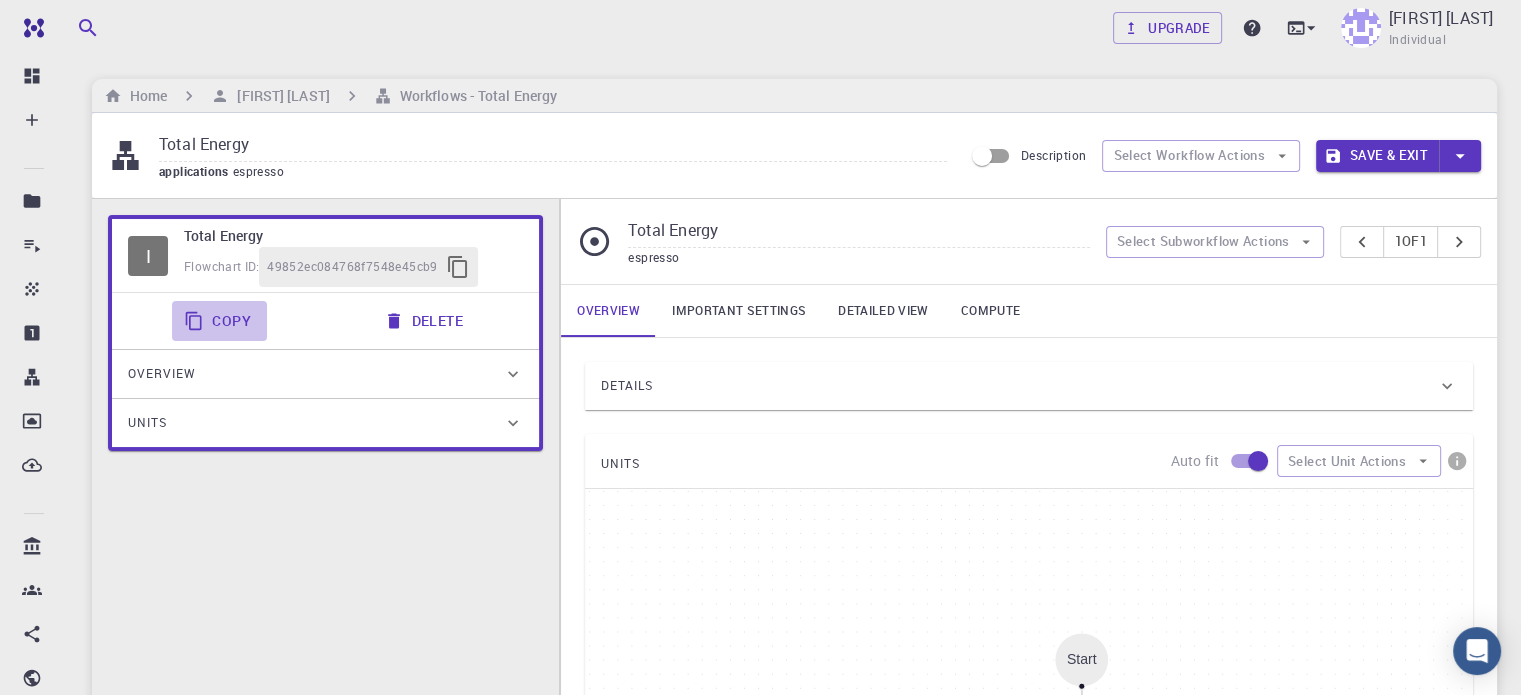 click on "Copy" at bounding box center [219, 321] 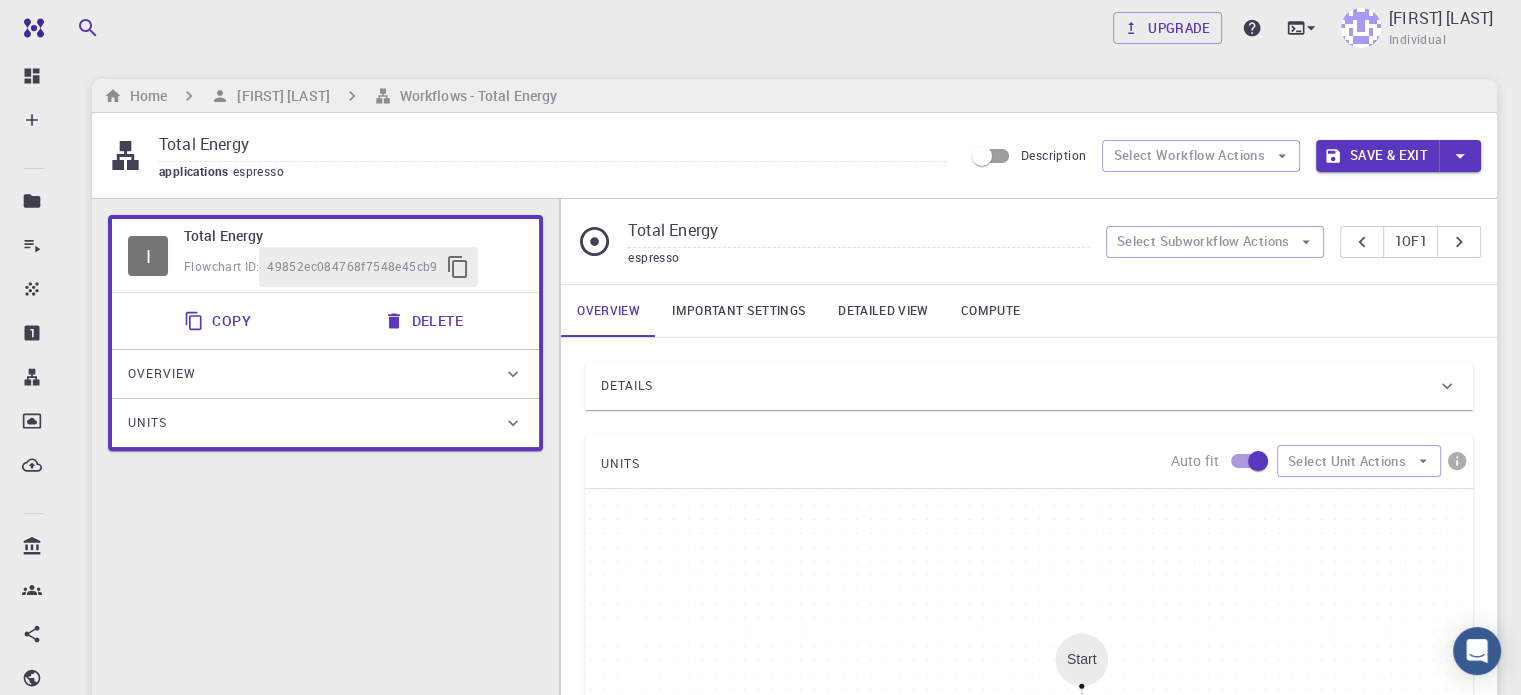 click on "49852ec084768f7548e45cb9" at bounding box center [352, 267] 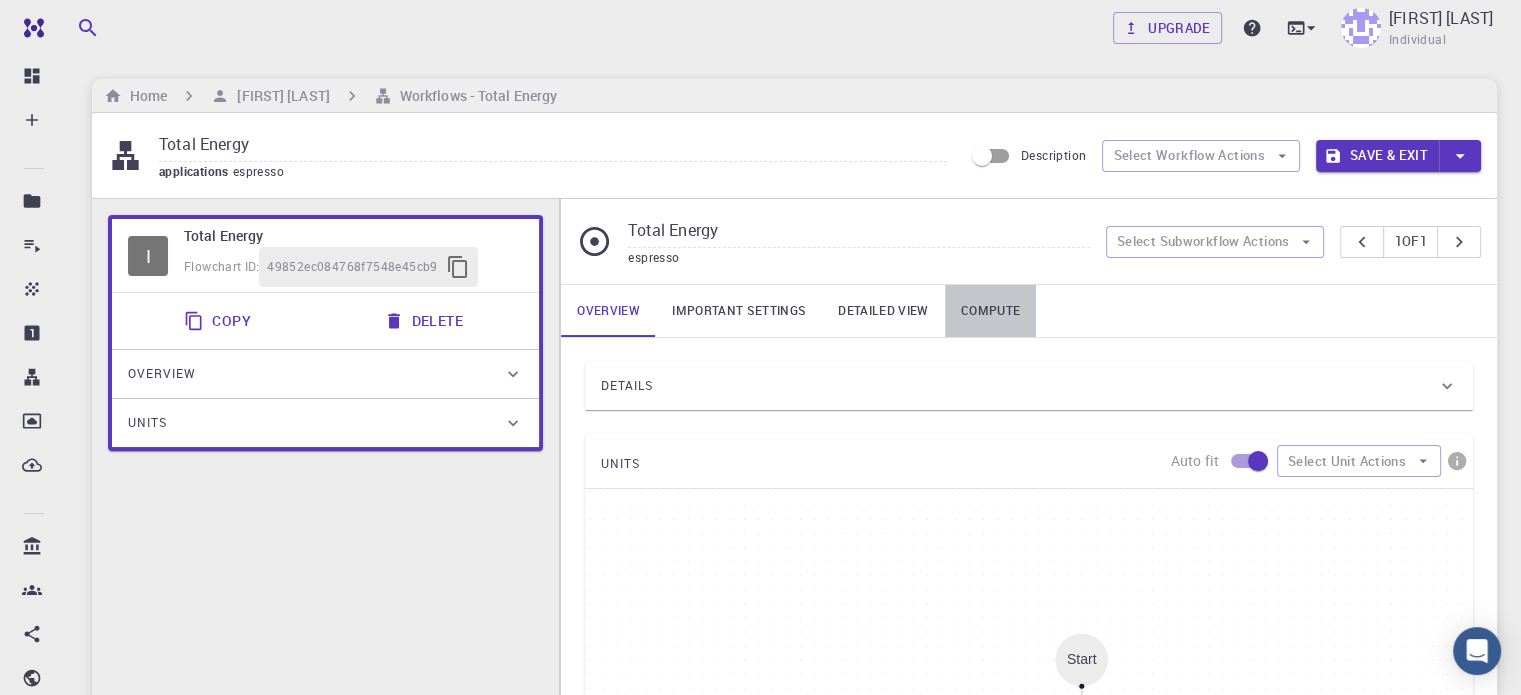click on "Compute" at bounding box center [990, 311] 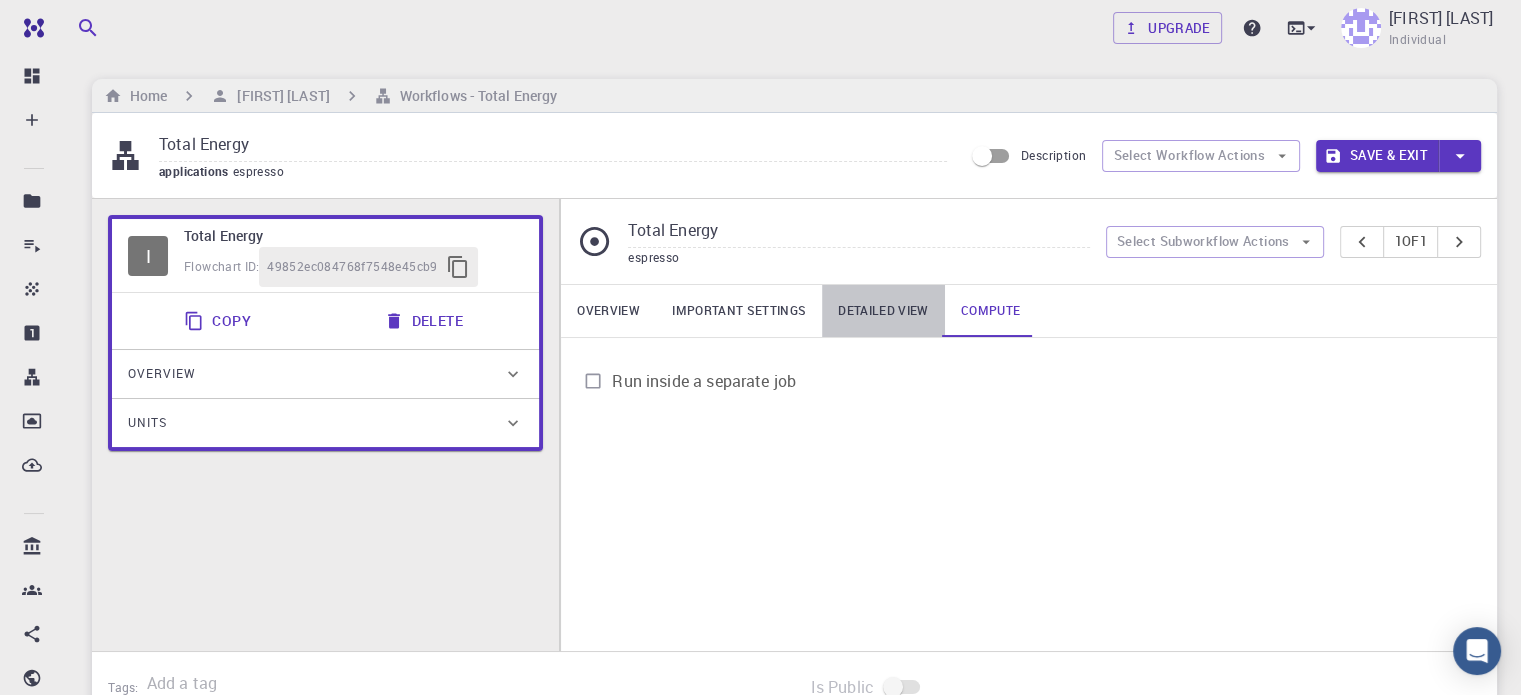 click on "Detailed view" at bounding box center [883, 311] 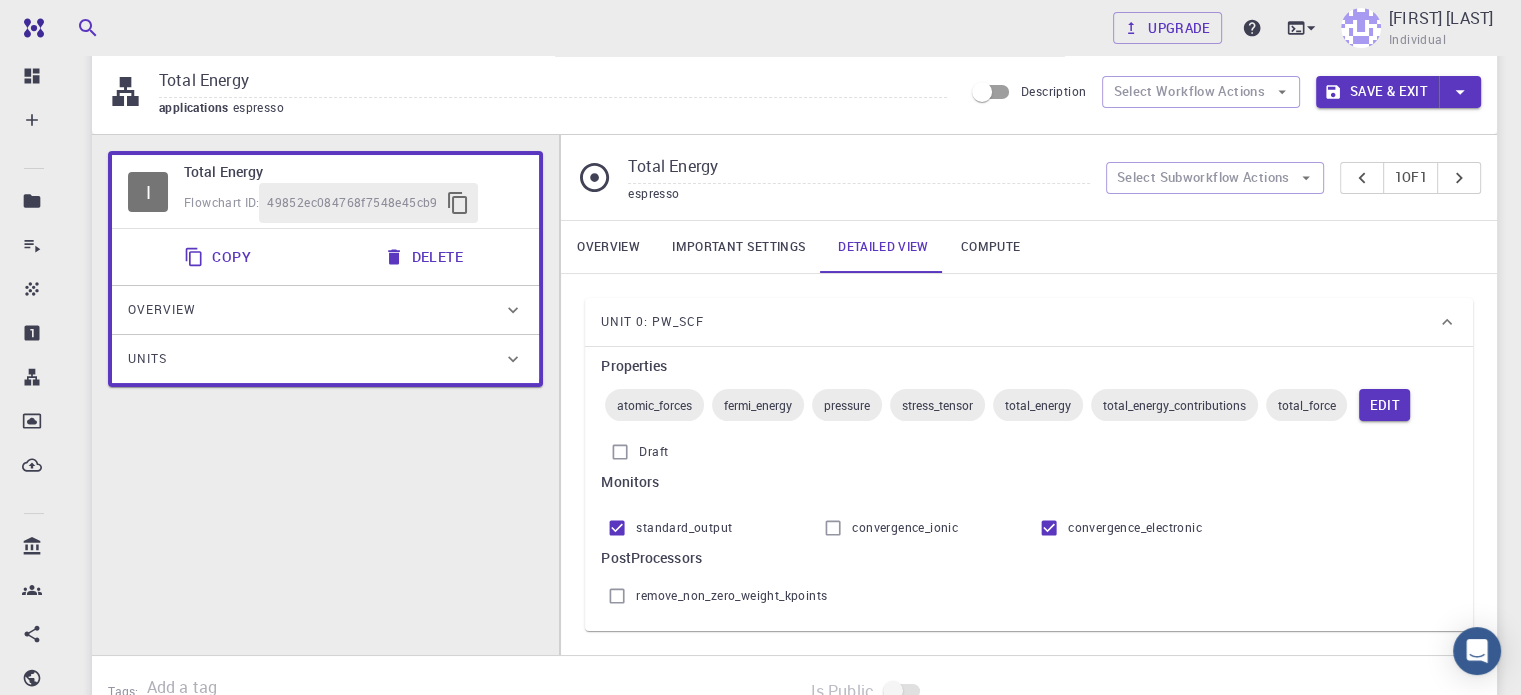scroll, scrollTop: 0, scrollLeft: 0, axis: both 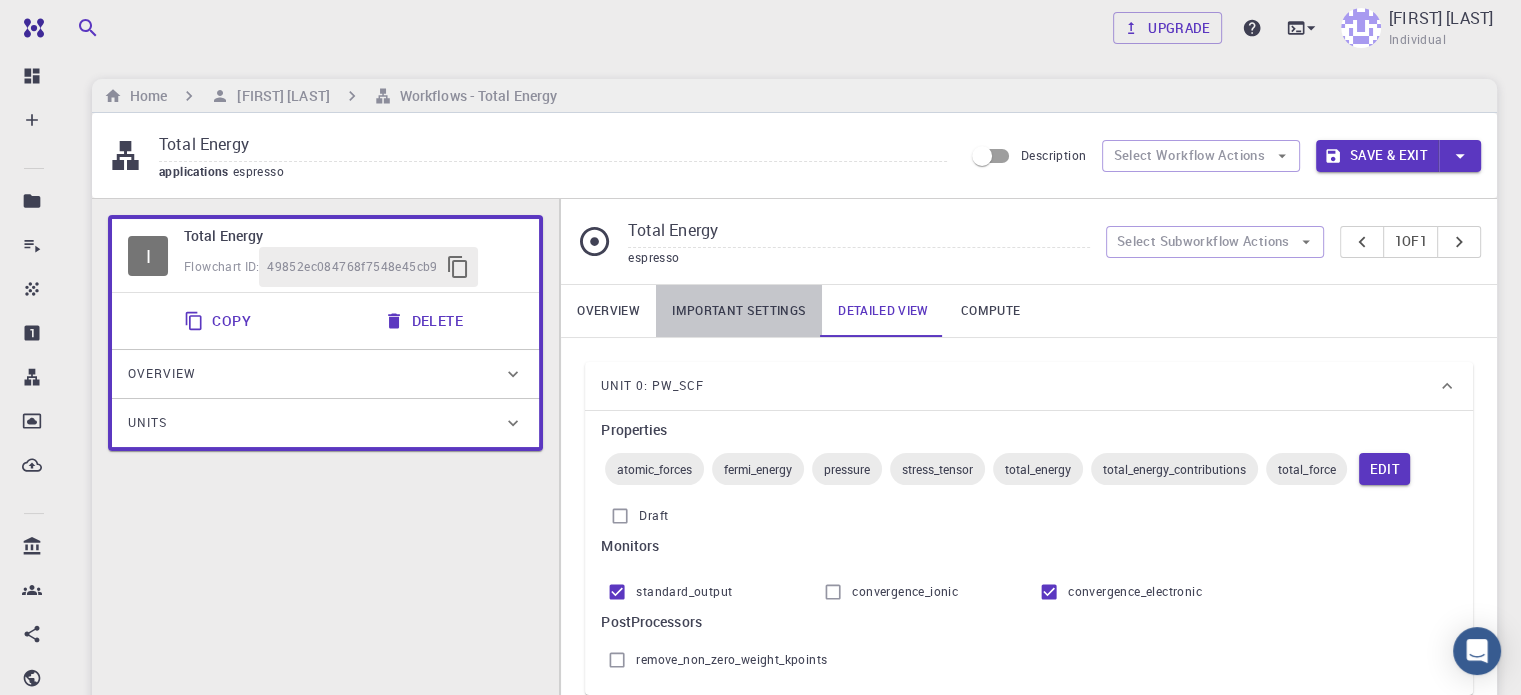 click on "Important settings" at bounding box center (739, 311) 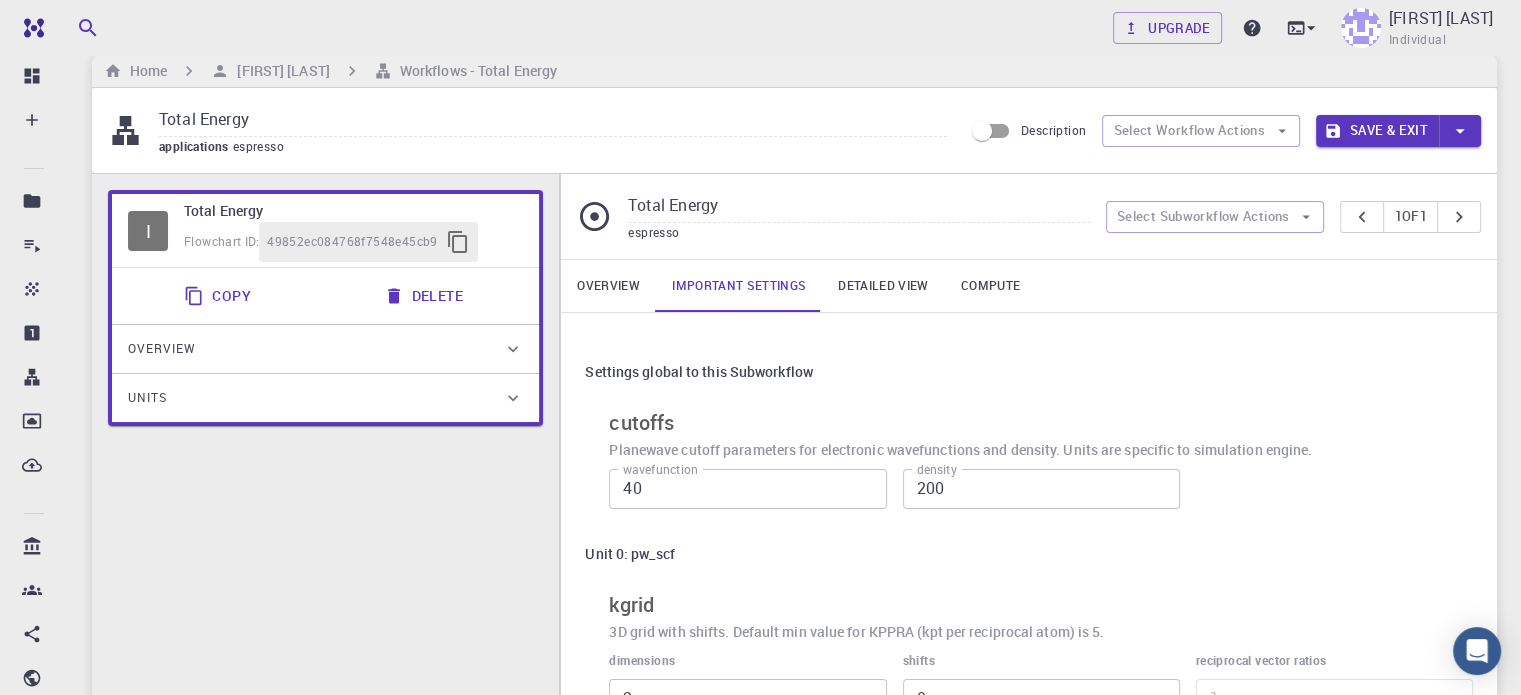 scroll, scrollTop: 0, scrollLeft: 0, axis: both 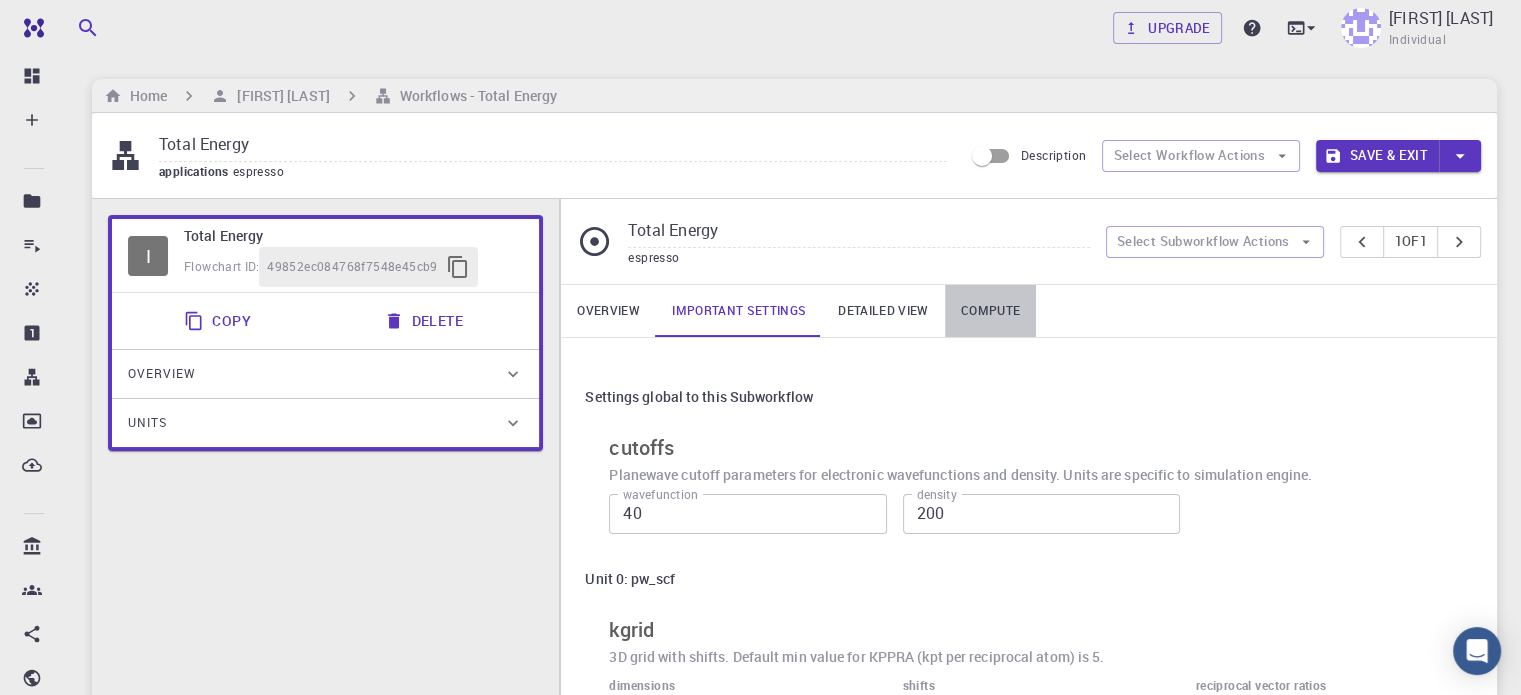 click on "Compute" at bounding box center (990, 311) 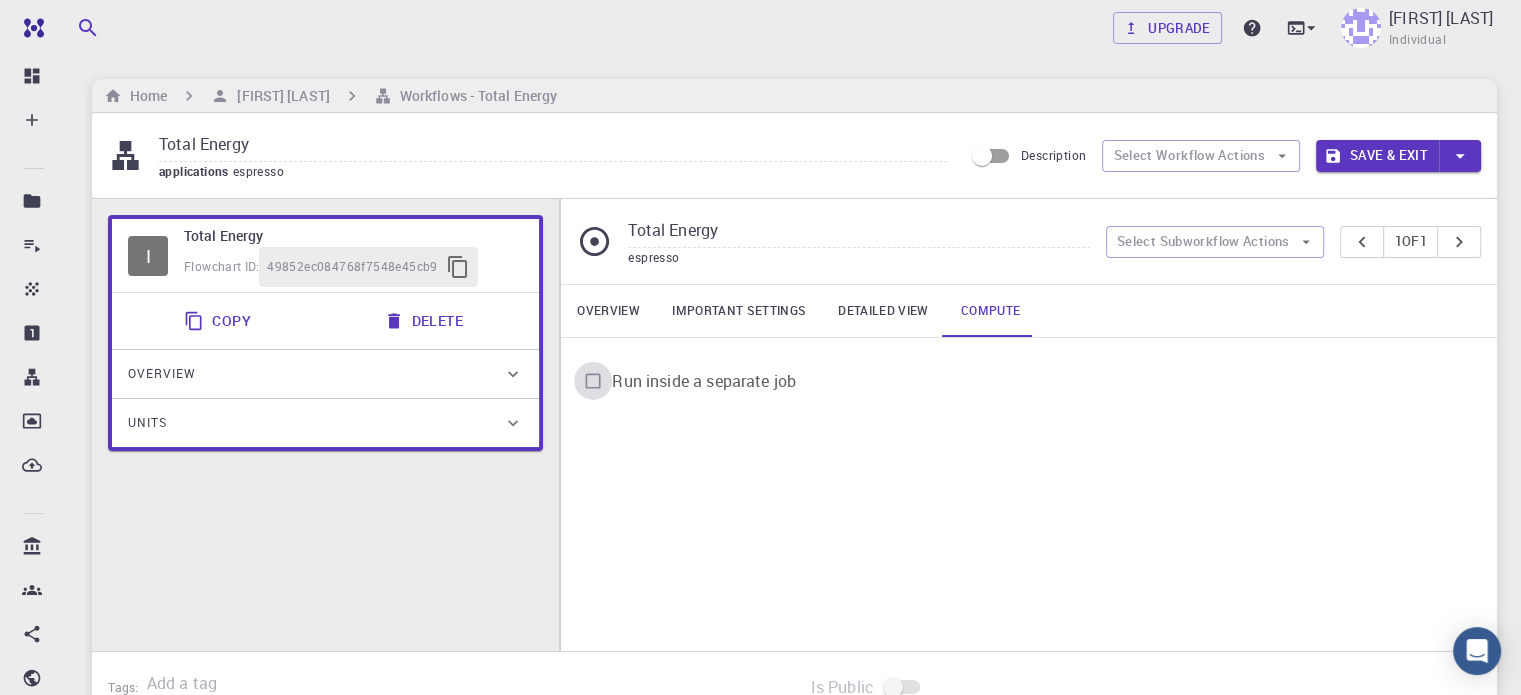 click on "Run inside a separate job" at bounding box center [593, 381] 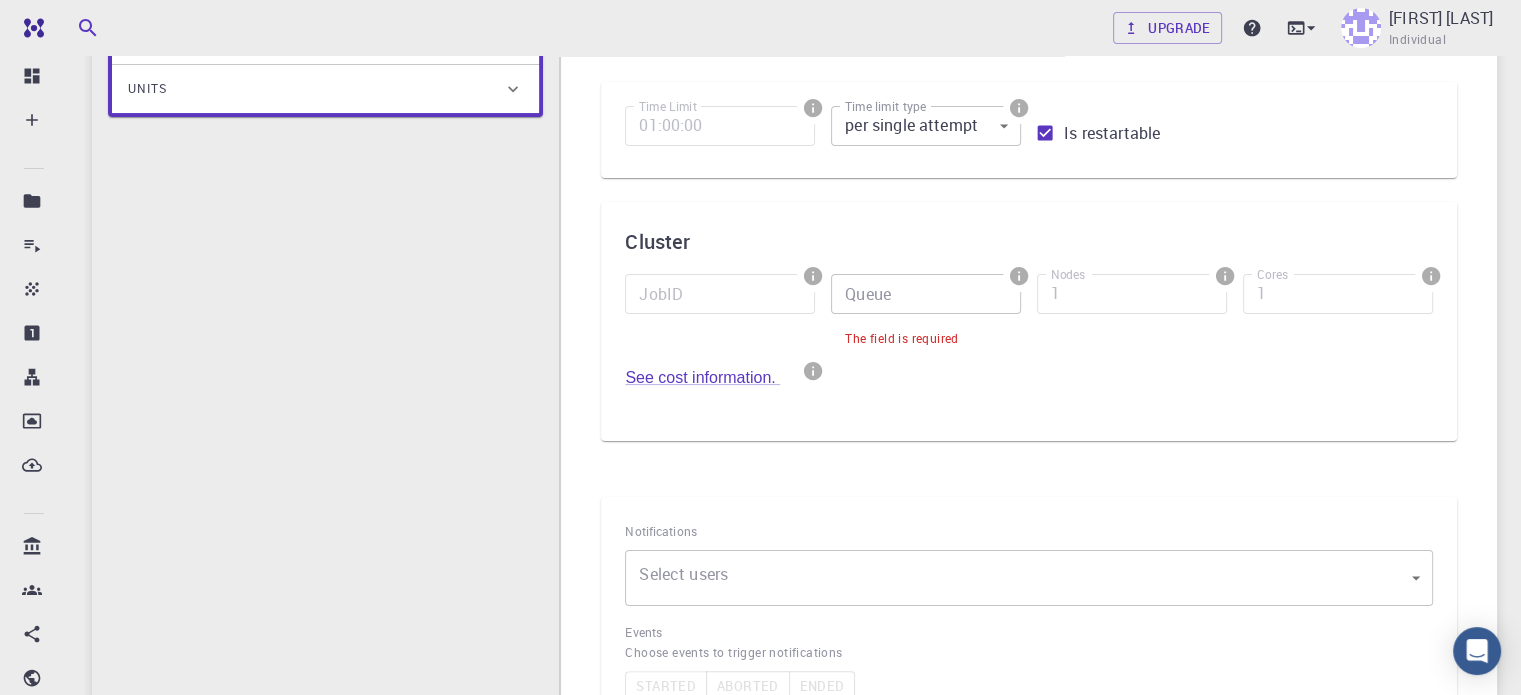 scroll, scrollTop: 335, scrollLeft: 0, axis: vertical 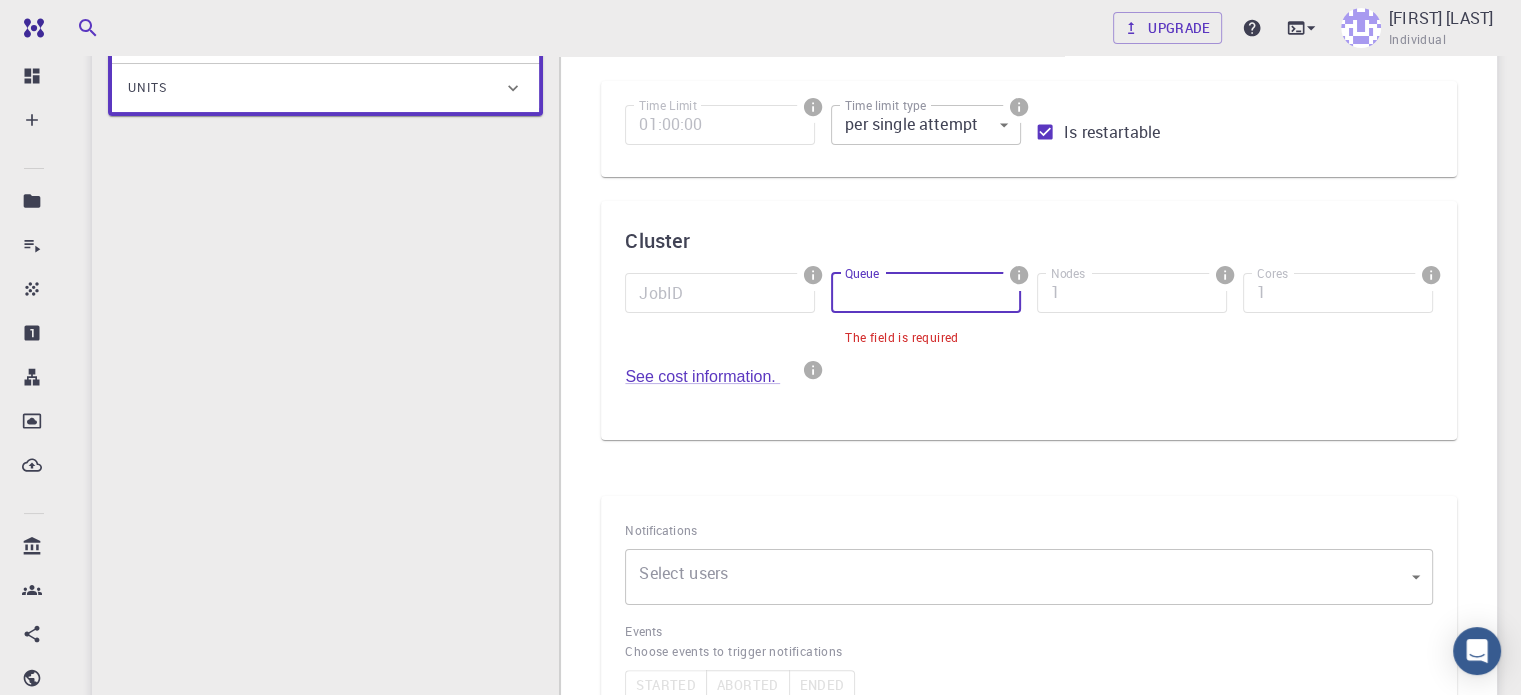 click on "Queue" at bounding box center (926, 293) 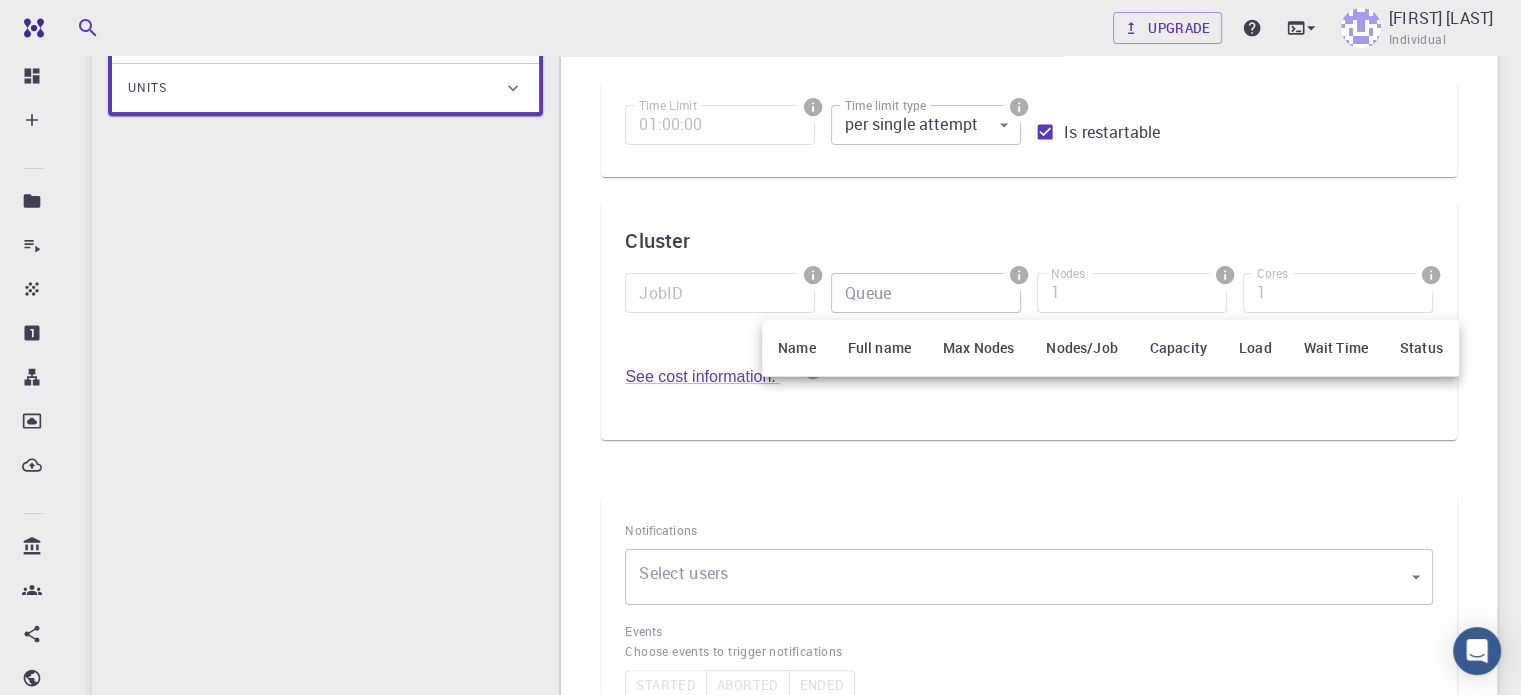 click at bounding box center (760, 347) 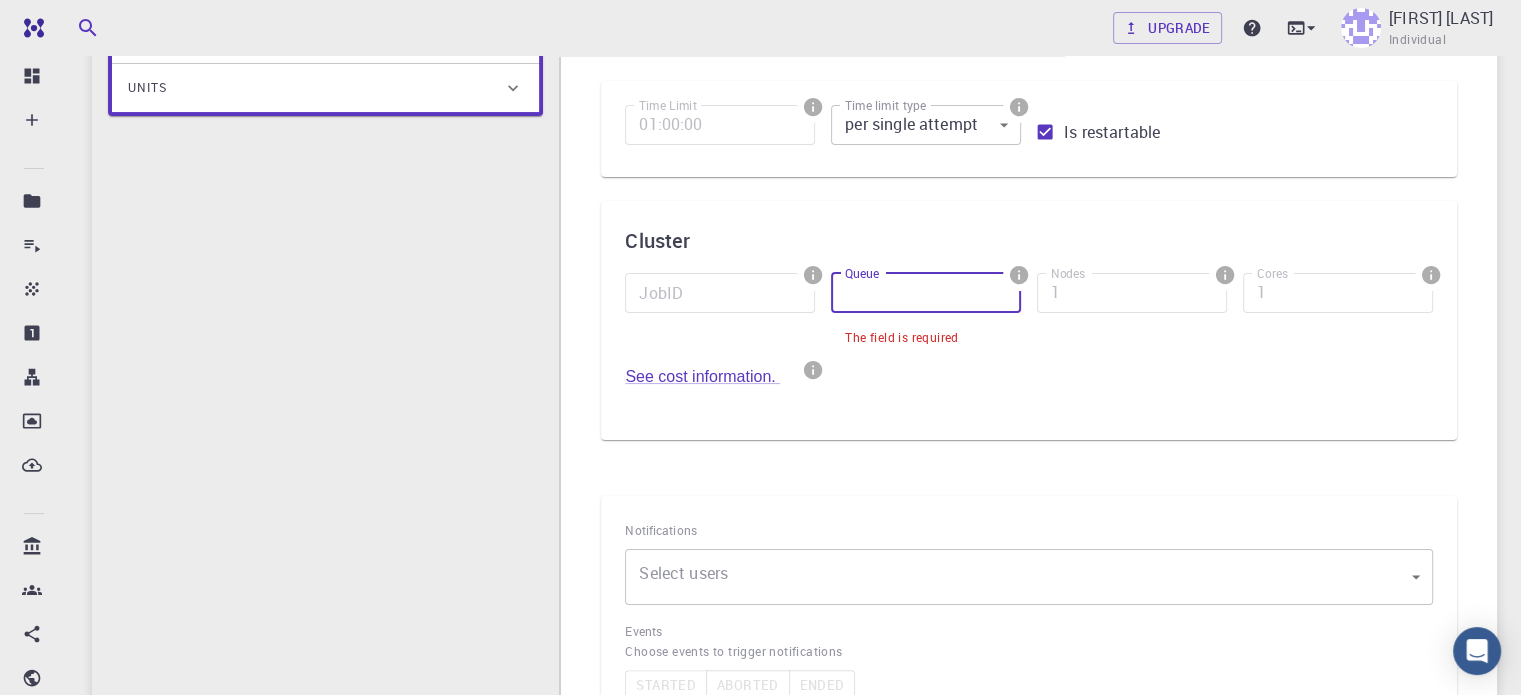 click on "Queue" at bounding box center (926, 293) 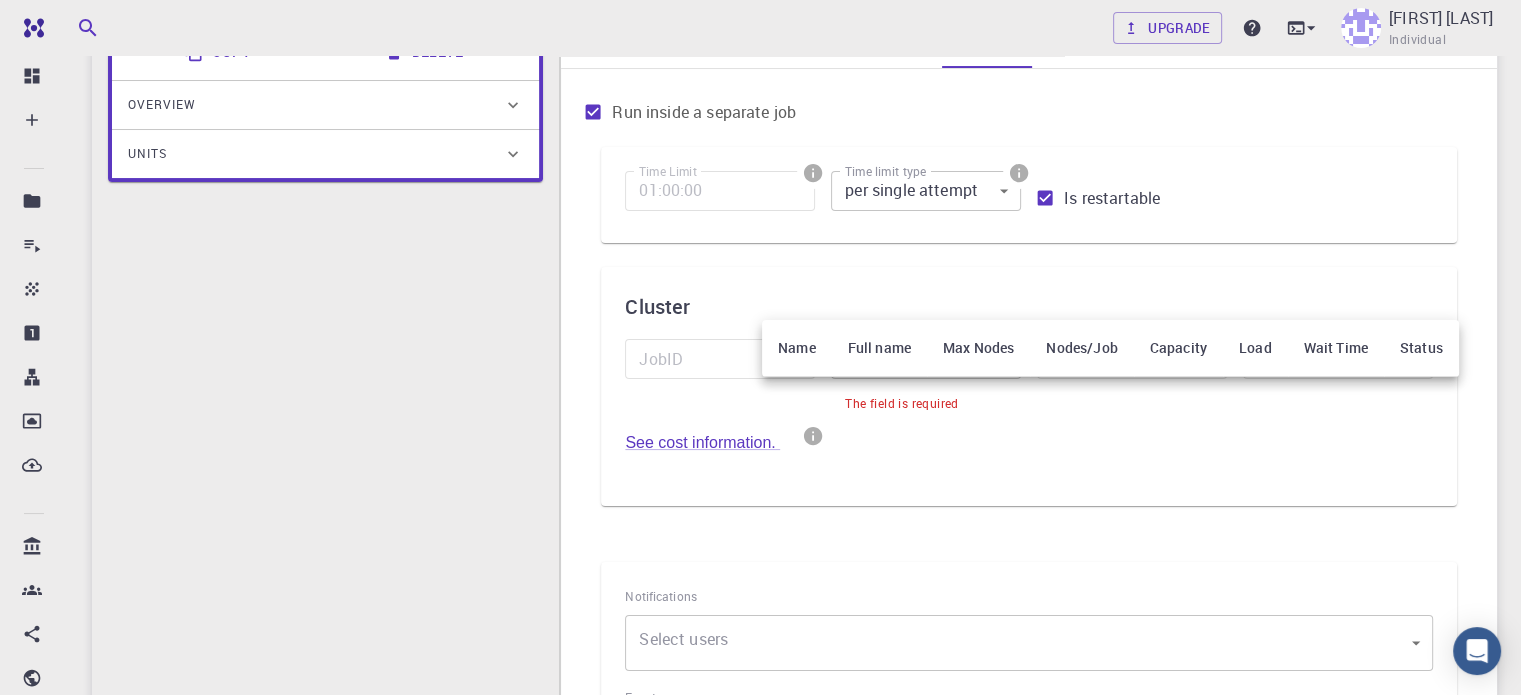 scroll, scrollTop: 0, scrollLeft: 0, axis: both 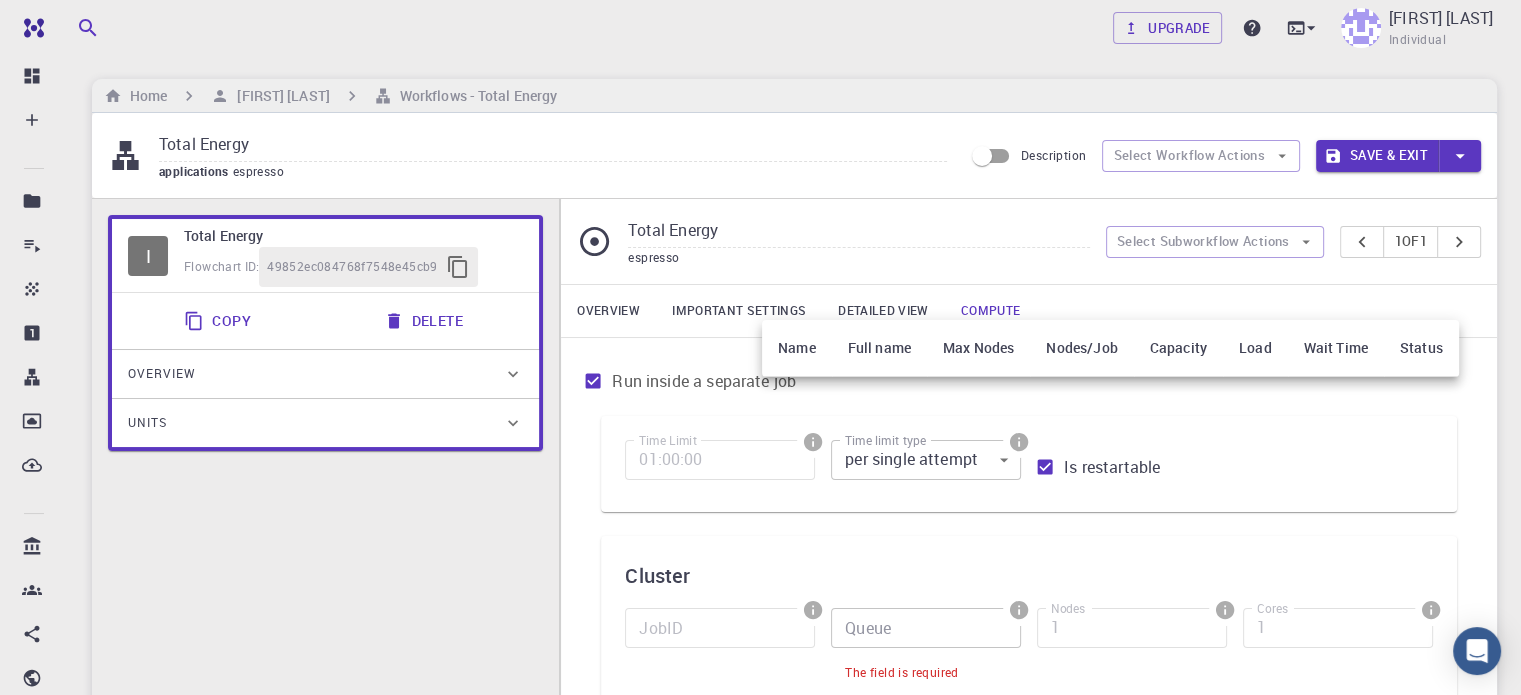 click at bounding box center [760, 347] 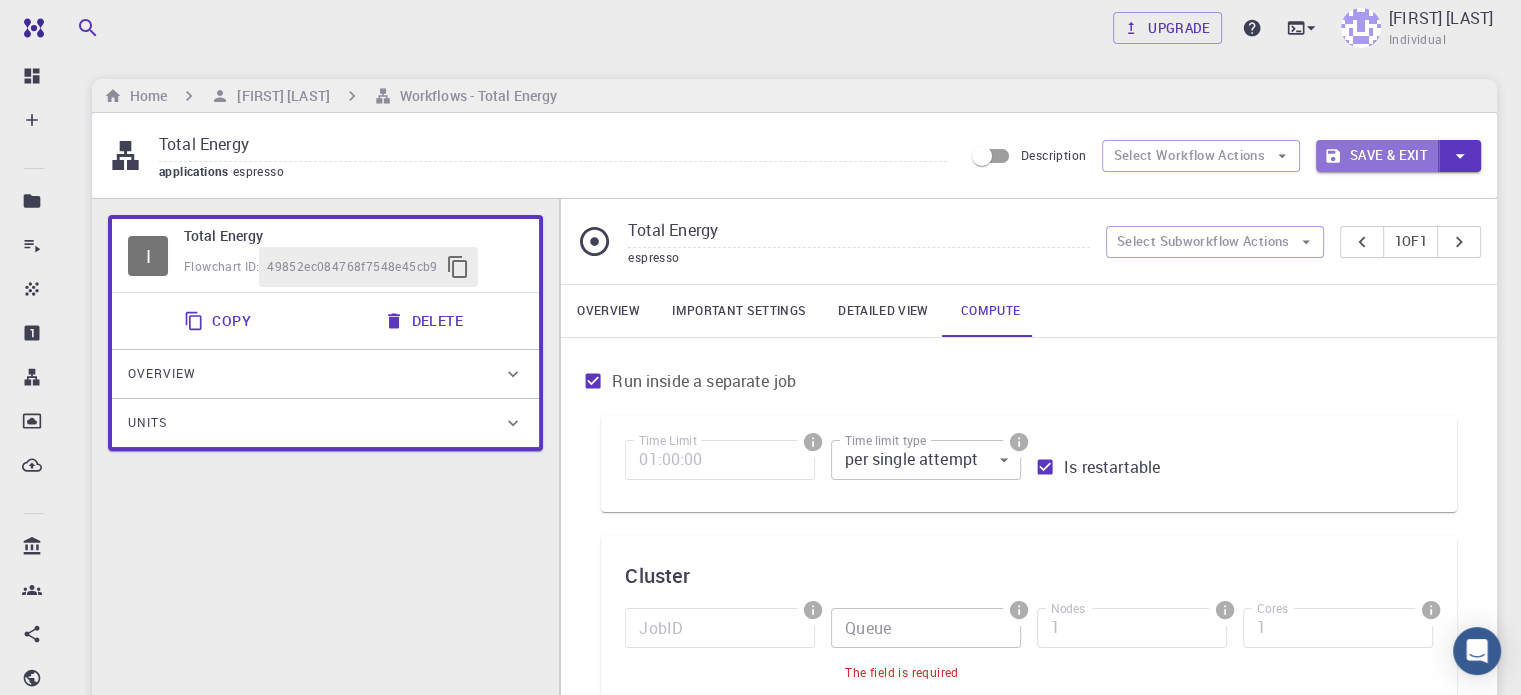 click on "Save & Exit" at bounding box center [1377, 156] 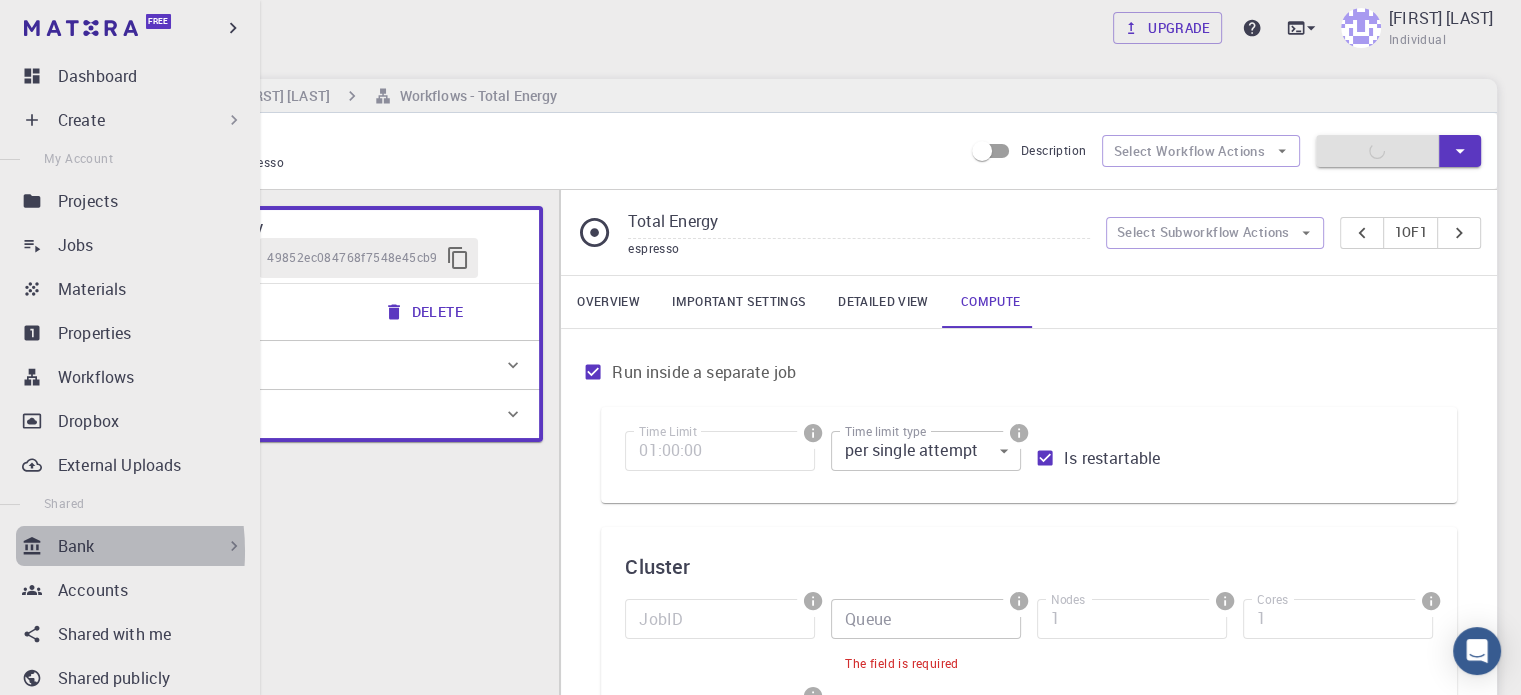 click 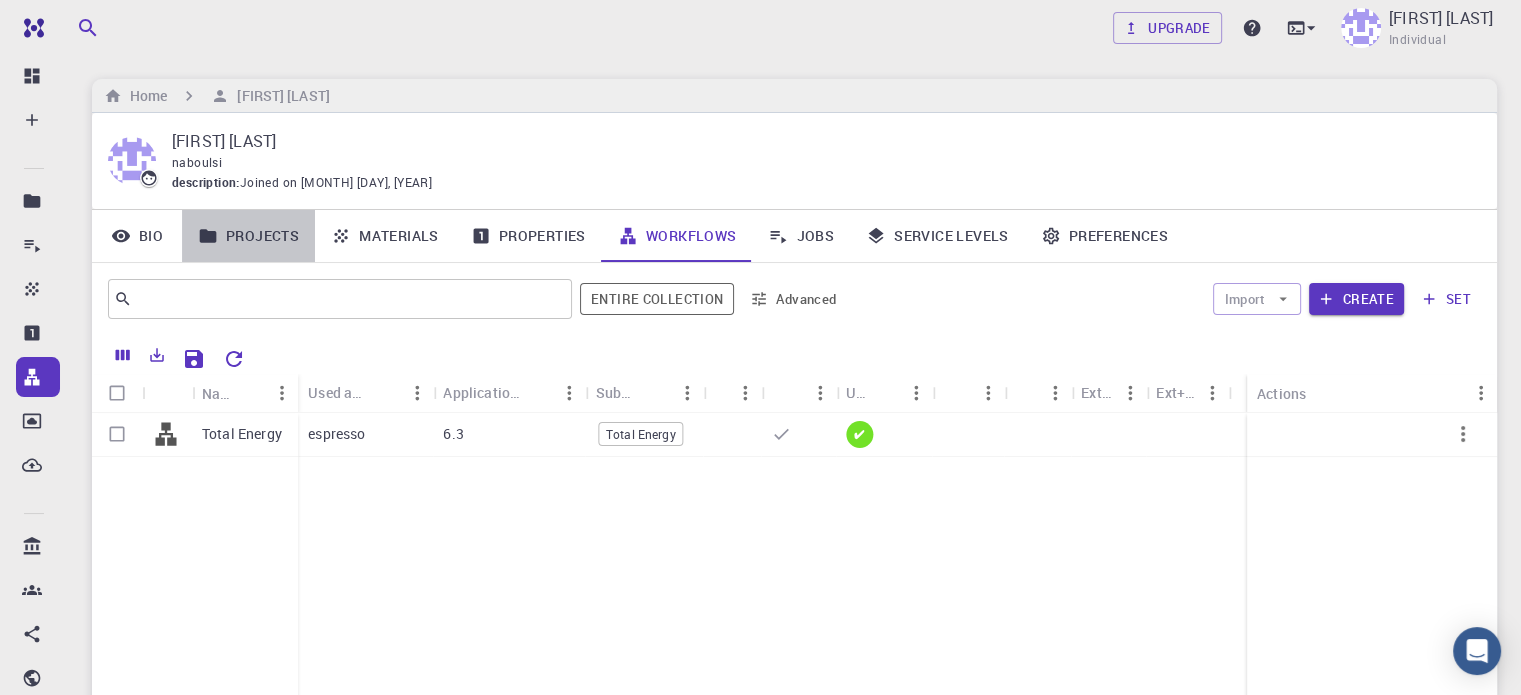 click on "Projects" at bounding box center (248, 236) 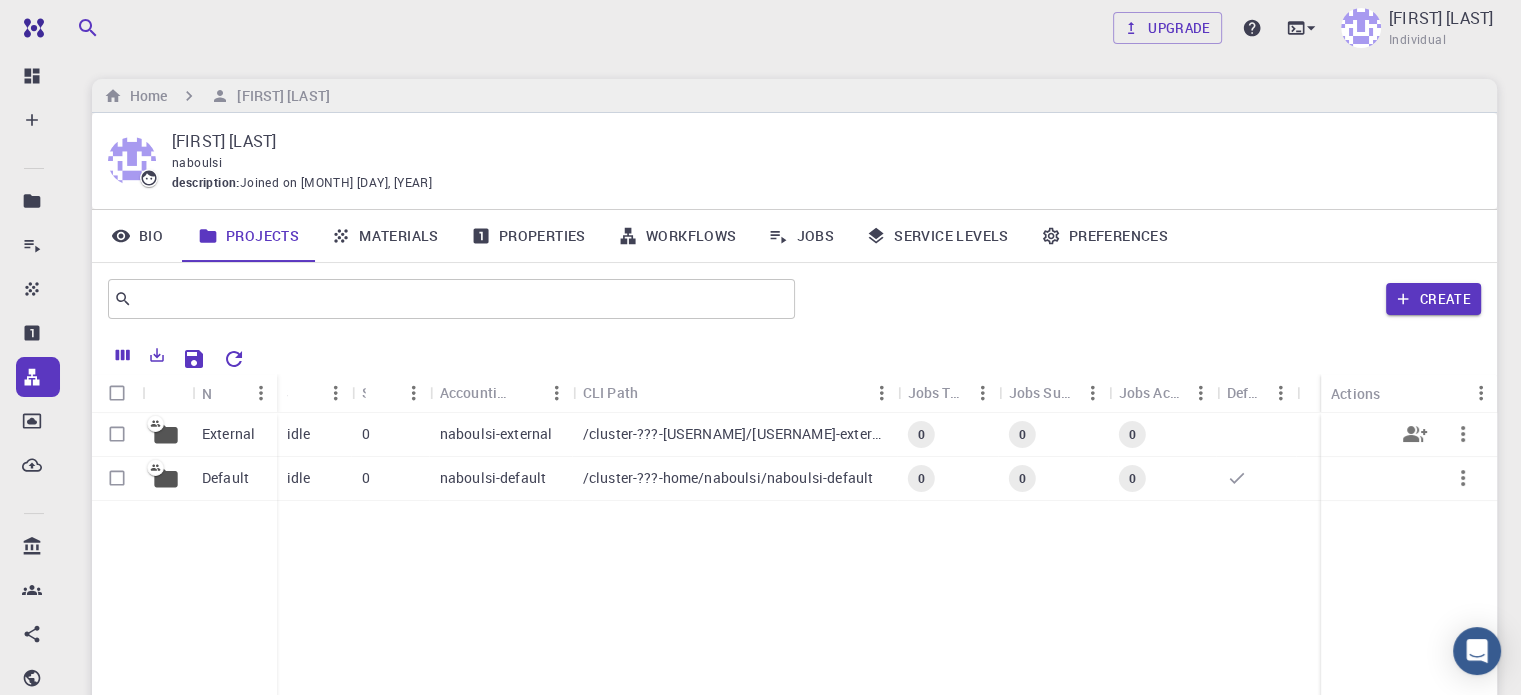 click on "0" at bounding box center (391, 435) 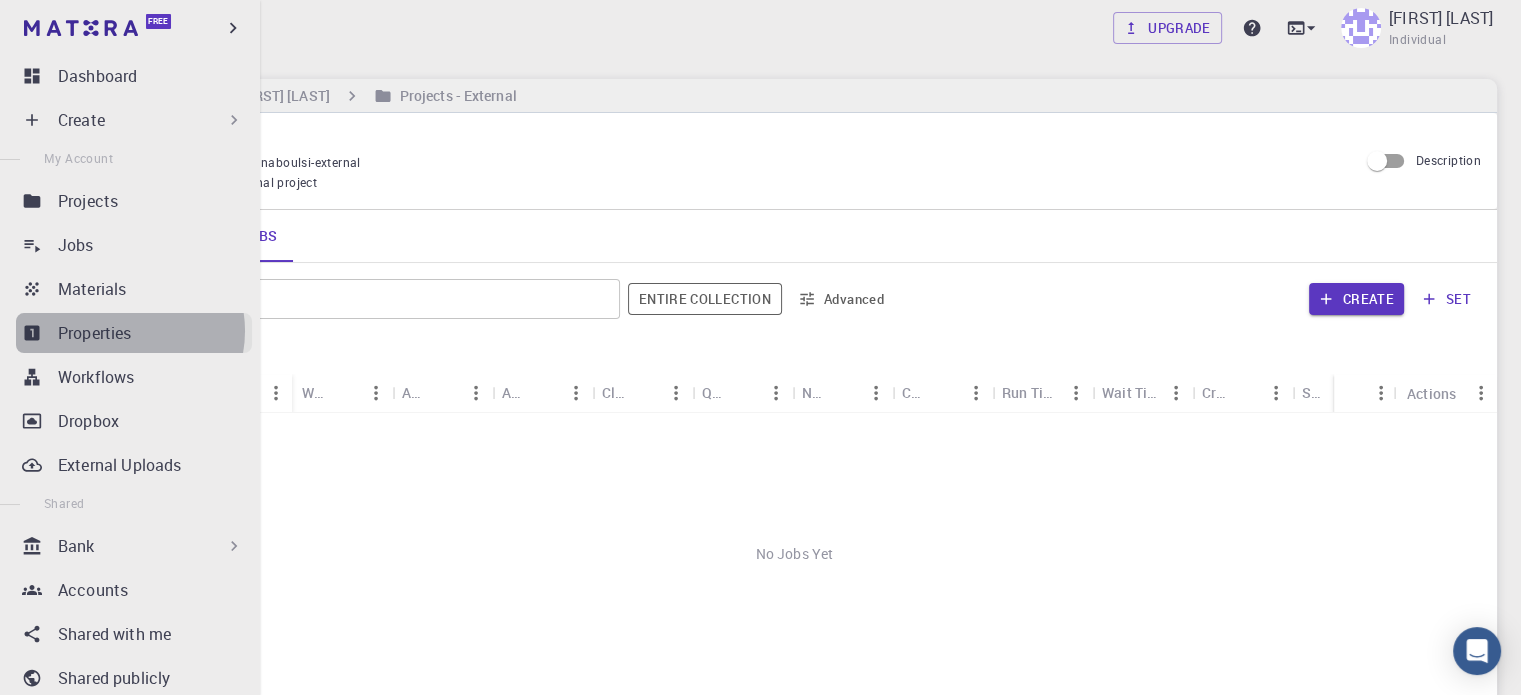 click on "Properties" at bounding box center (95, 333) 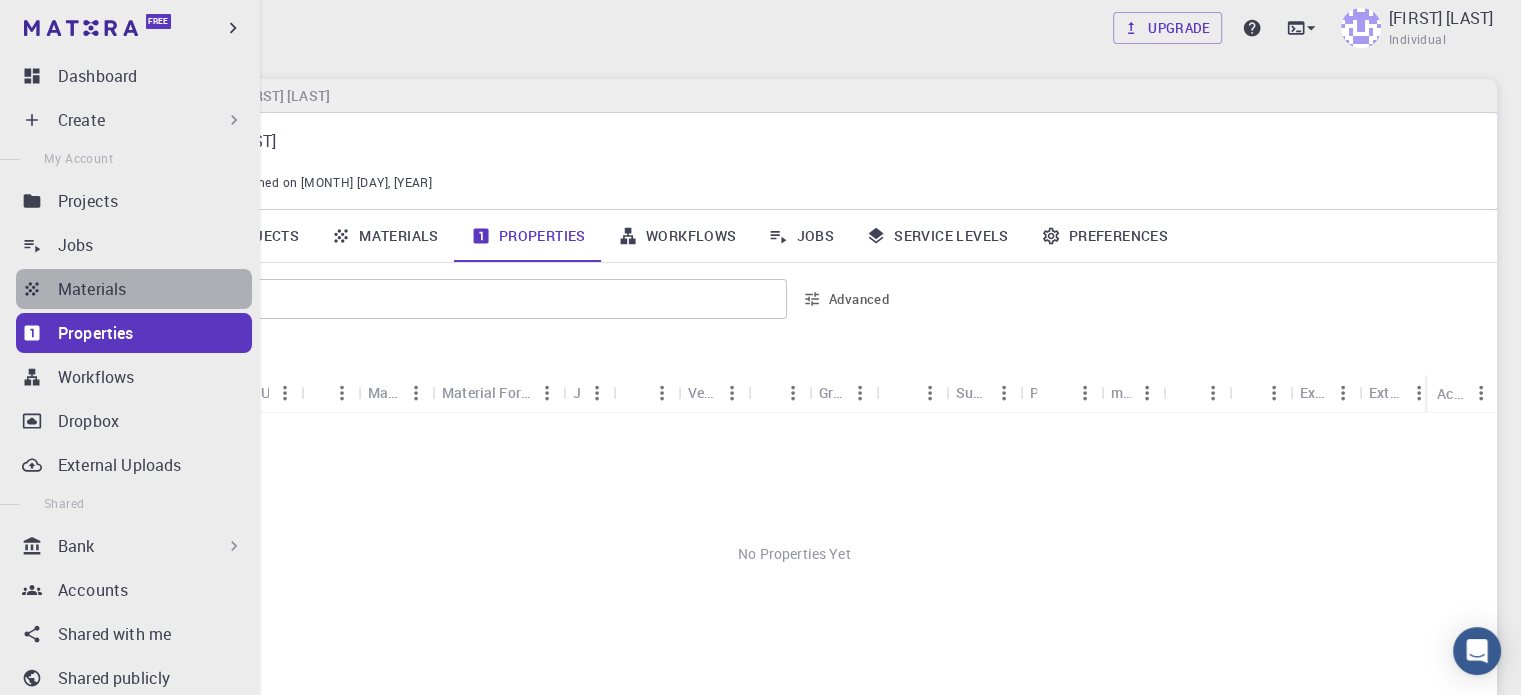 click on "Materials" at bounding box center [155, 289] 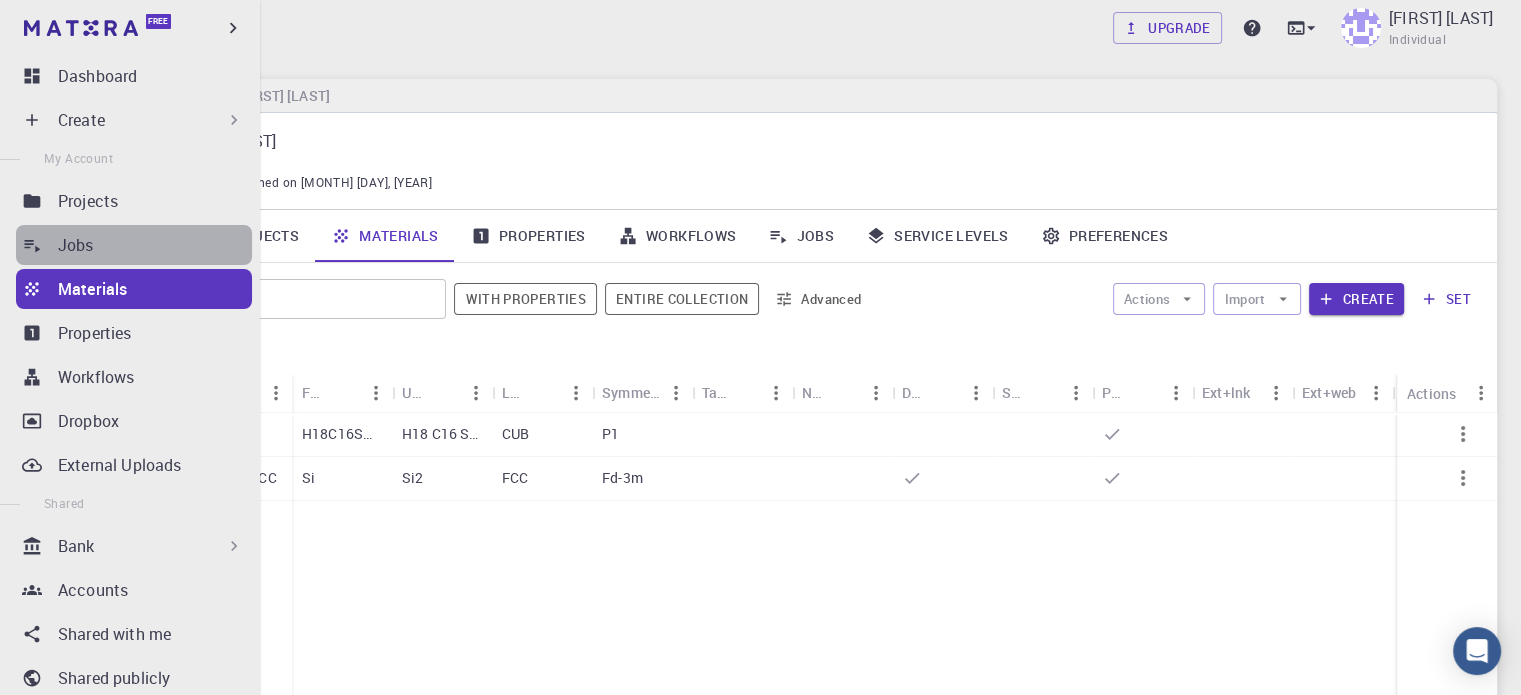 click on "Jobs" at bounding box center (155, 245) 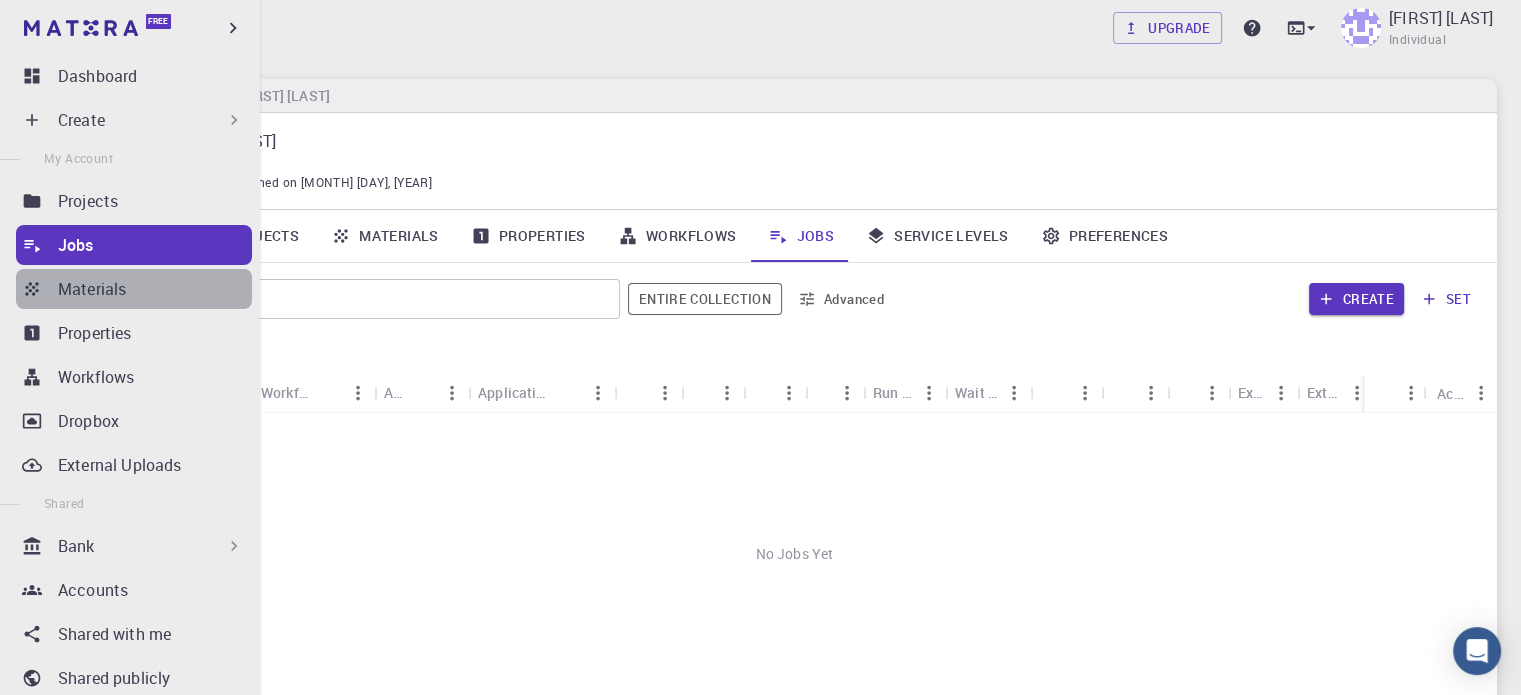 click on "Materials" at bounding box center (155, 289) 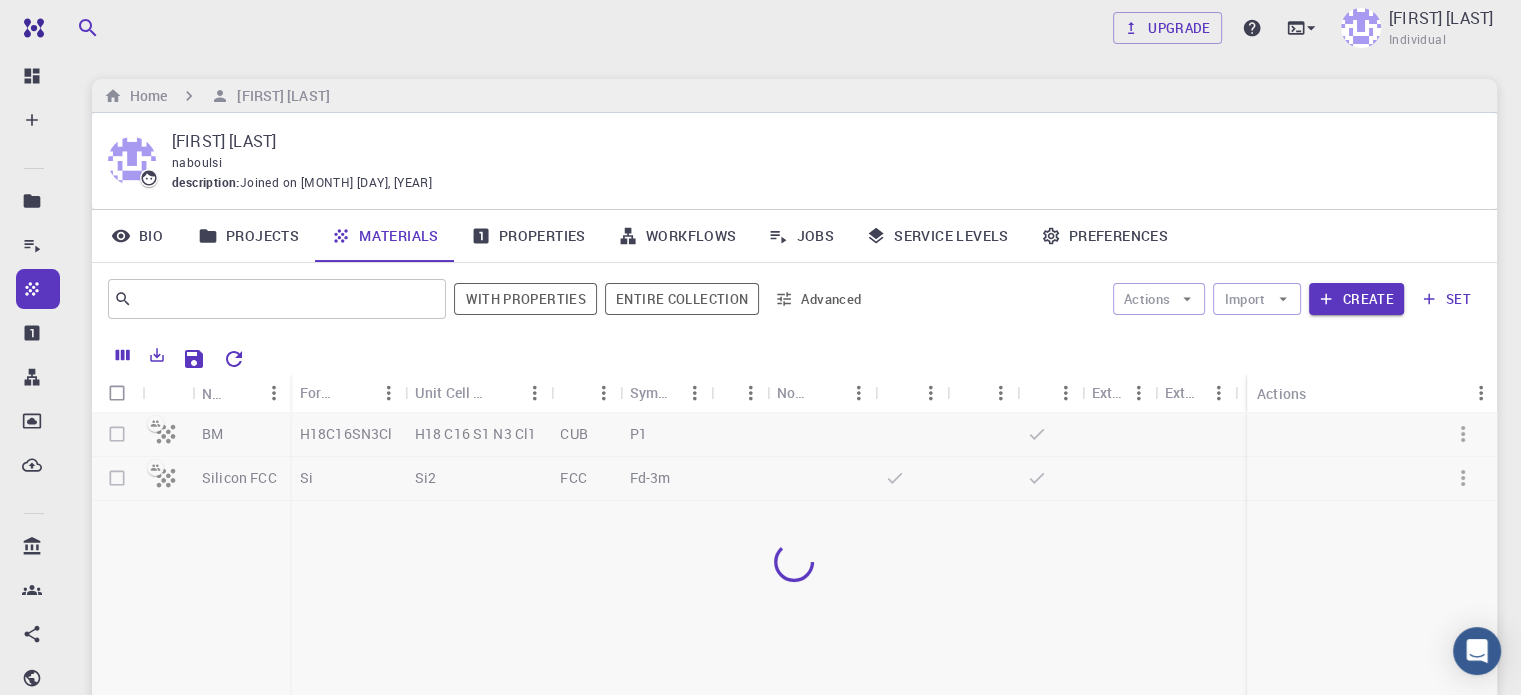 click at bounding box center [794, 561] 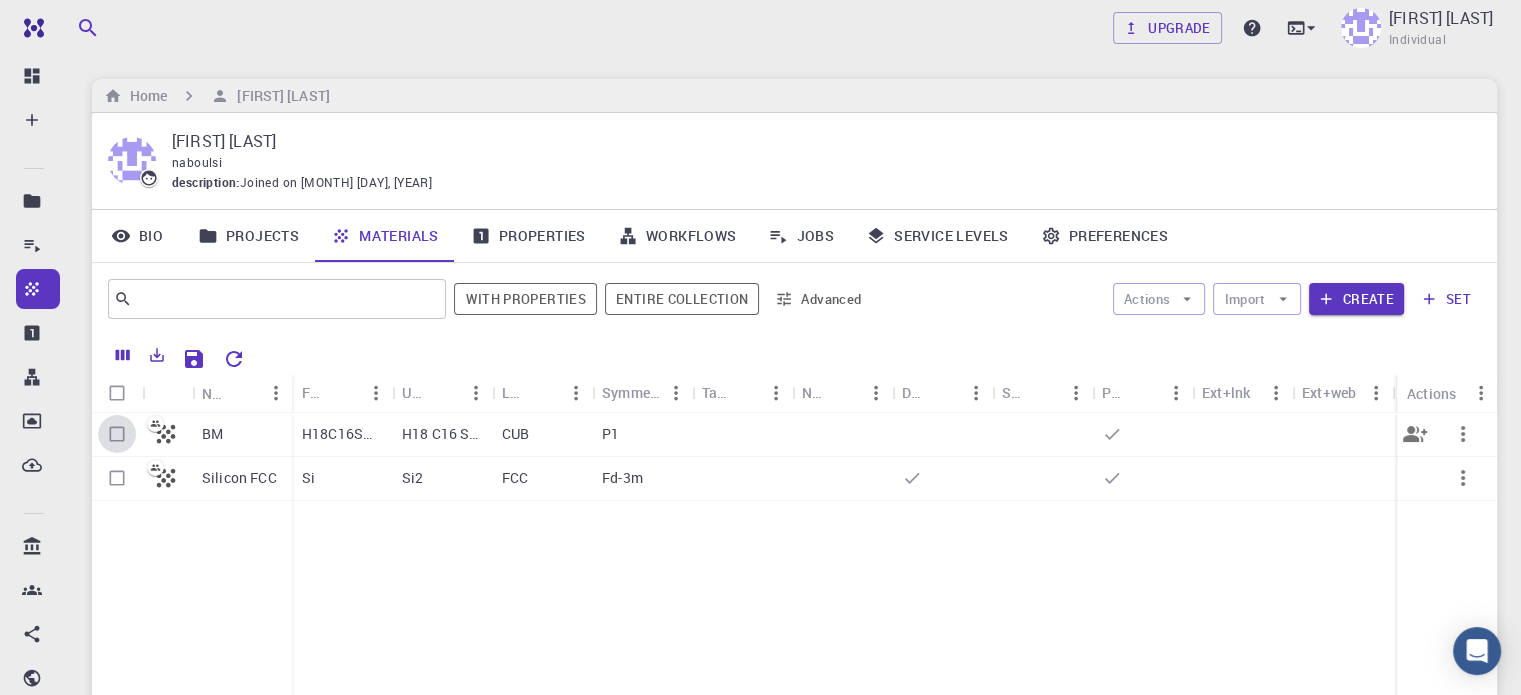 click at bounding box center [117, 434] 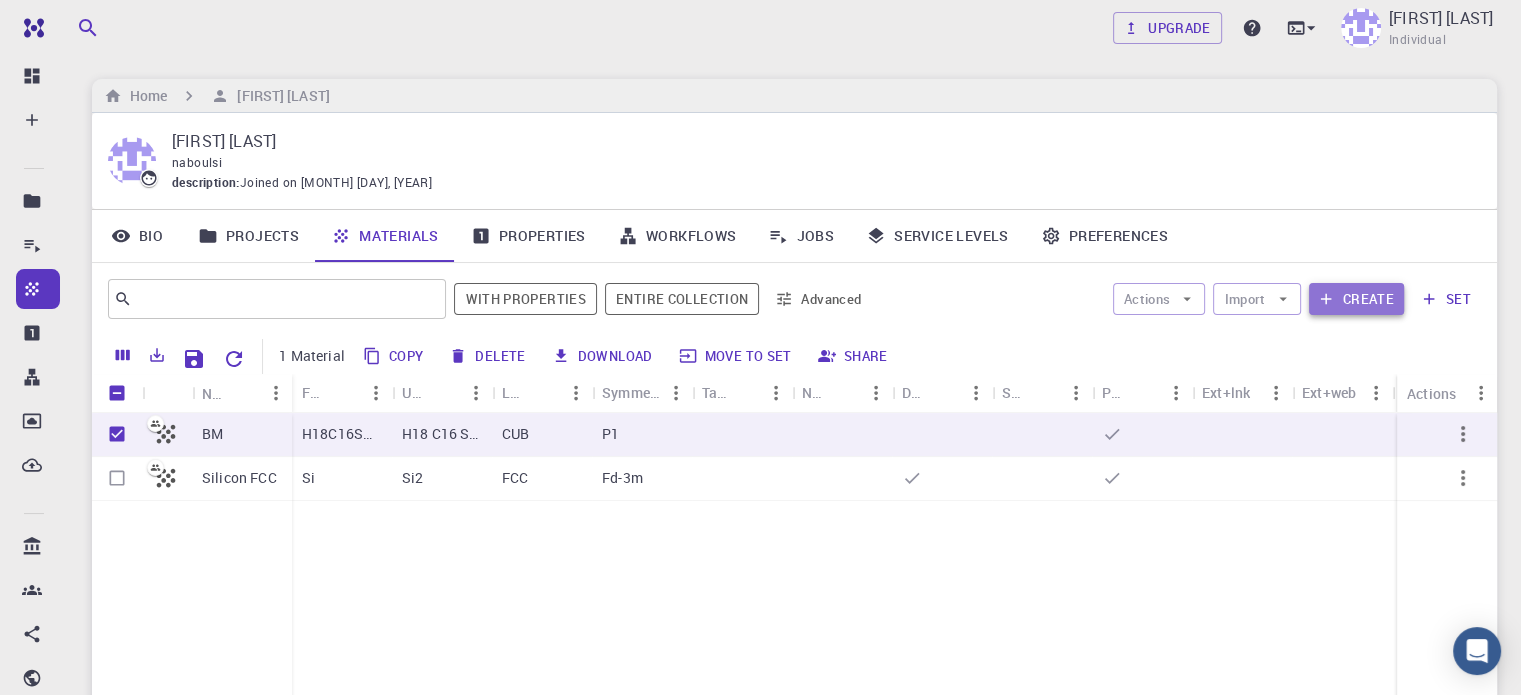 click on "Create" at bounding box center [1356, 299] 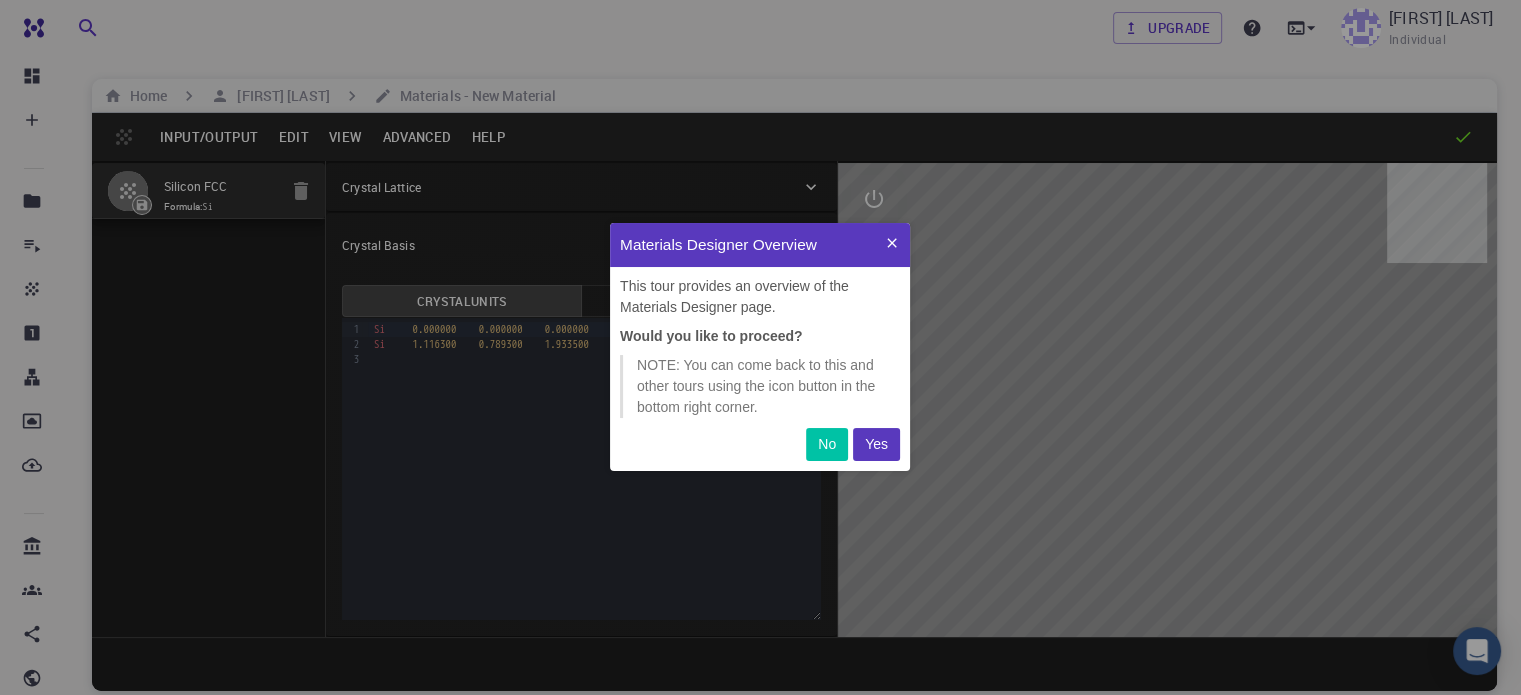 scroll, scrollTop: 0, scrollLeft: 0, axis: both 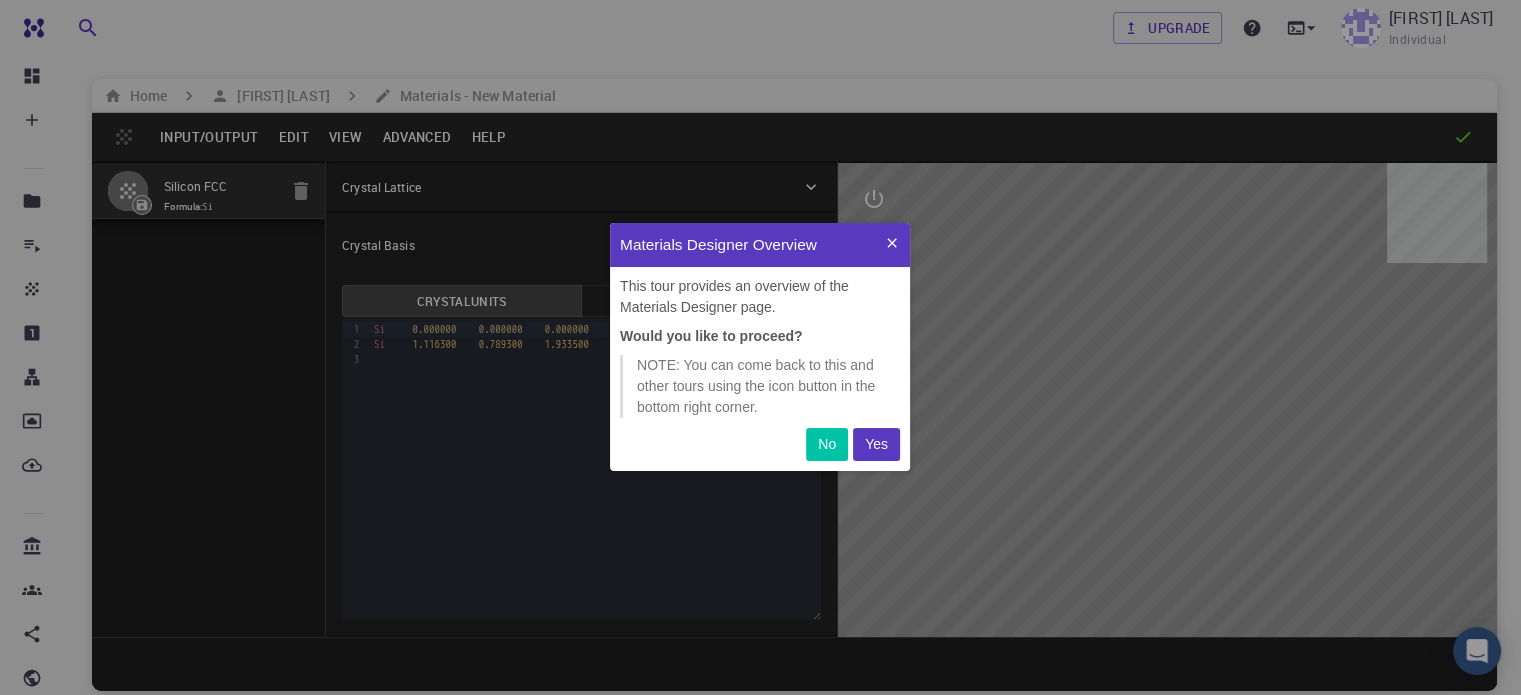 click at bounding box center [892, 244] 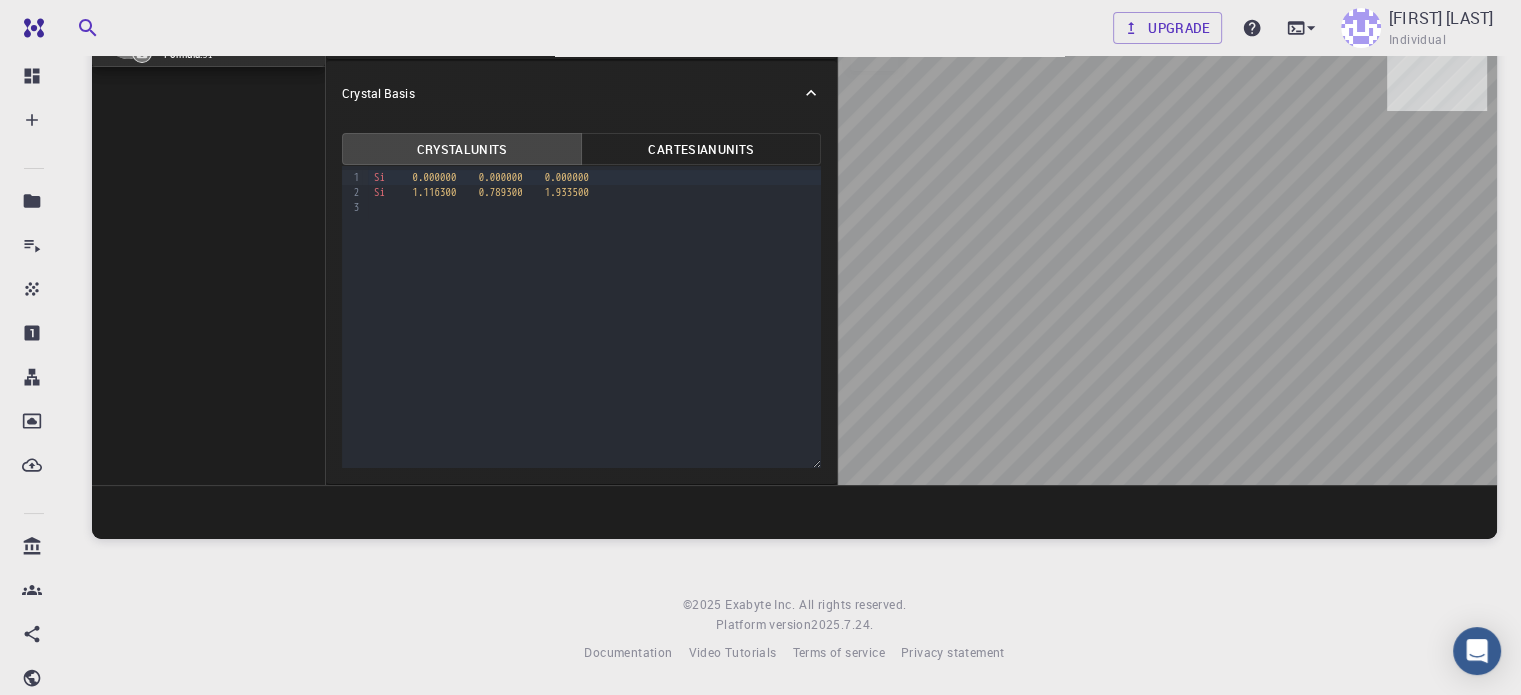 scroll, scrollTop: 0, scrollLeft: 0, axis: both 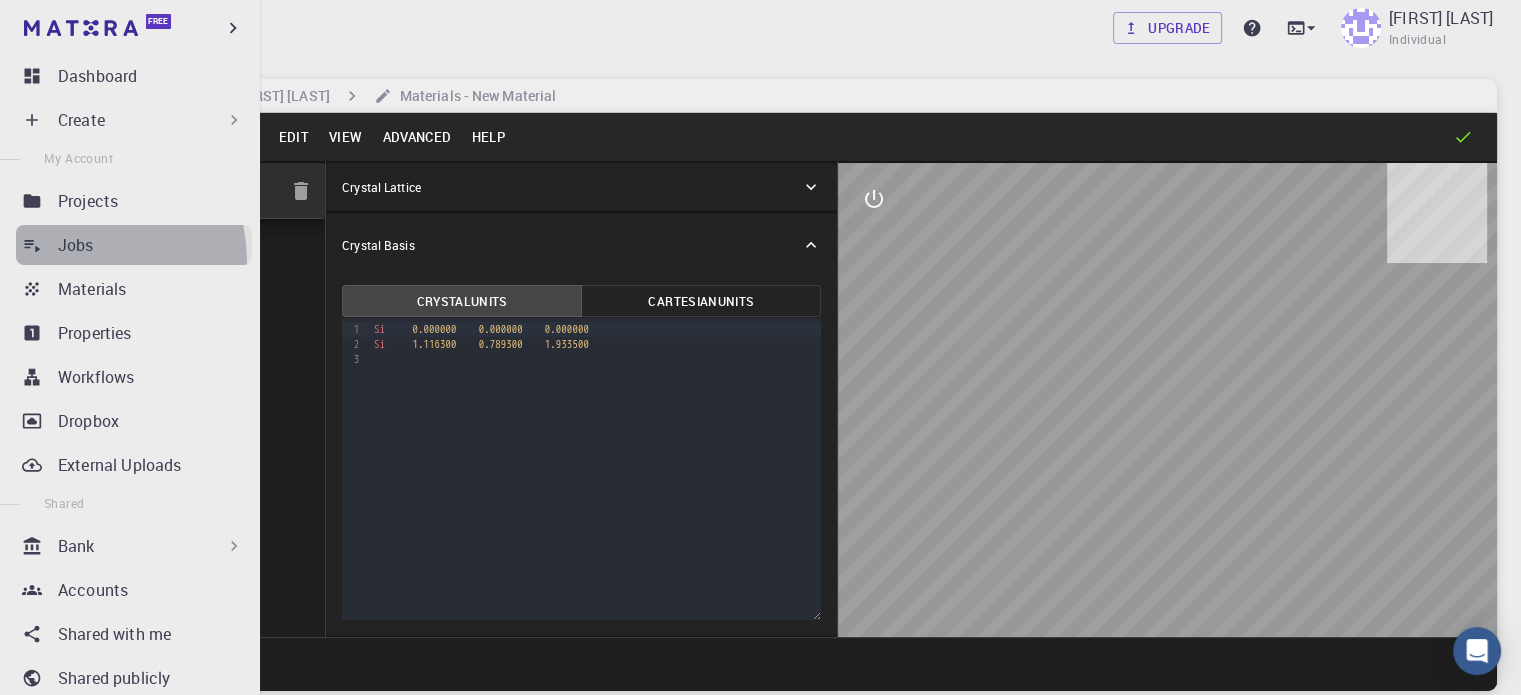 click on "Jobs" at bounding box center [134, 245] 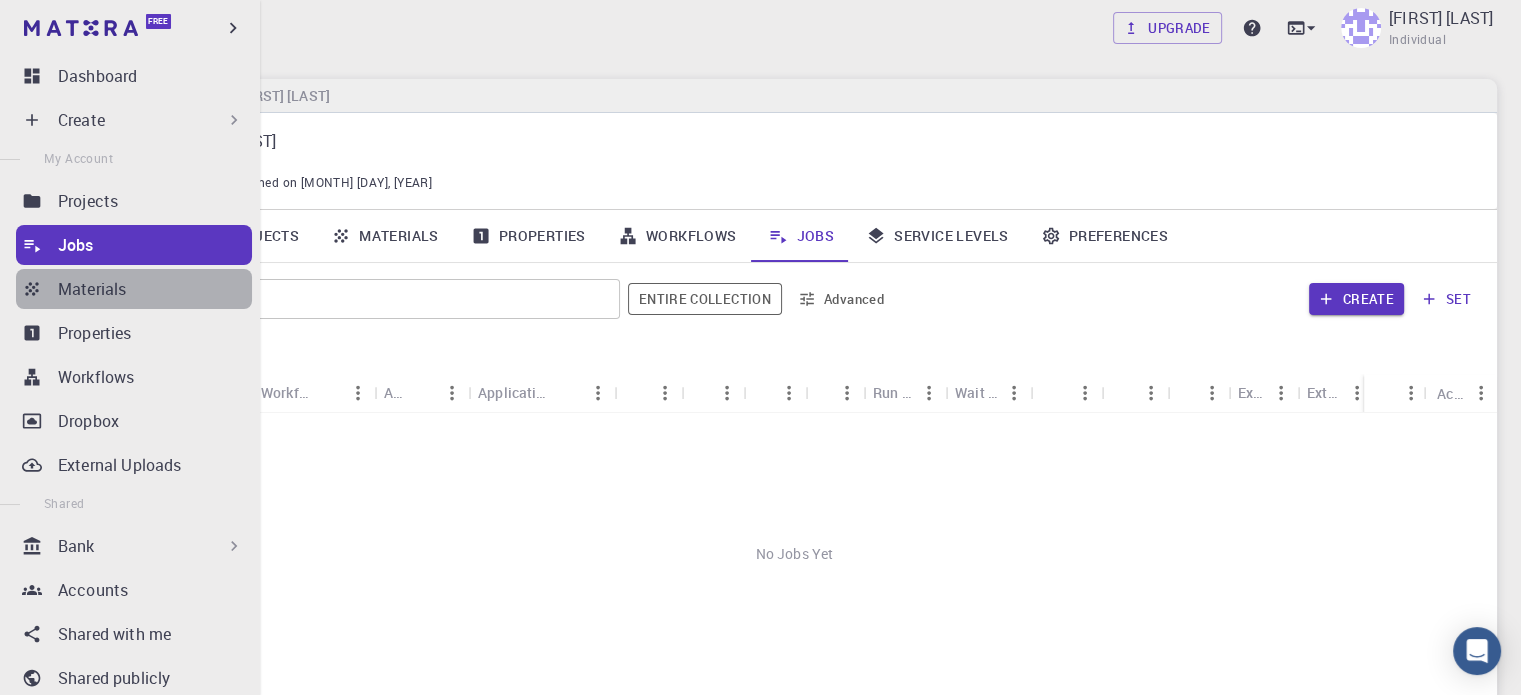 click on "Materials" at bounding box center (155, 289) 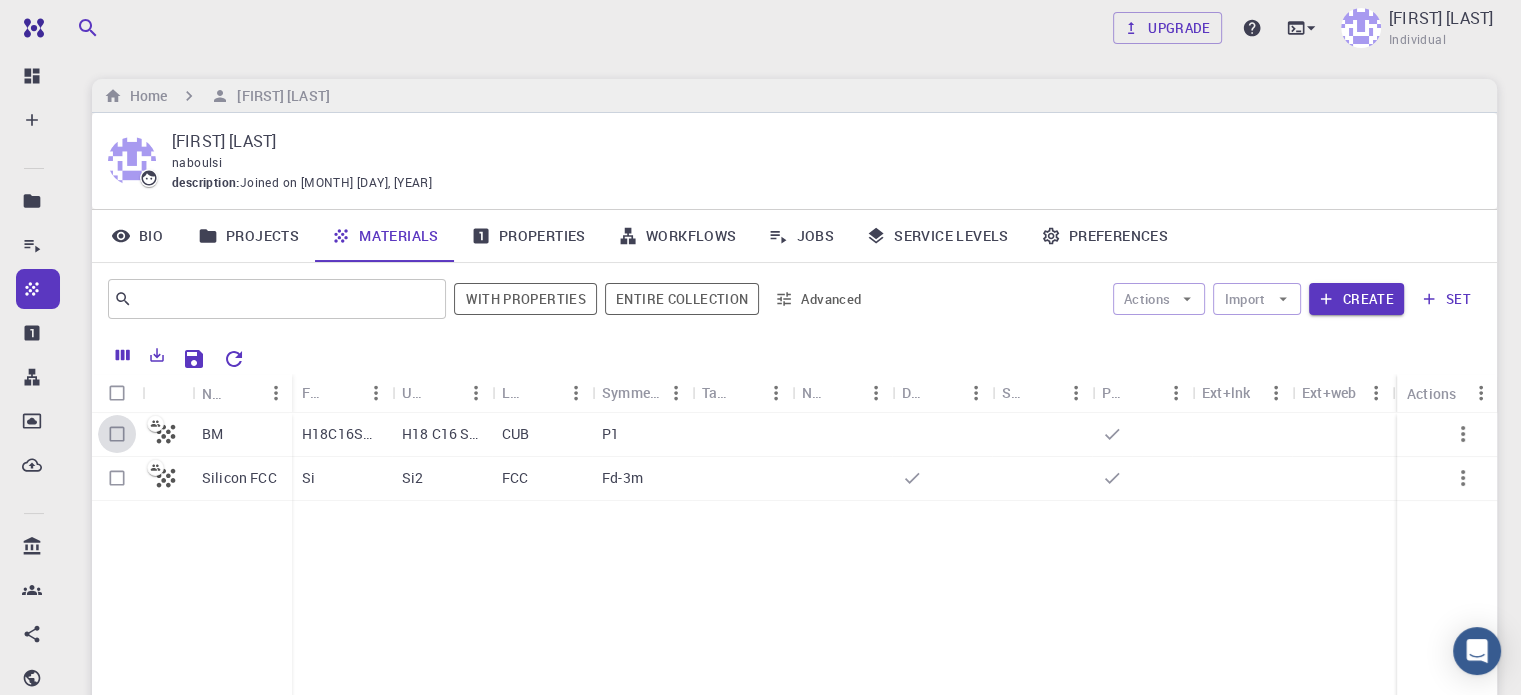 click at bounding box center [117, 434] 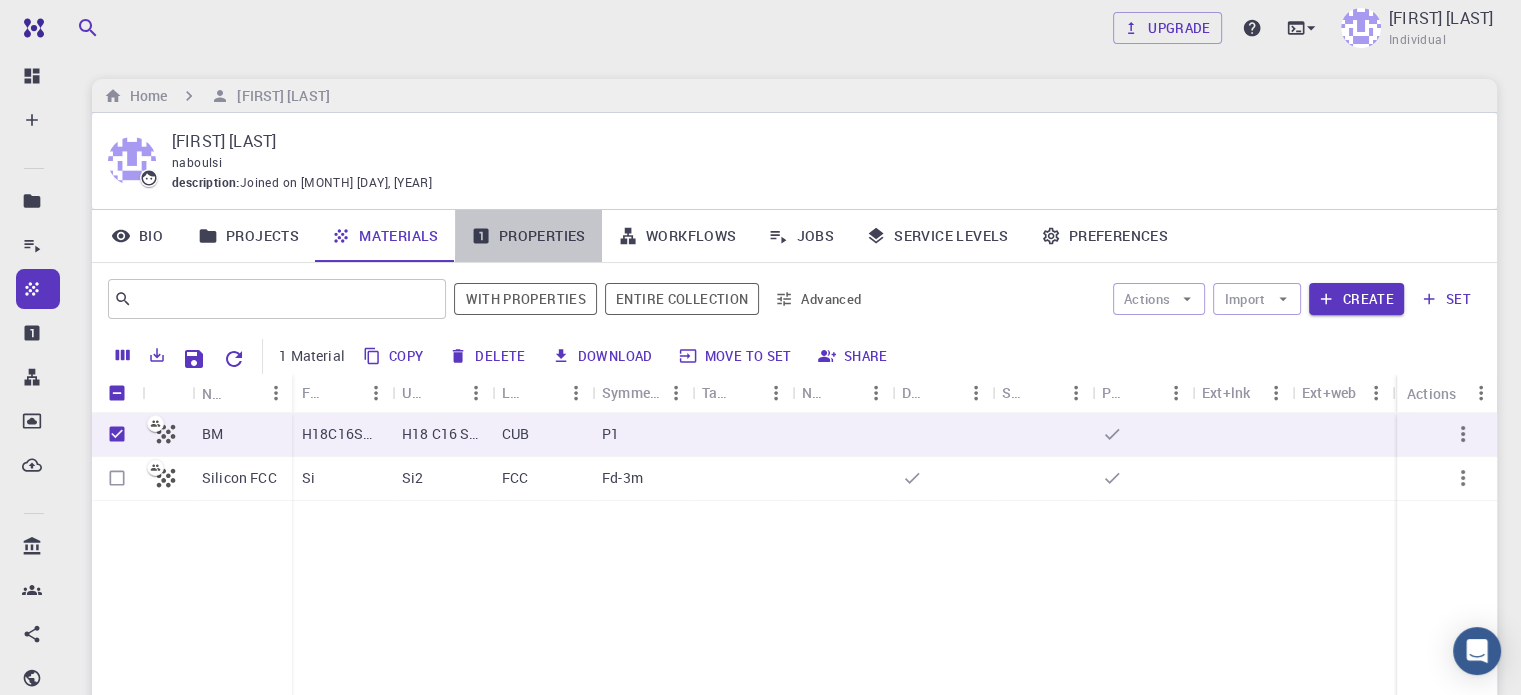 click on "Properties" at bounding box center [528, 236] 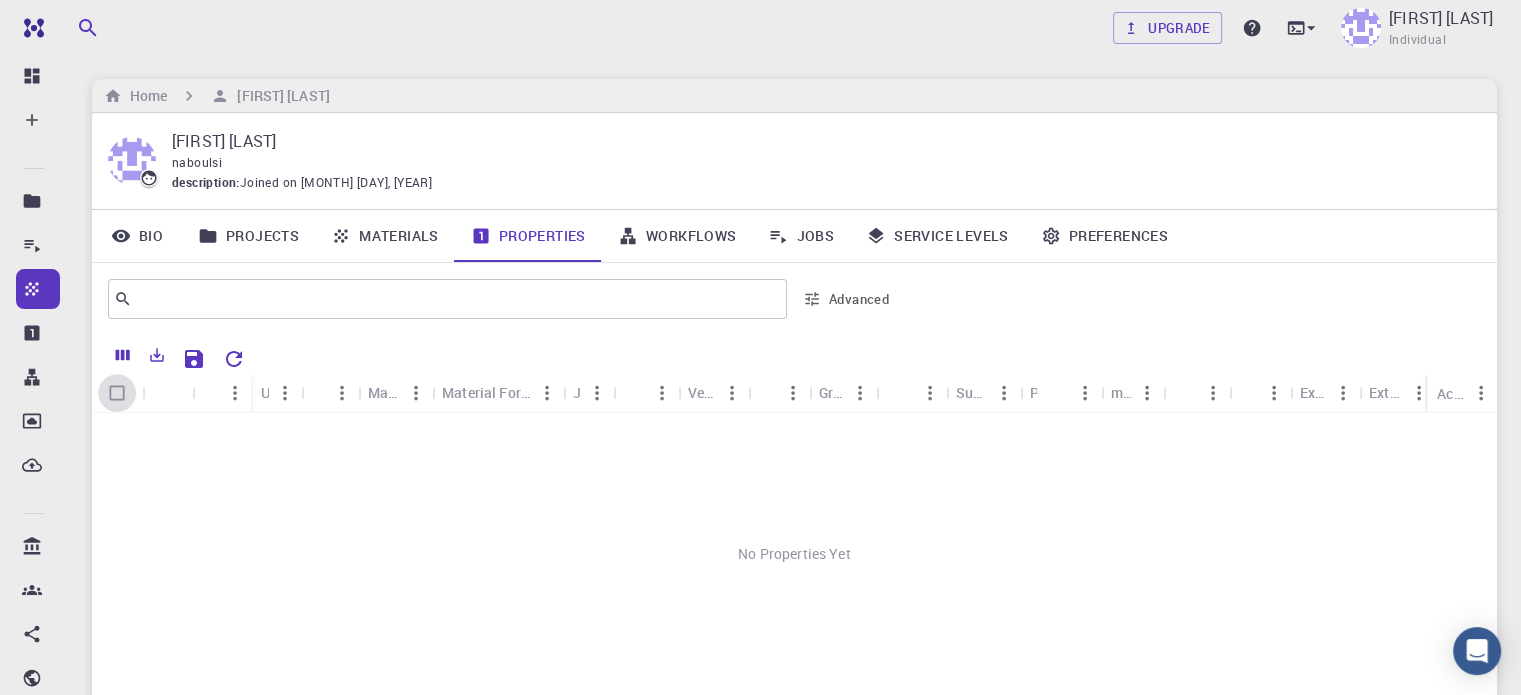 click at bounding box center [117, 393] 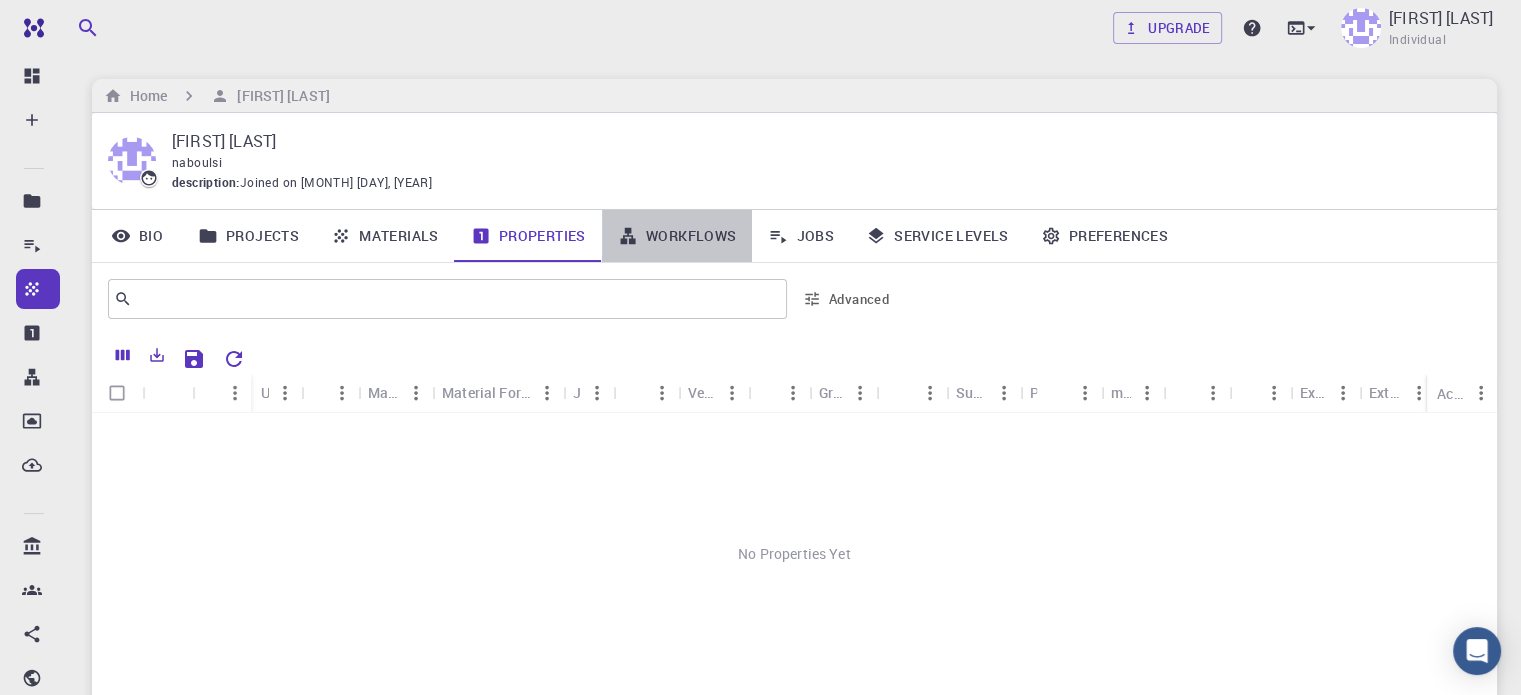 click on "Workflows" at bounding box center [677, 236] 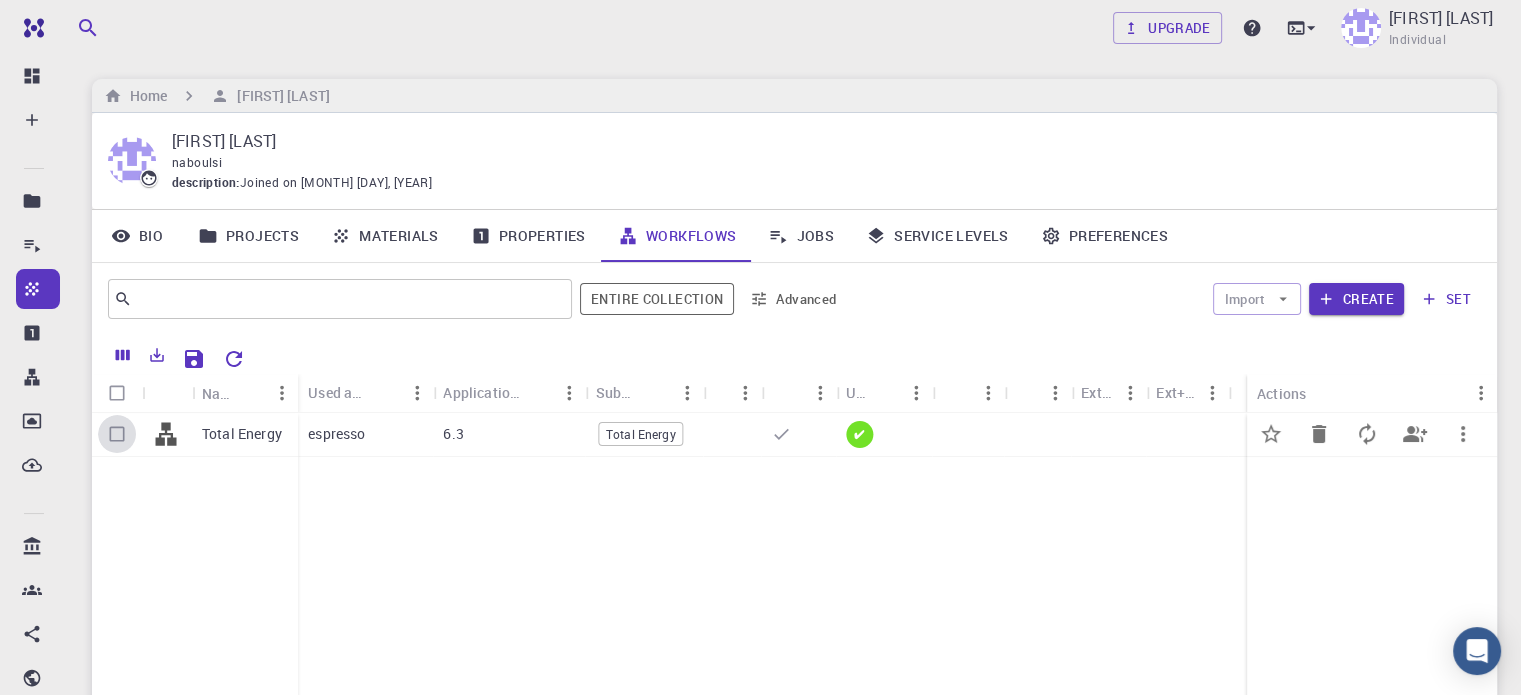 click at bounding box center (117, 434) 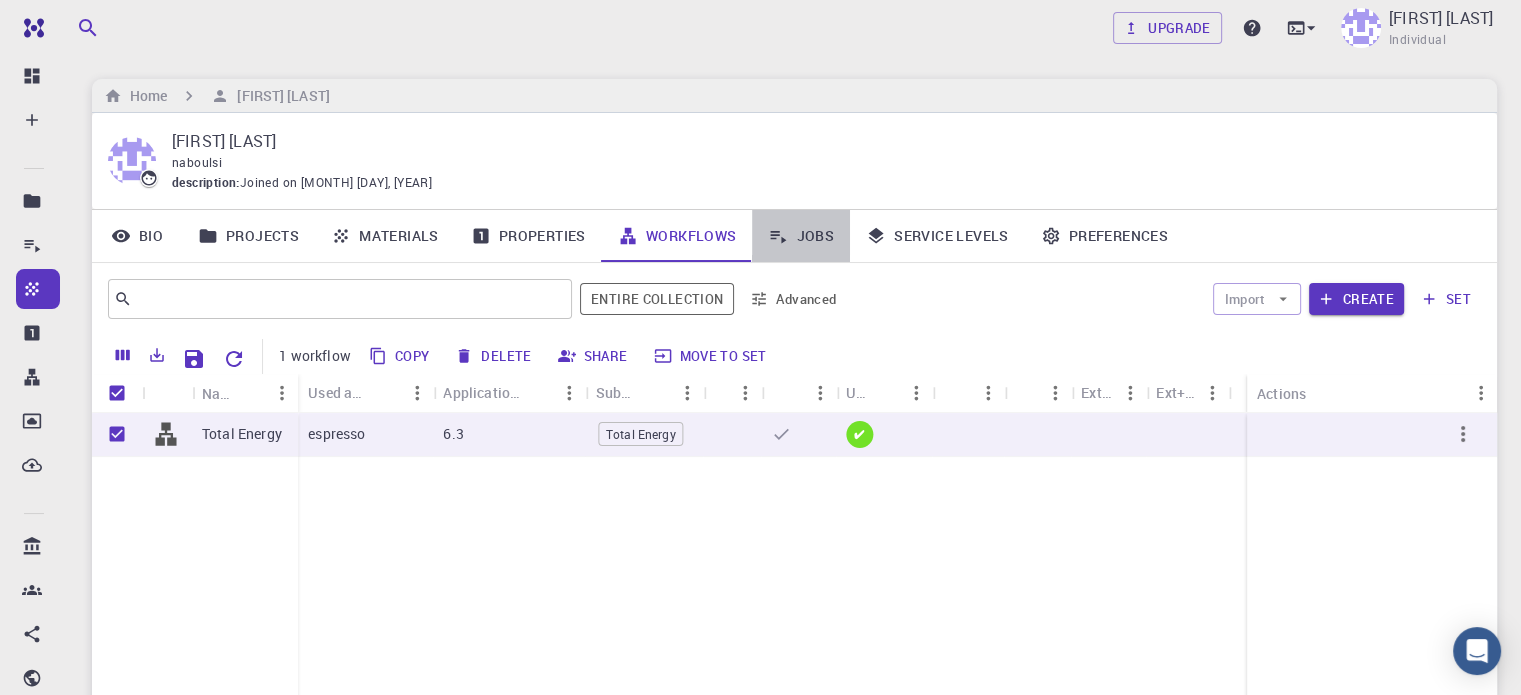 click on "Jobs" at bounding box center [801, 236] 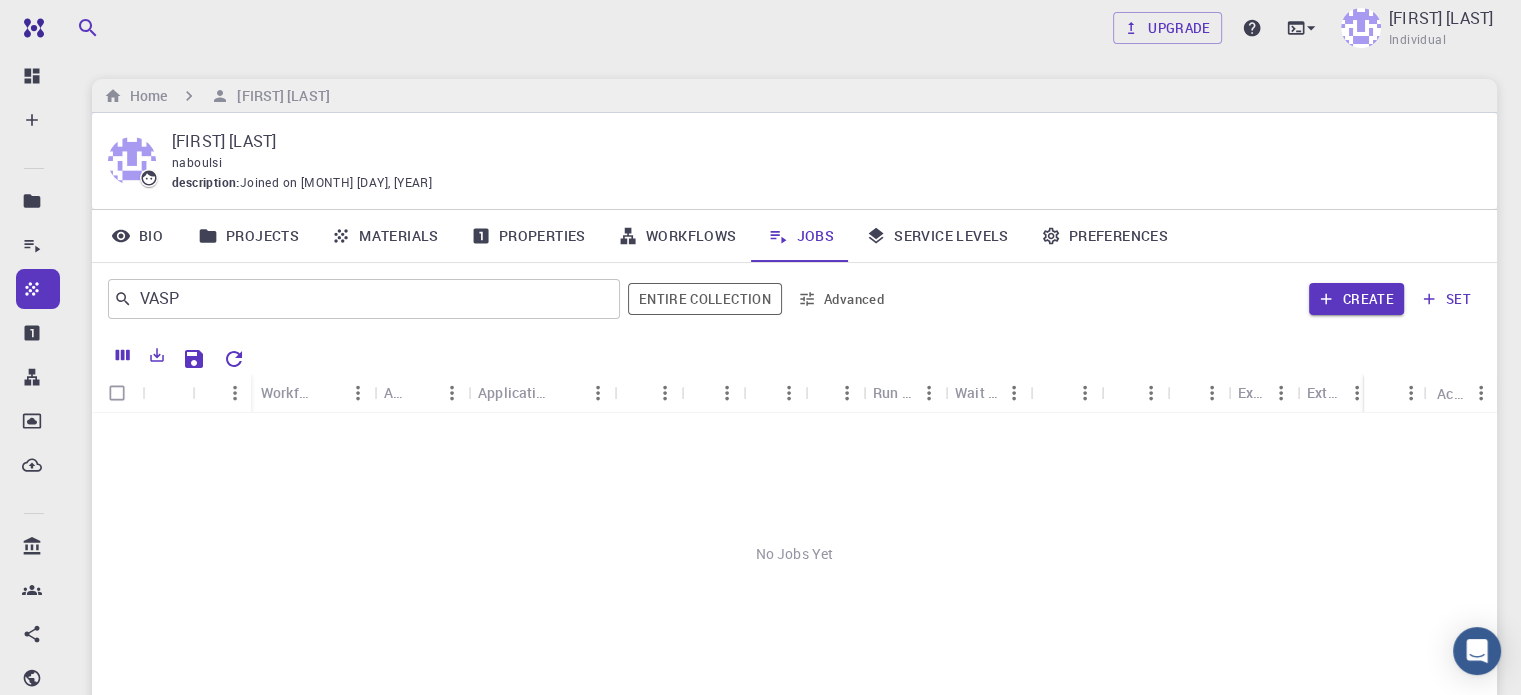 click on "Service Levels" at bounding box center (937, 236) 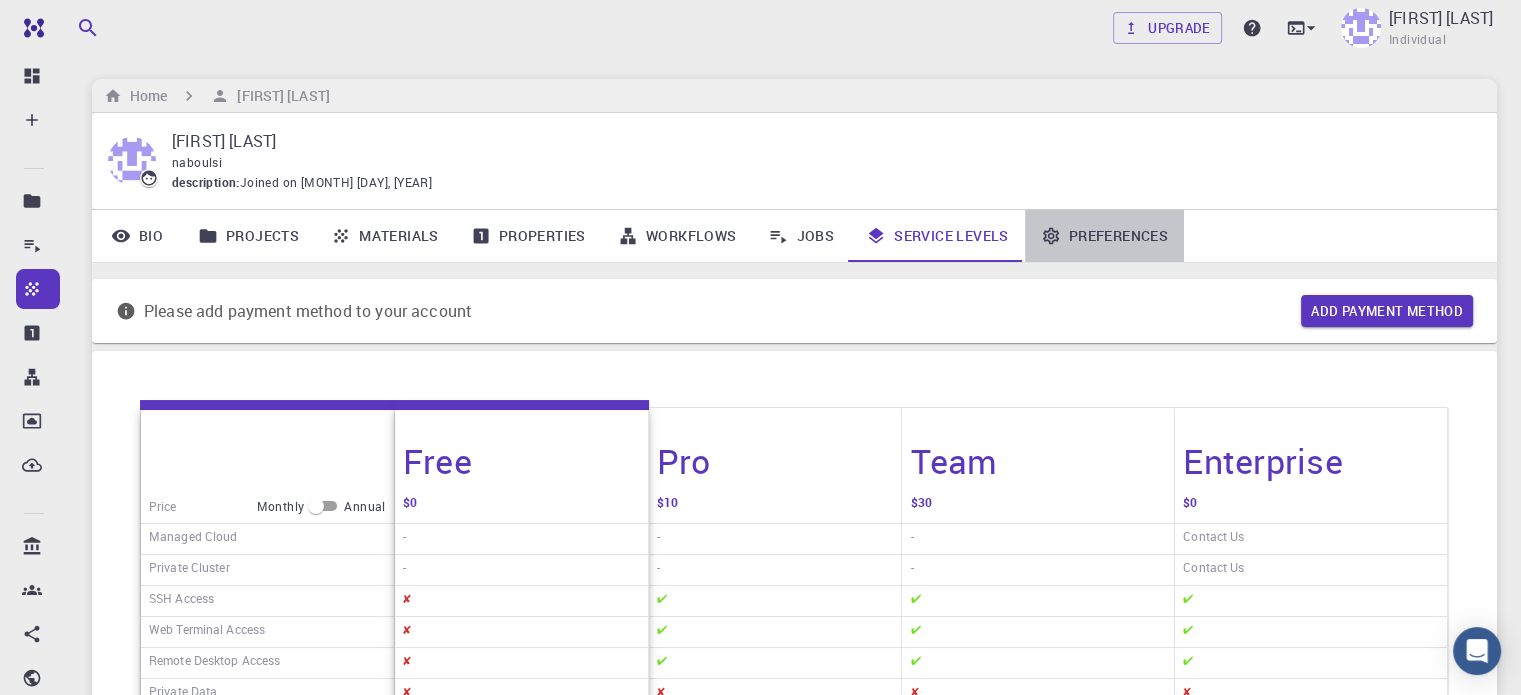 click on "Preferences" at bounding box center (1104, 236) 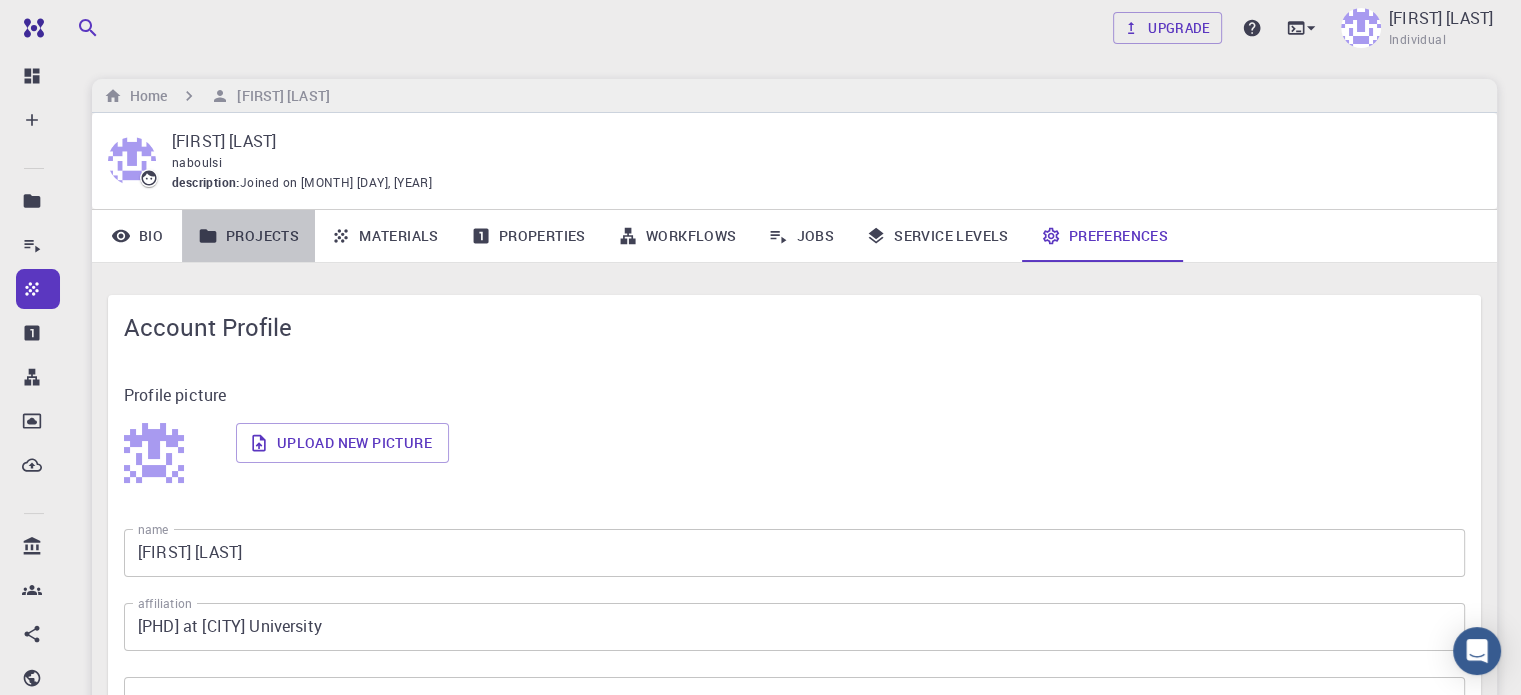 click on "Projects" at bounding box center [248, 236] 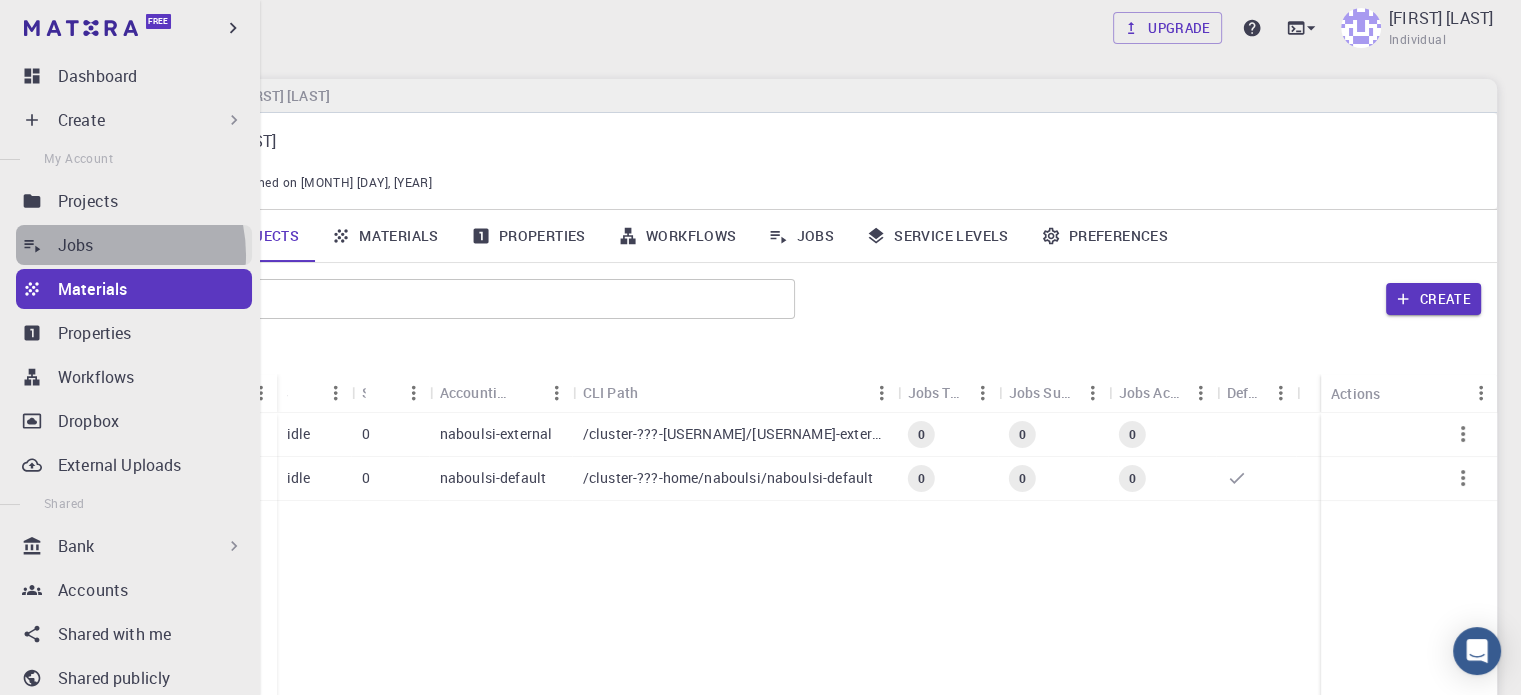 click on "Jobs" at bounding box center (76, 245) 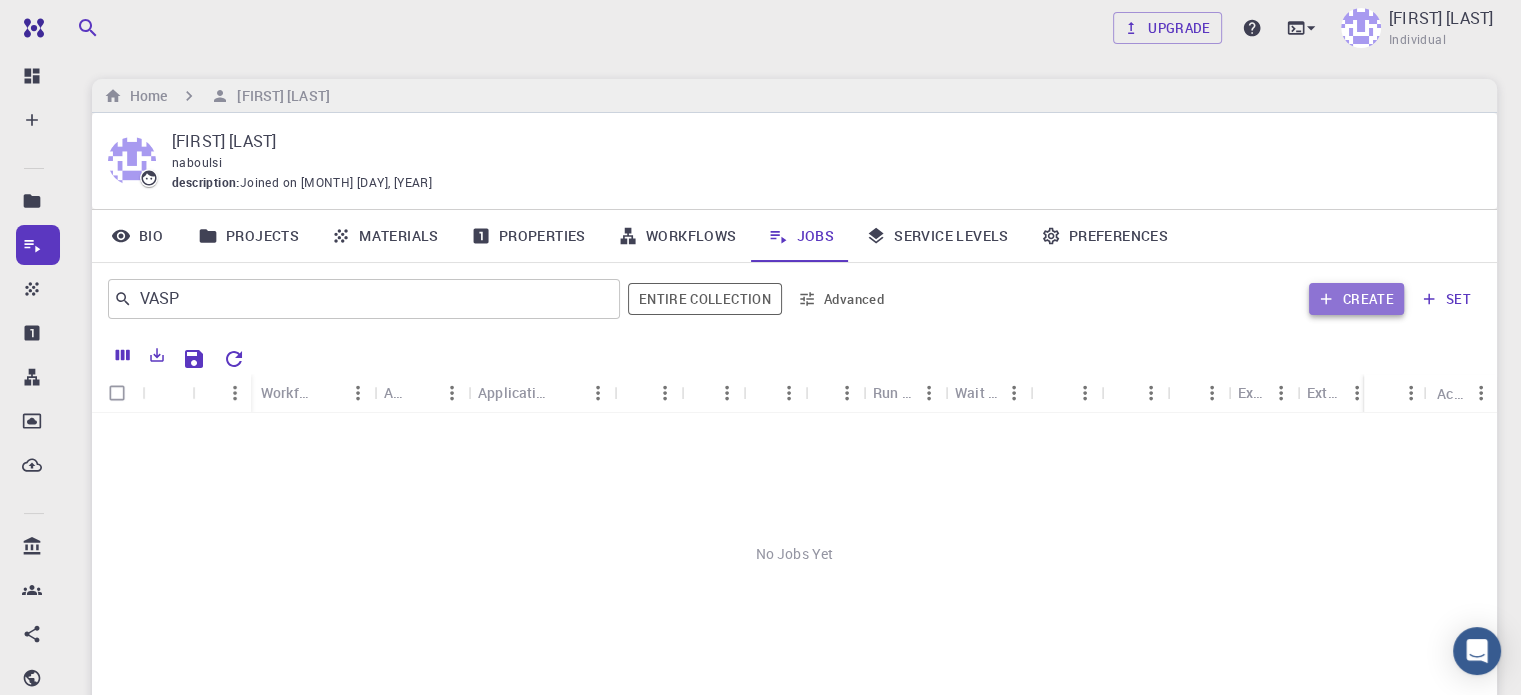 click on "Create" at bounding box center (1356, 299) 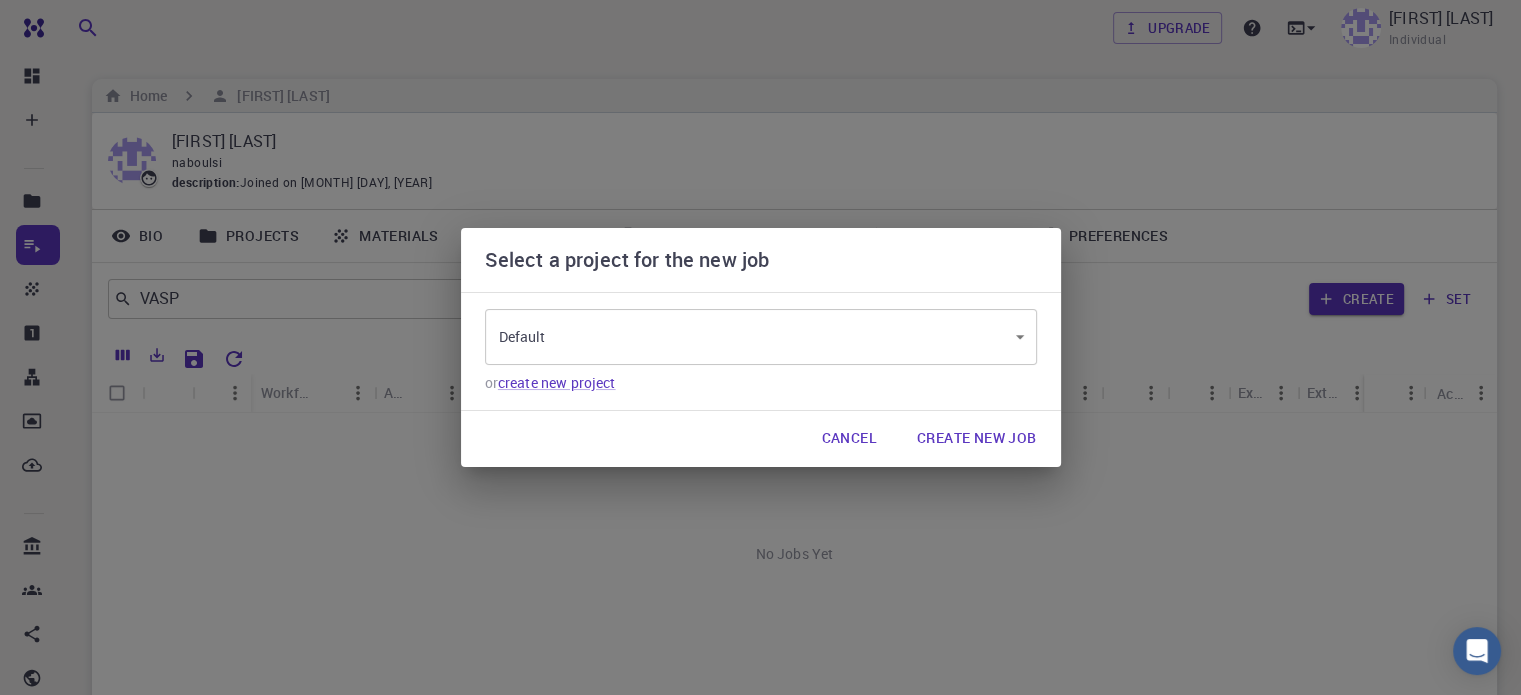 click on "Create New Job" at bounding box center (977, 439) 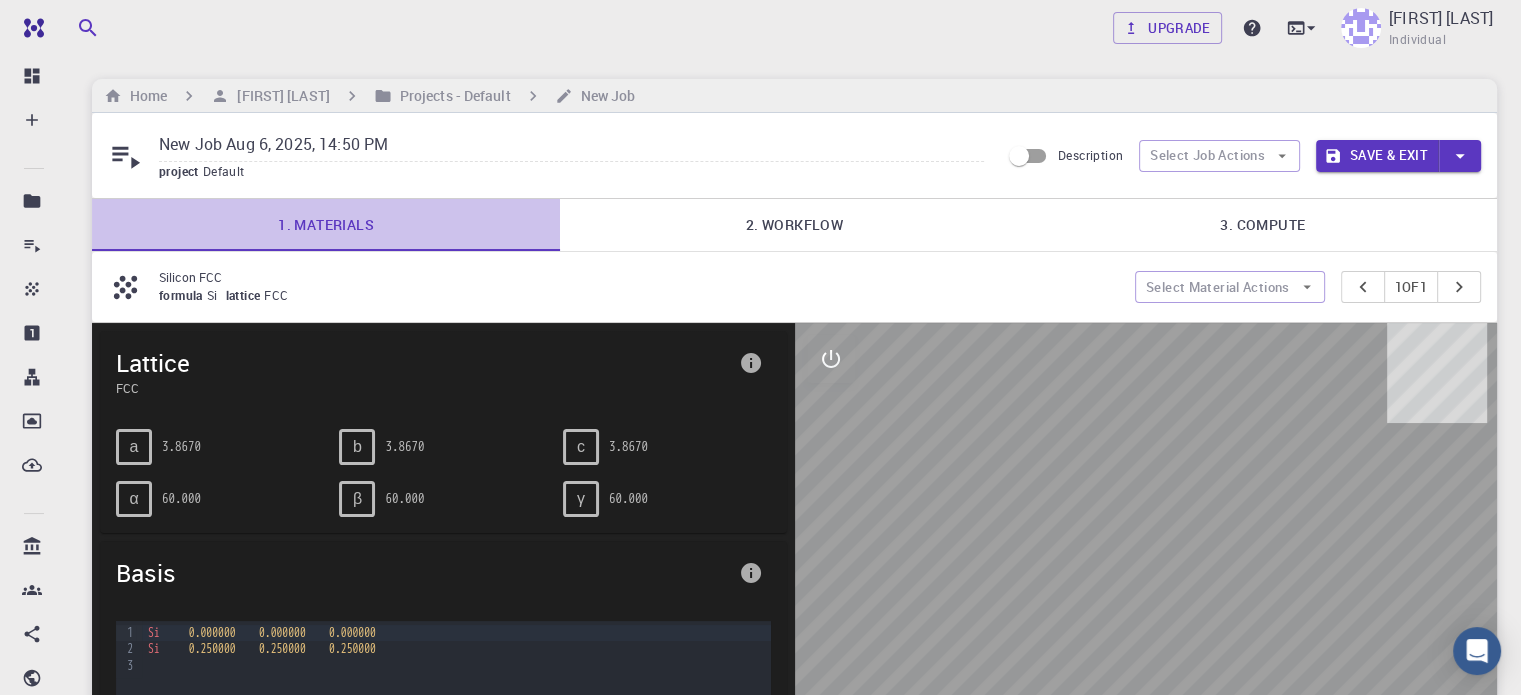 click on "1. Materials" at bounding box center (326, 225) 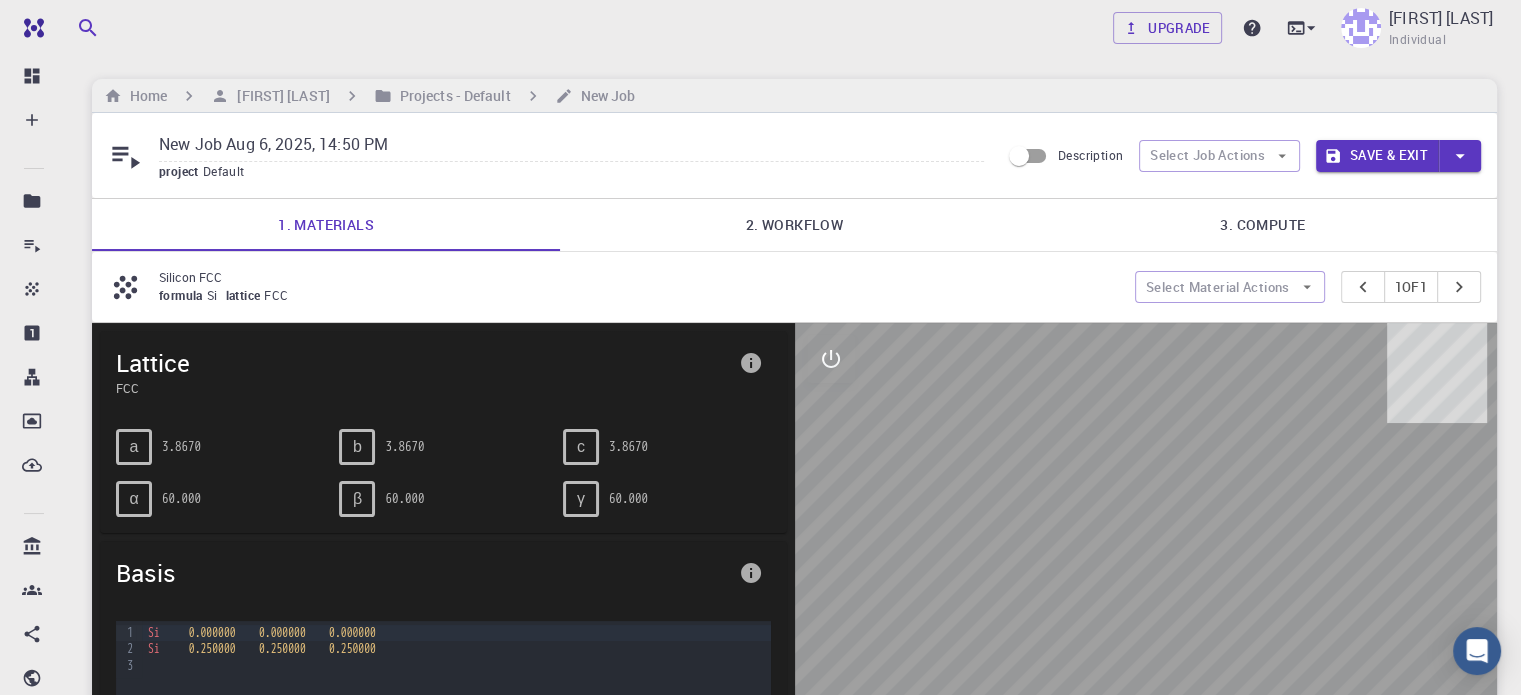 click on "1. Materials" at bounding box center [326, 225] 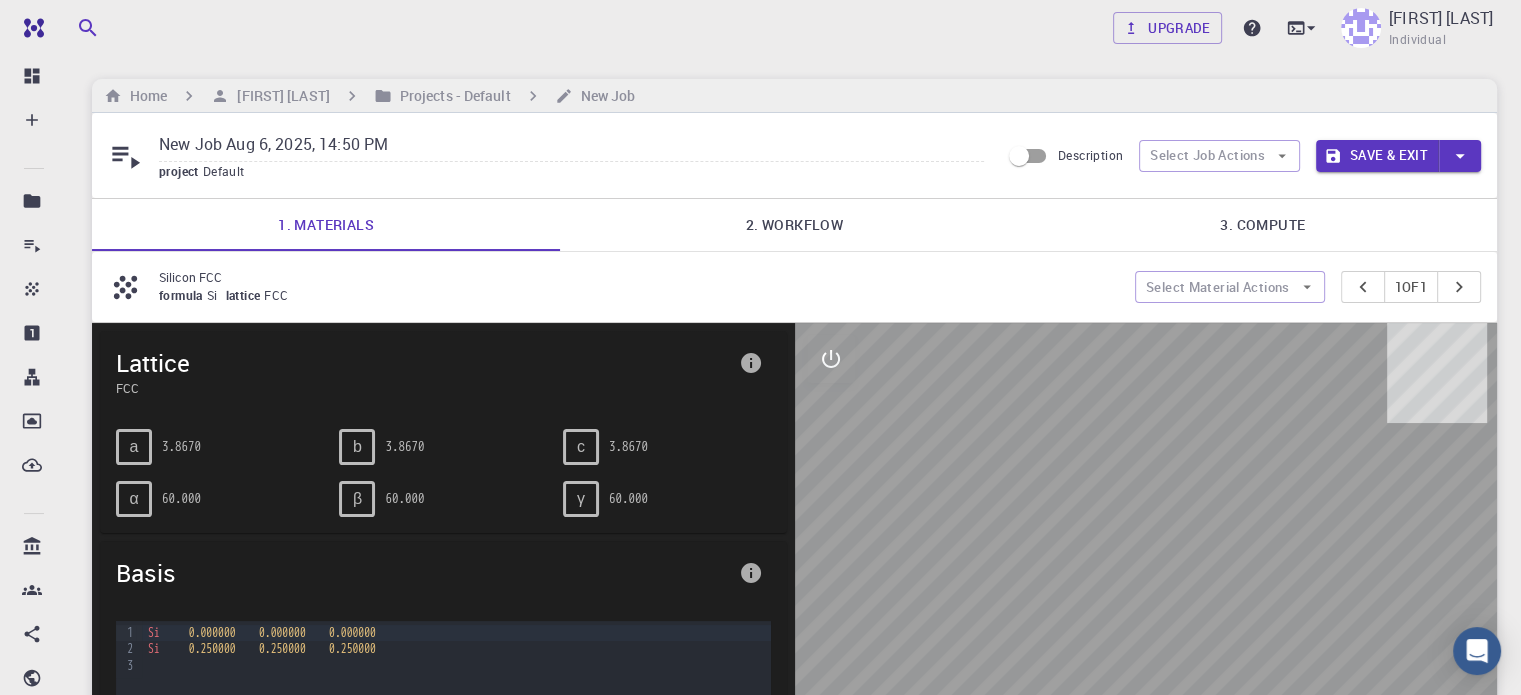 click on "1. Materials" at bounding box center [326, 225] 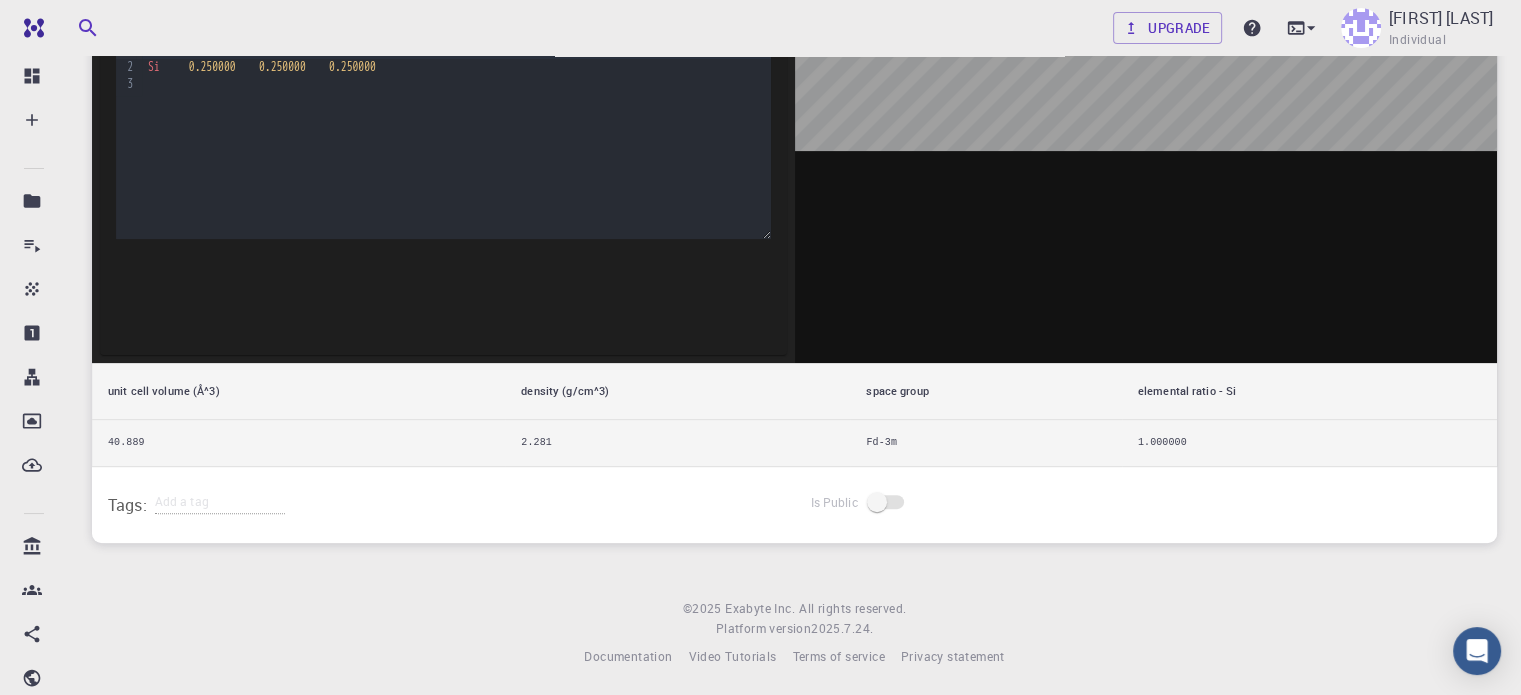 scroll, scrollTop: 0, scrollLeft: 0, axis: both 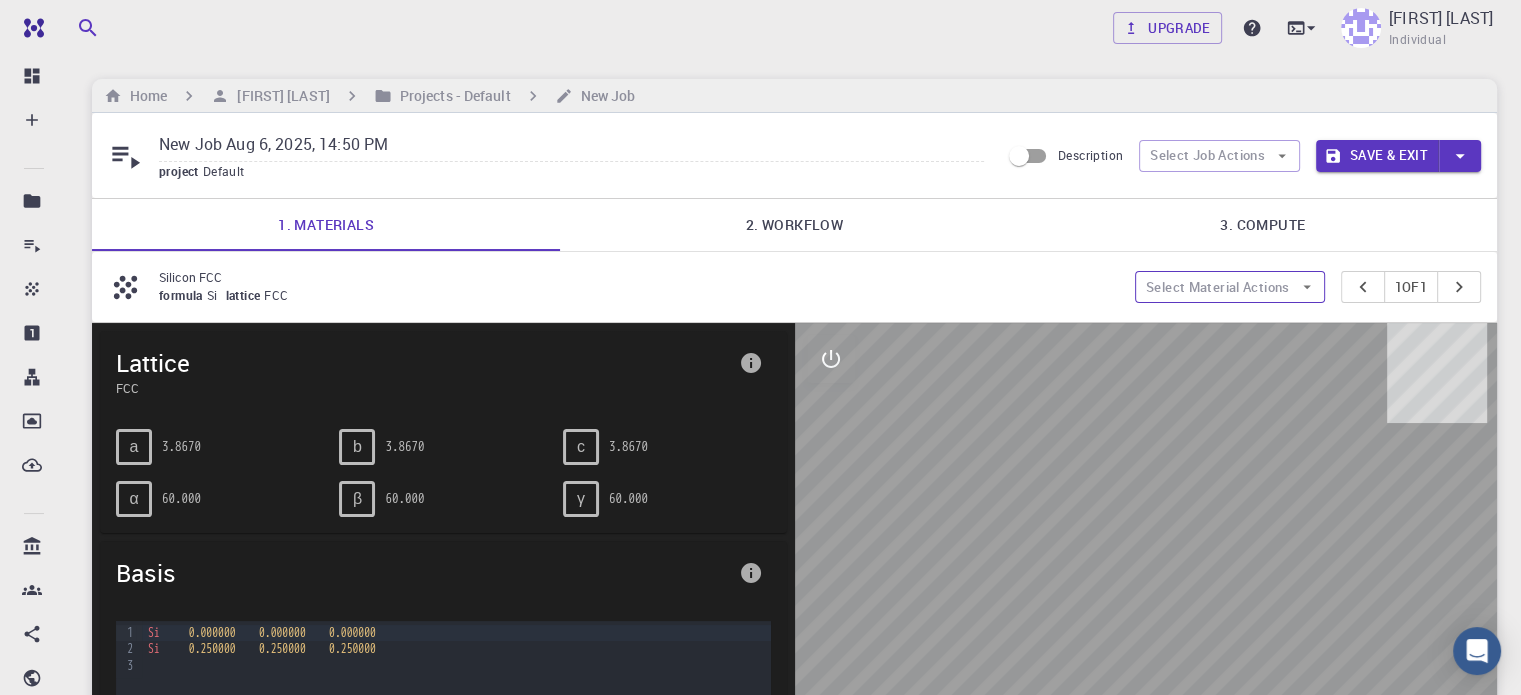 click 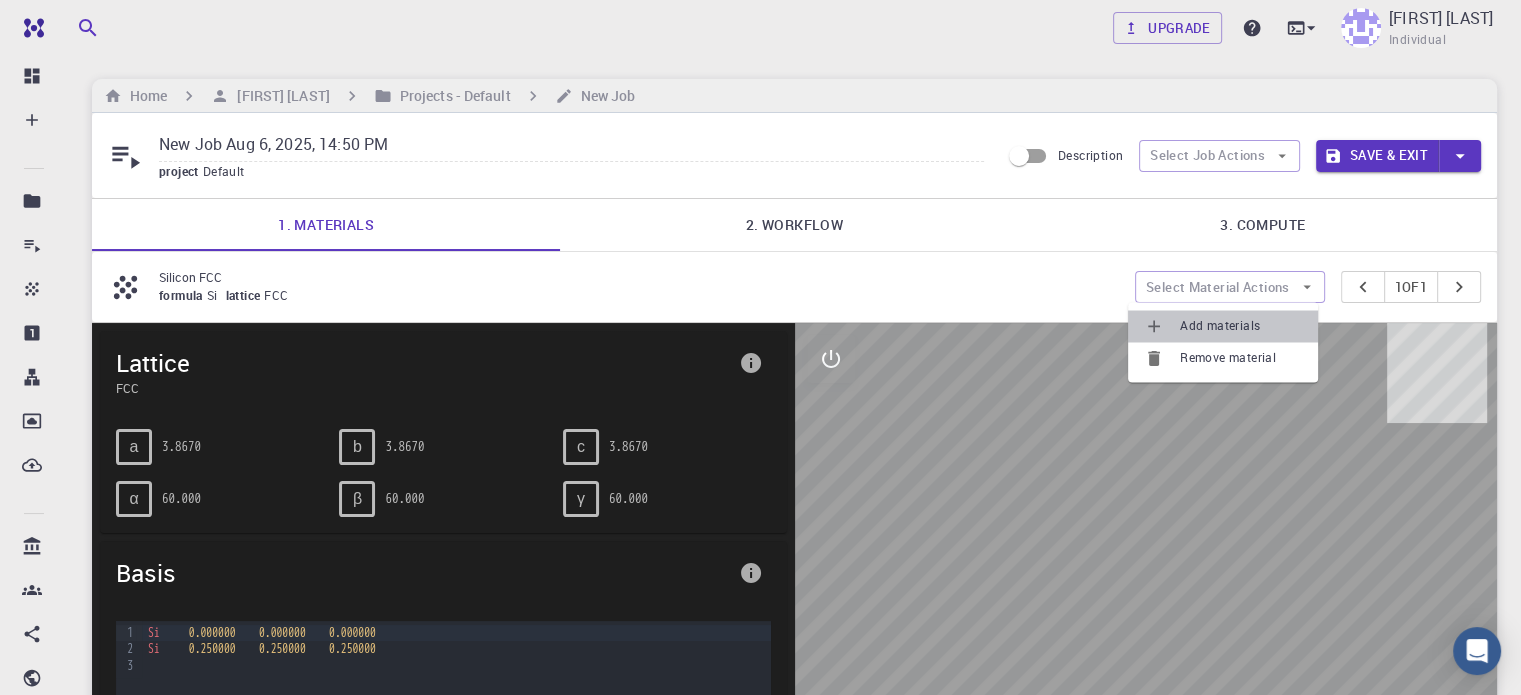 click on "Add materials" at bounding box center (1241, 326) 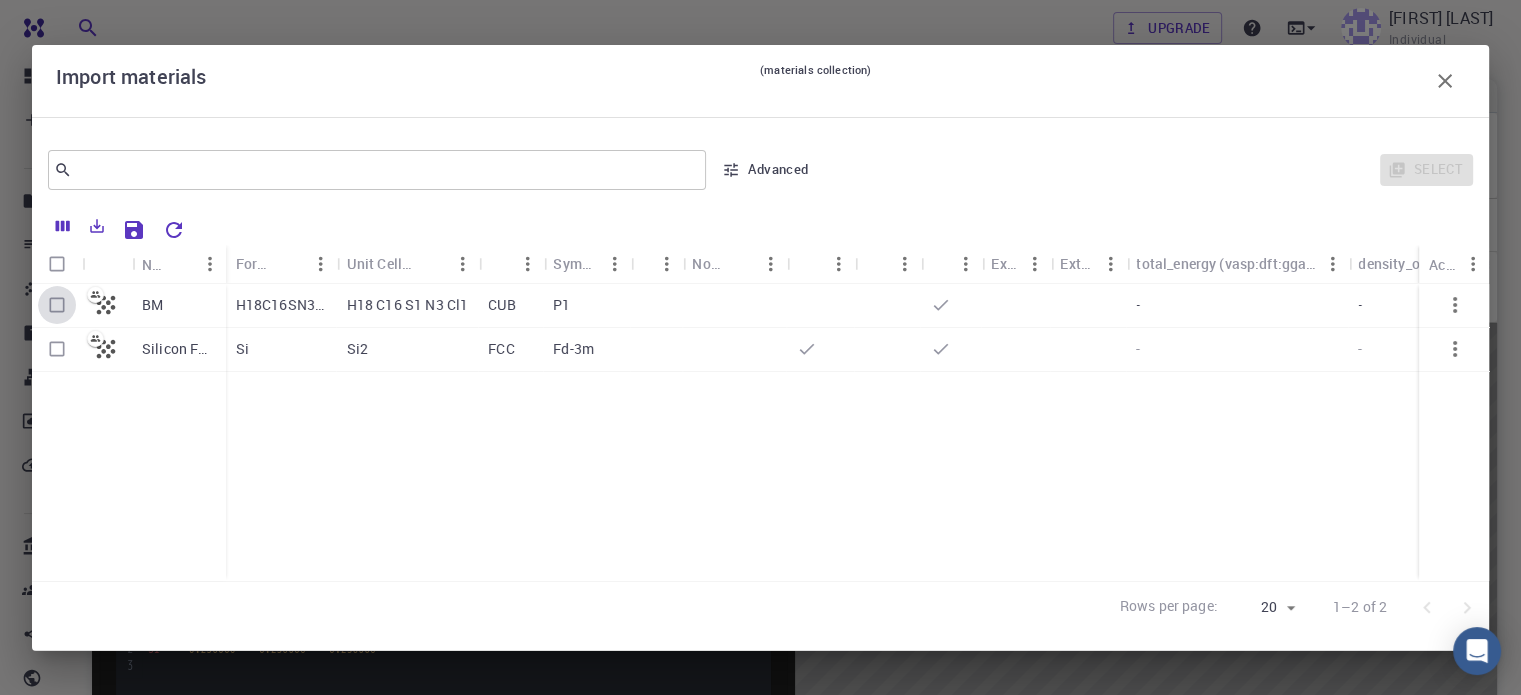 click at bounding box center (57, 305) 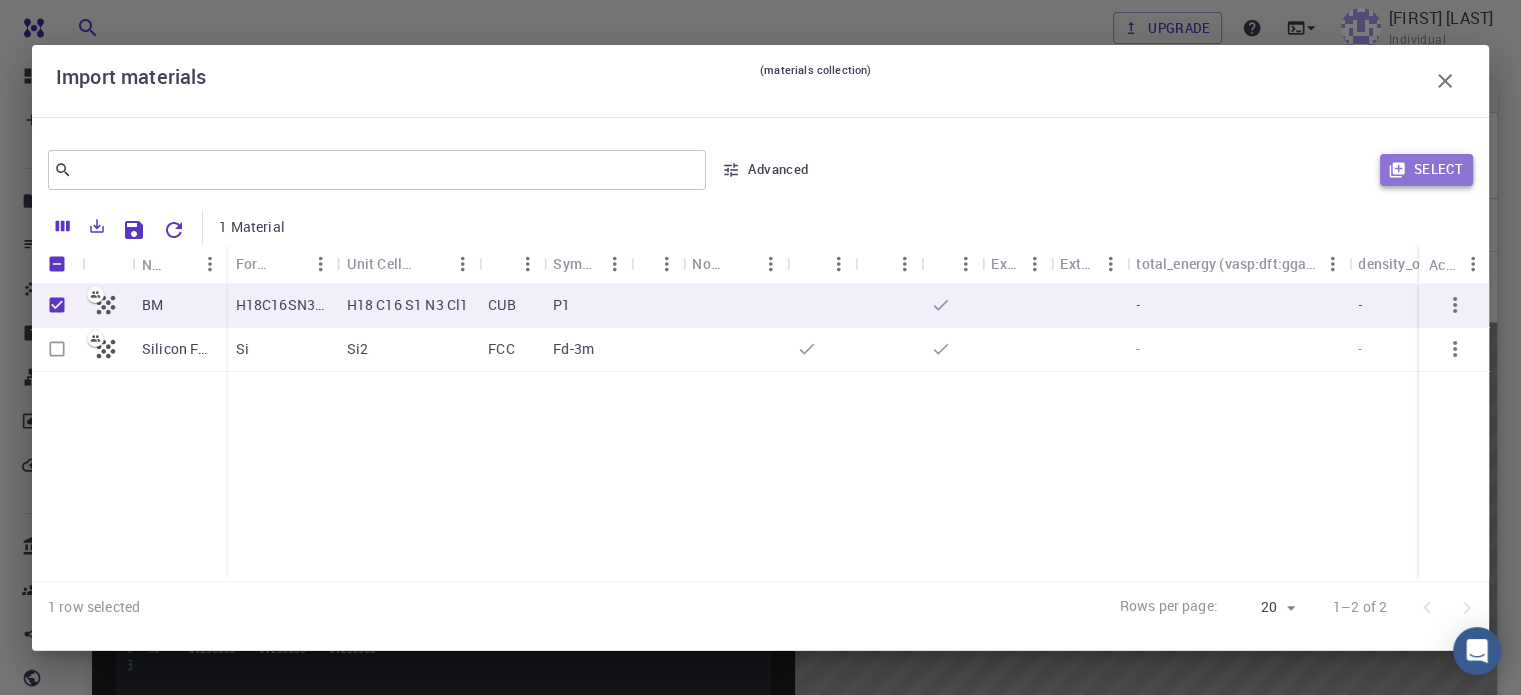click on "Select" at bounding box center [1426, 170] 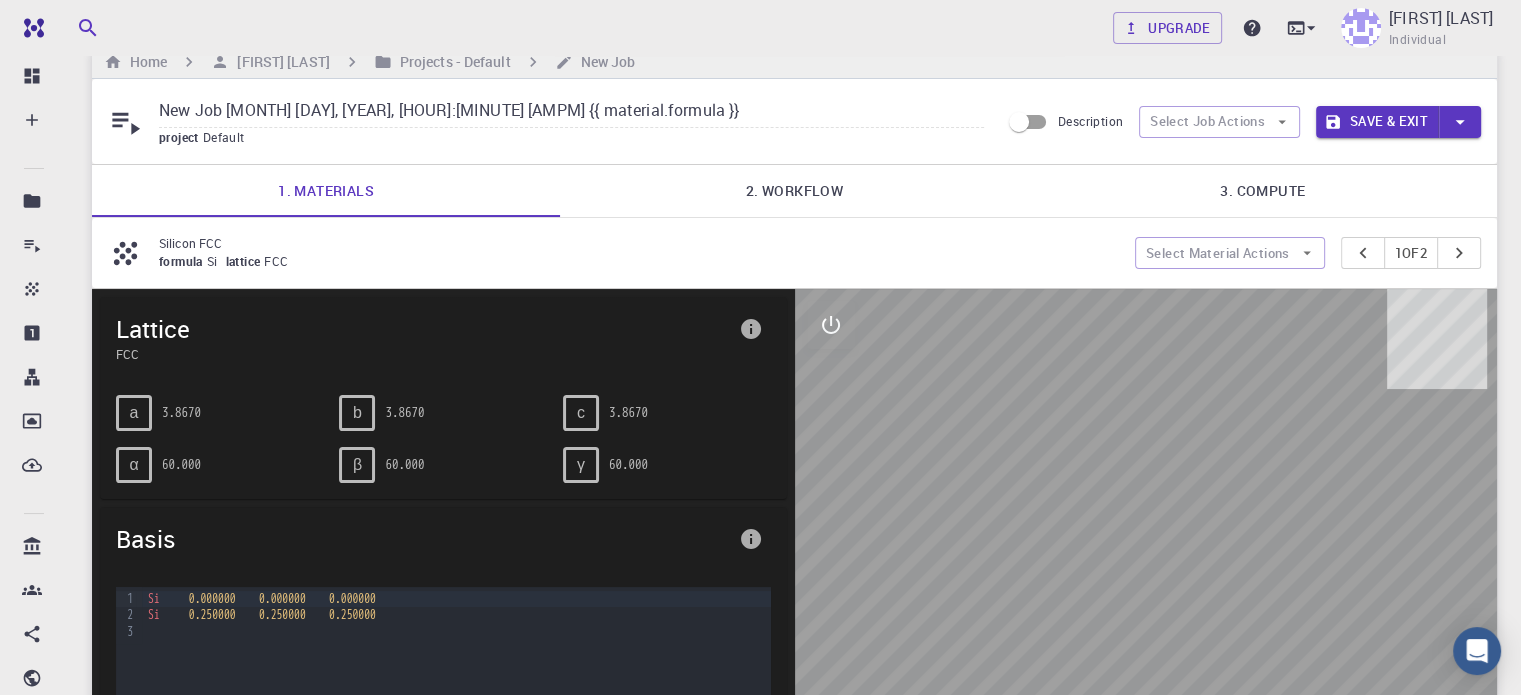 scroll, scrollTop: 0, scrollLeft: 0, axis: both 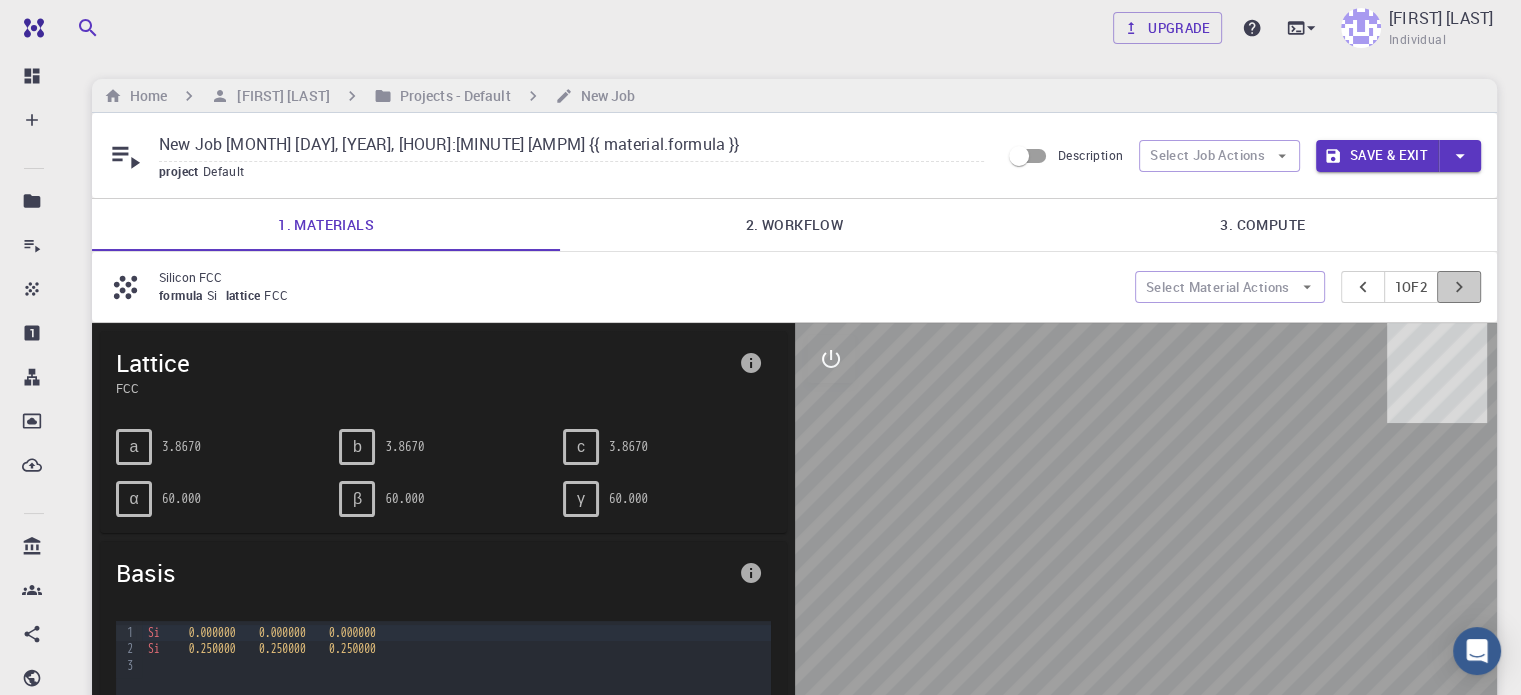 click 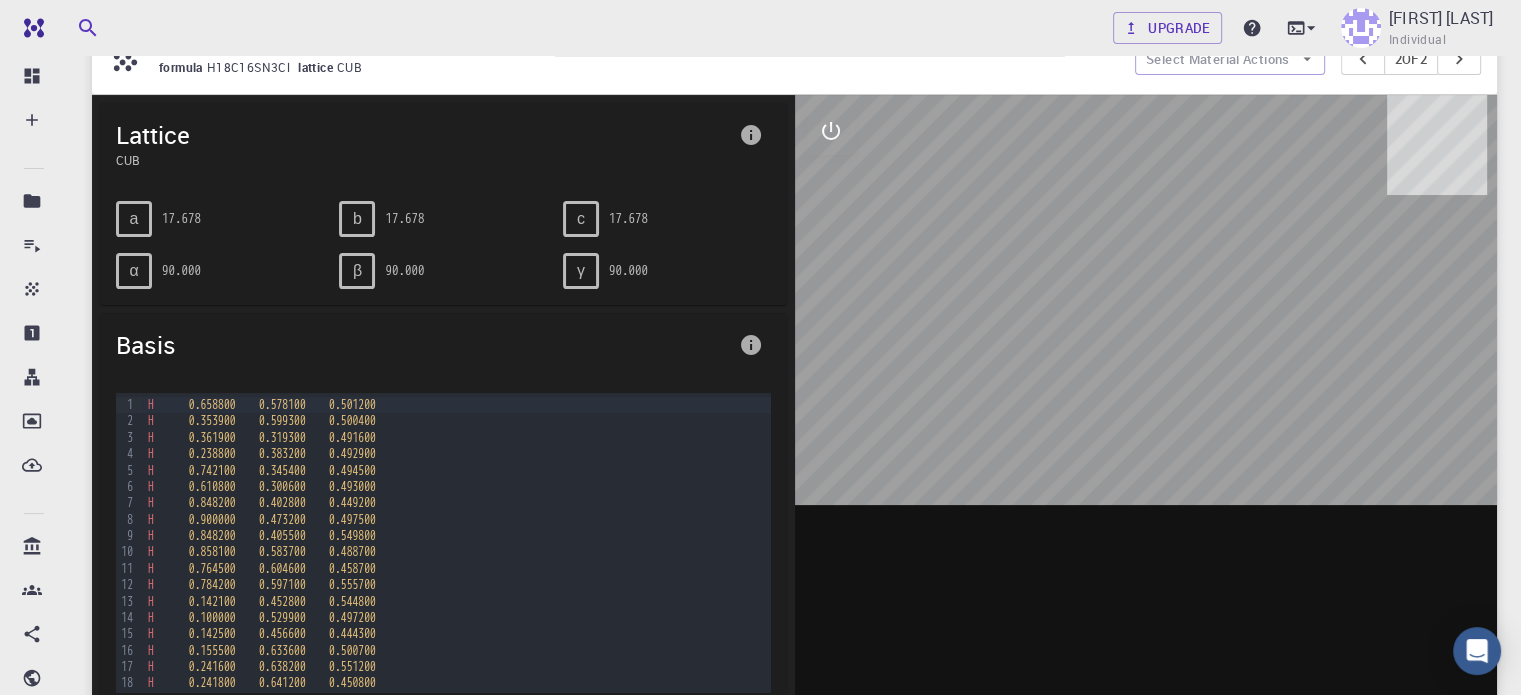 scroll, scrollTop: 0, scrollLeft: 0, axis: both 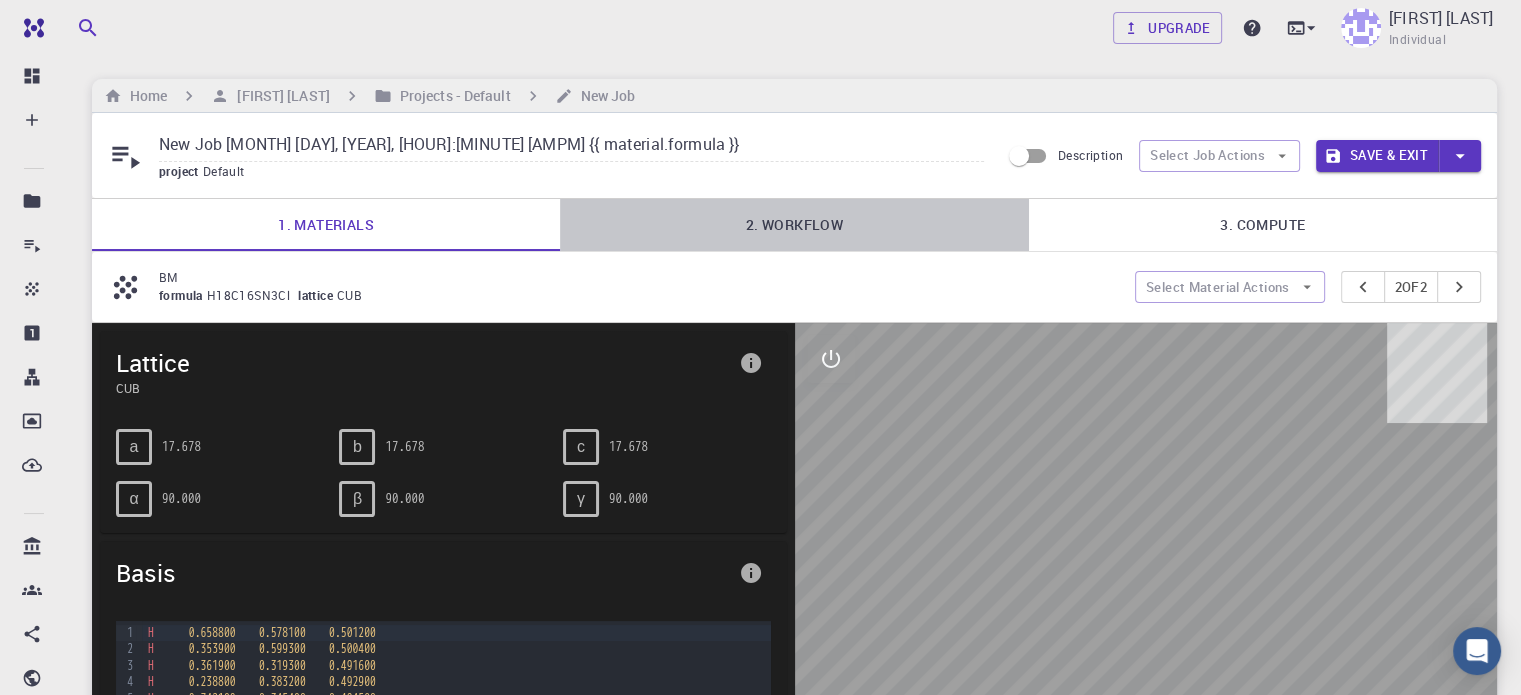 click on "2. Workflow" at bounding box center (794, 225) 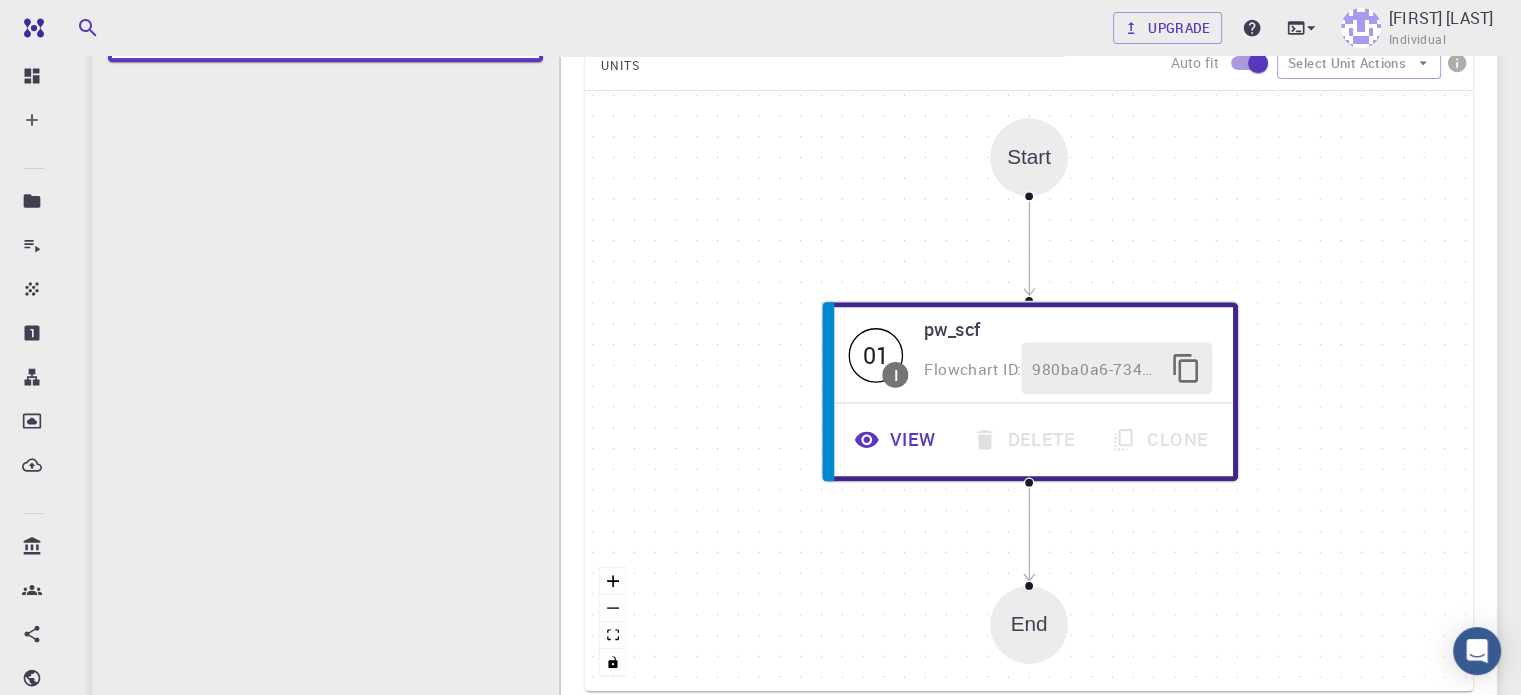 scroll, scrollTop: 527, scrollLeft: 0, axis: vertical 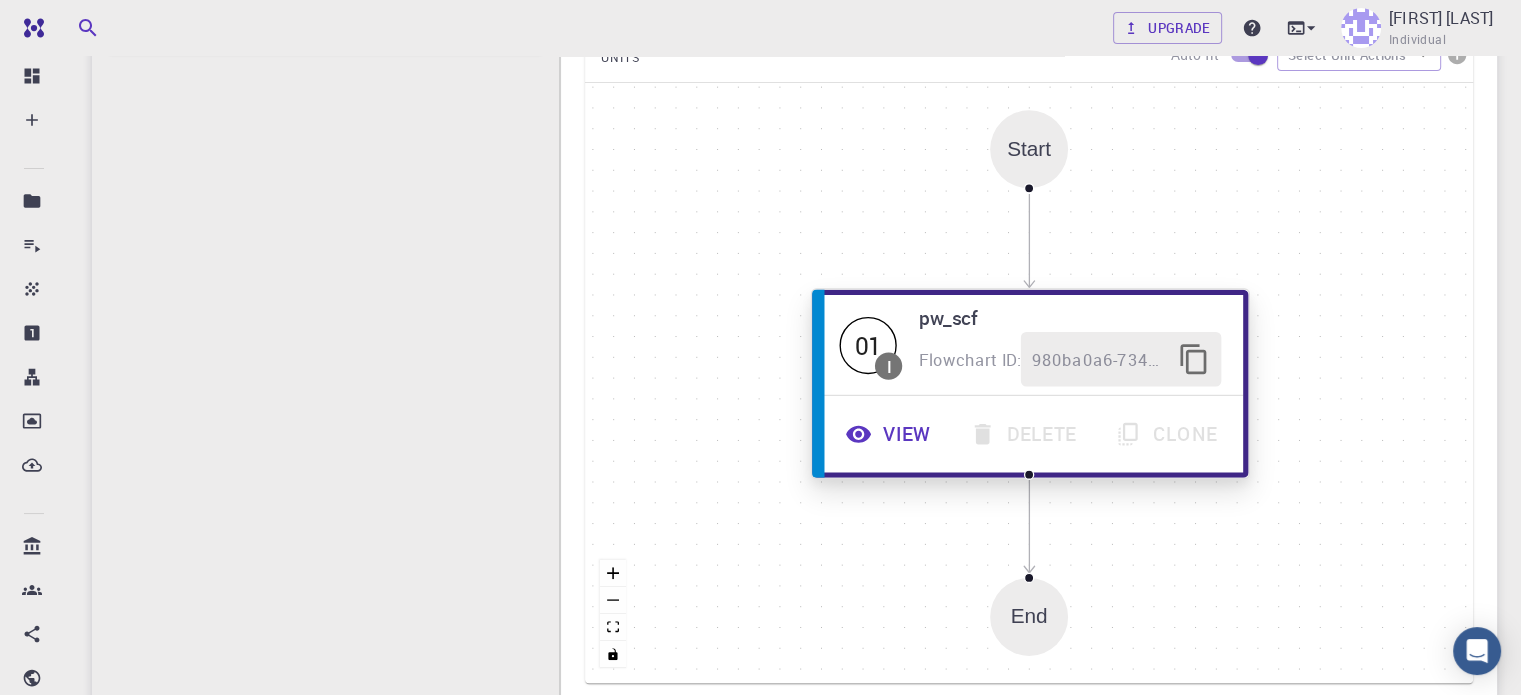 click on "Flowchart ID: [UUID]" at bounding box center [1070, 359] 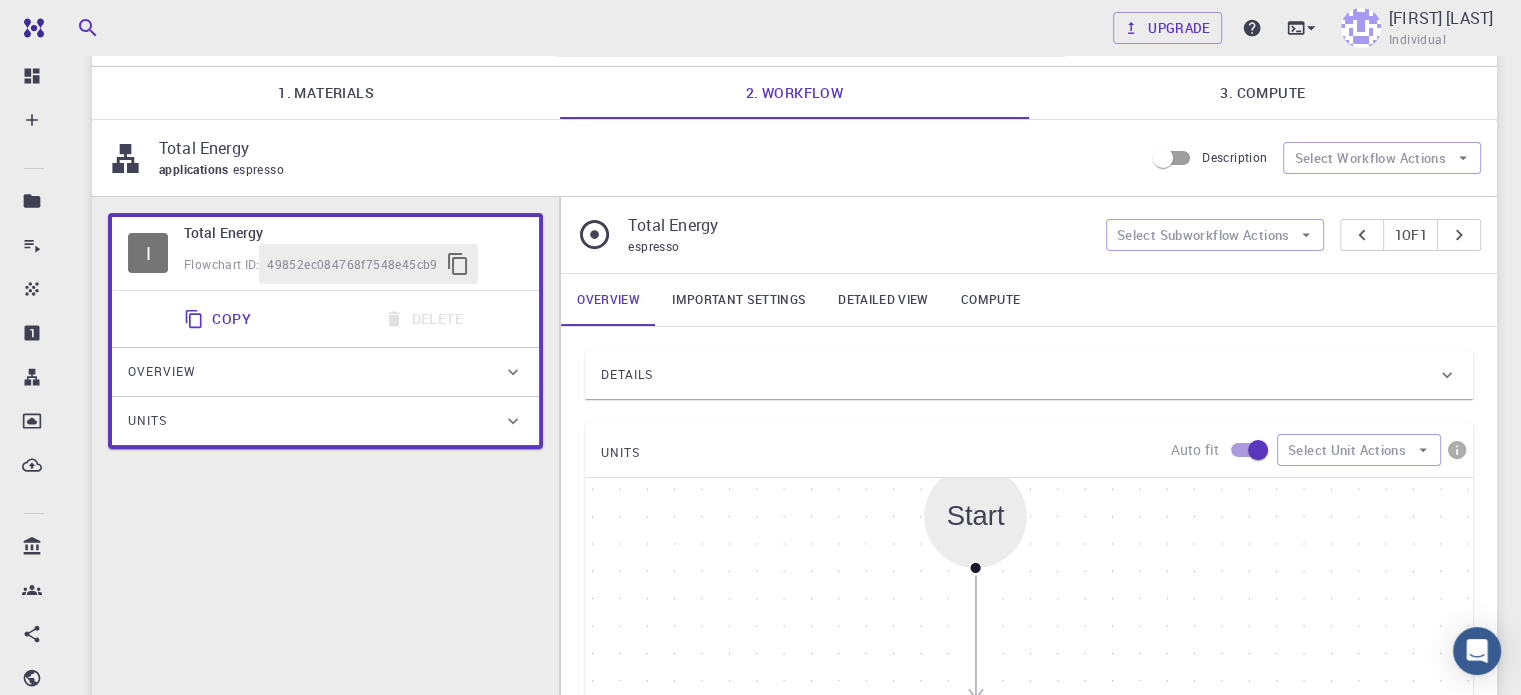 scroll, scrollTop: 130, scrollLeft: 0, axis: vertical 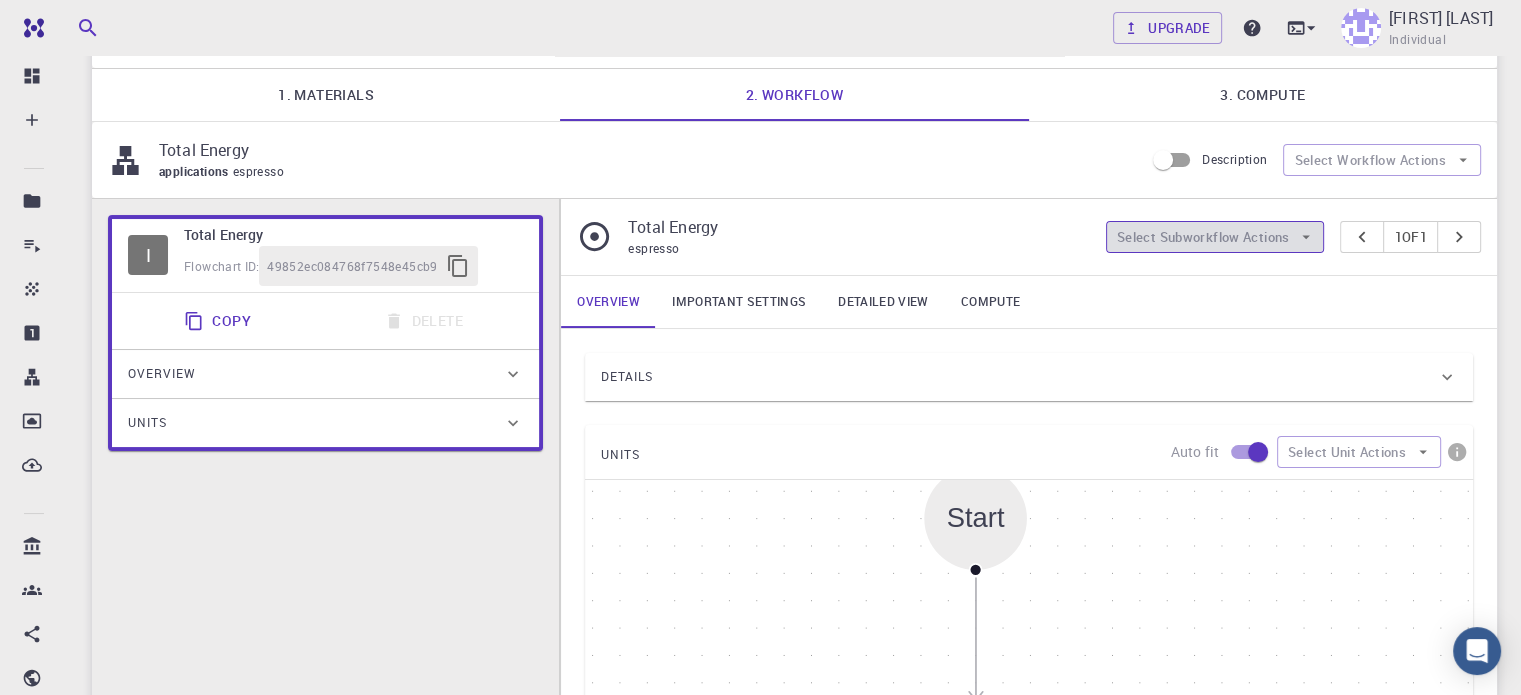 click 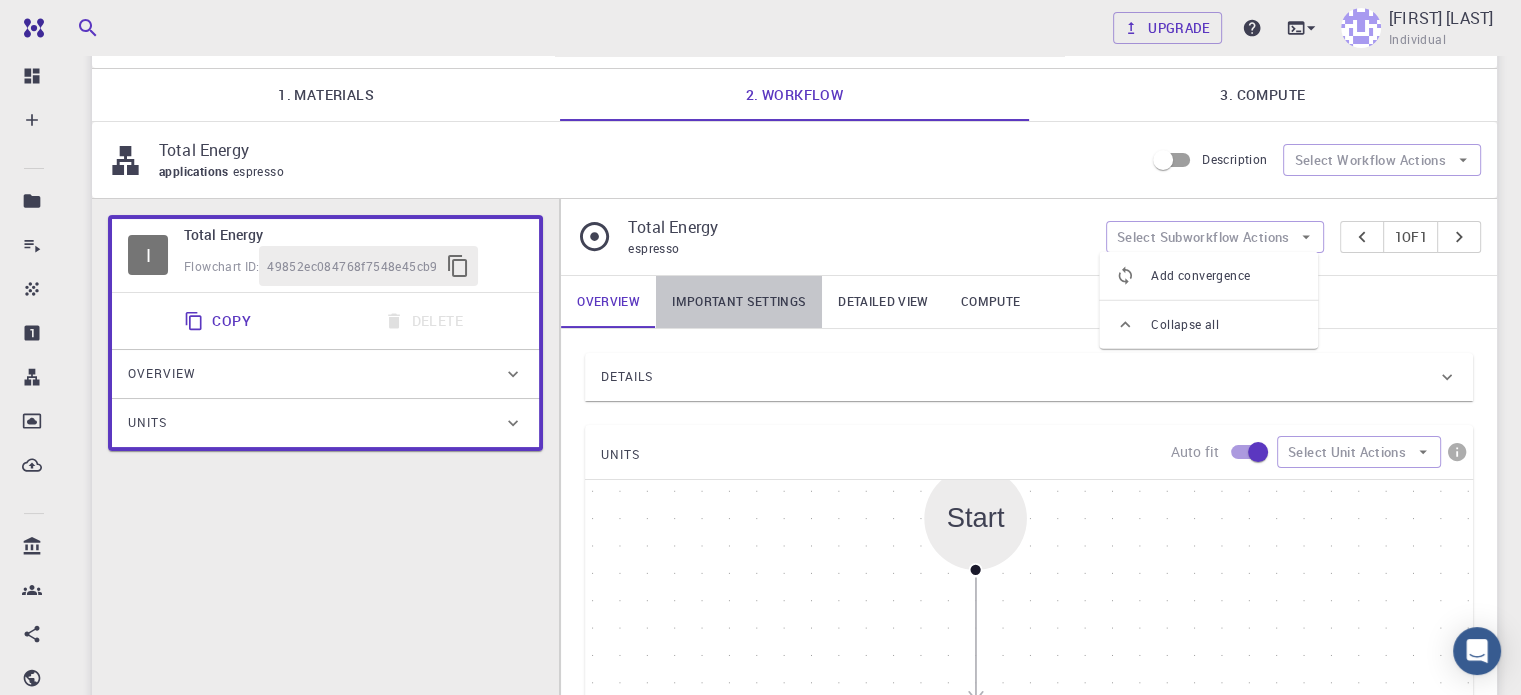 click on "Important settings" at bounding box center (739, 302) 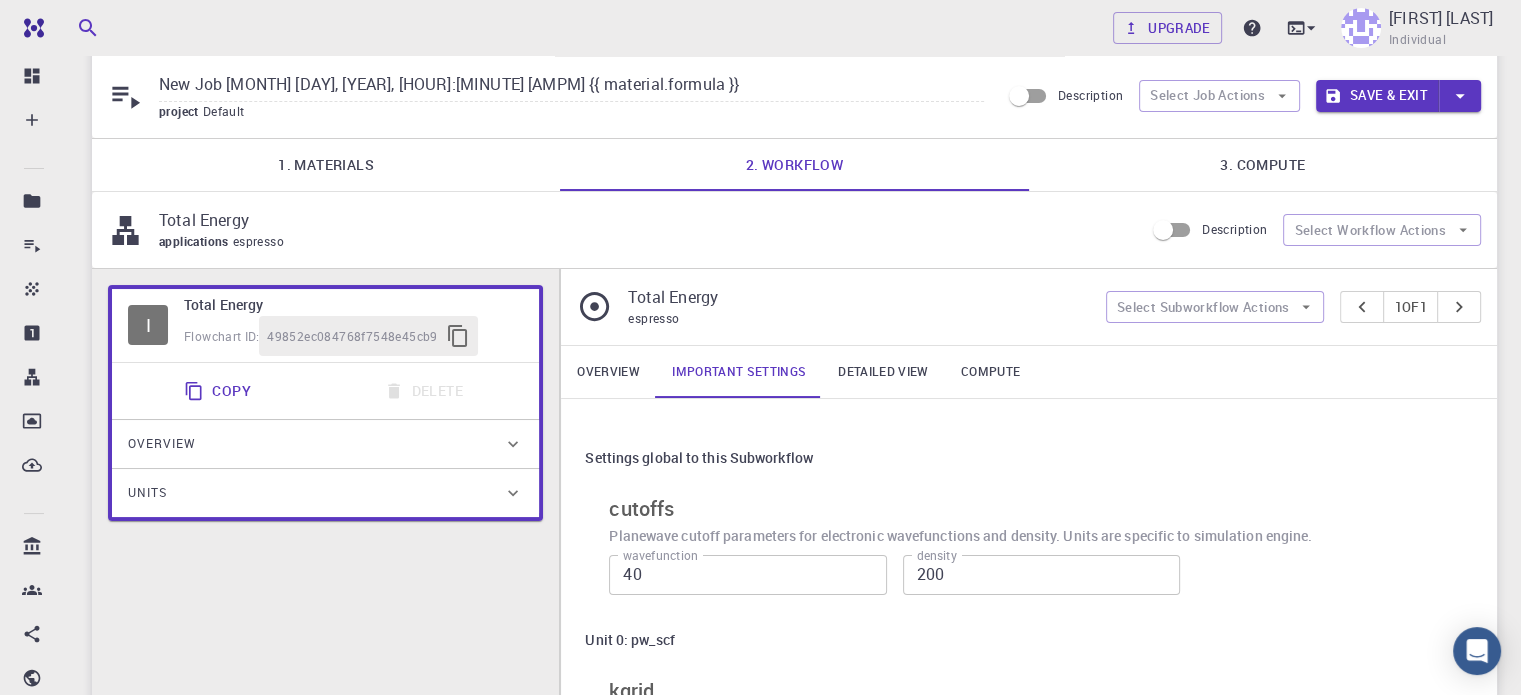 scroll, scrollTop: 54, scrollLeft: 0, axis: vertical 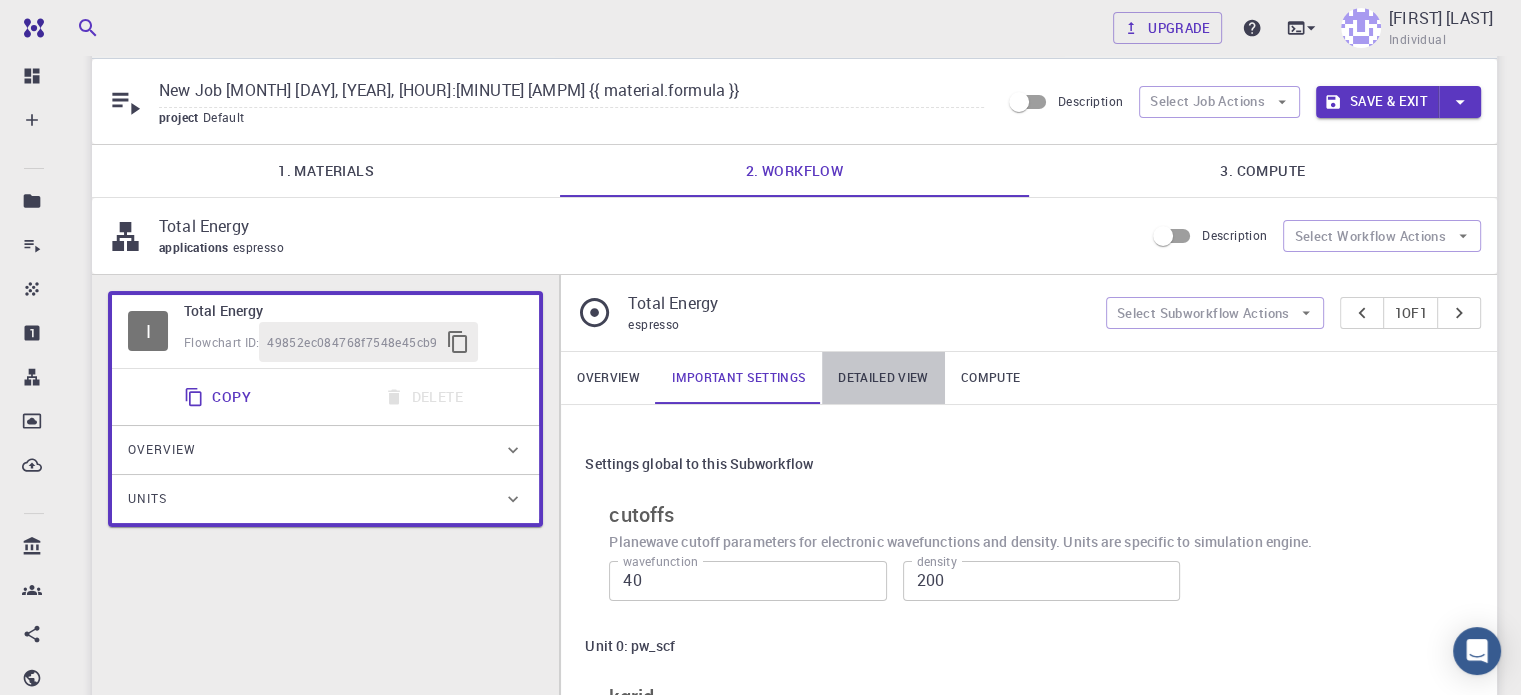click on "Detailed view" at bounding box center [883, 378] 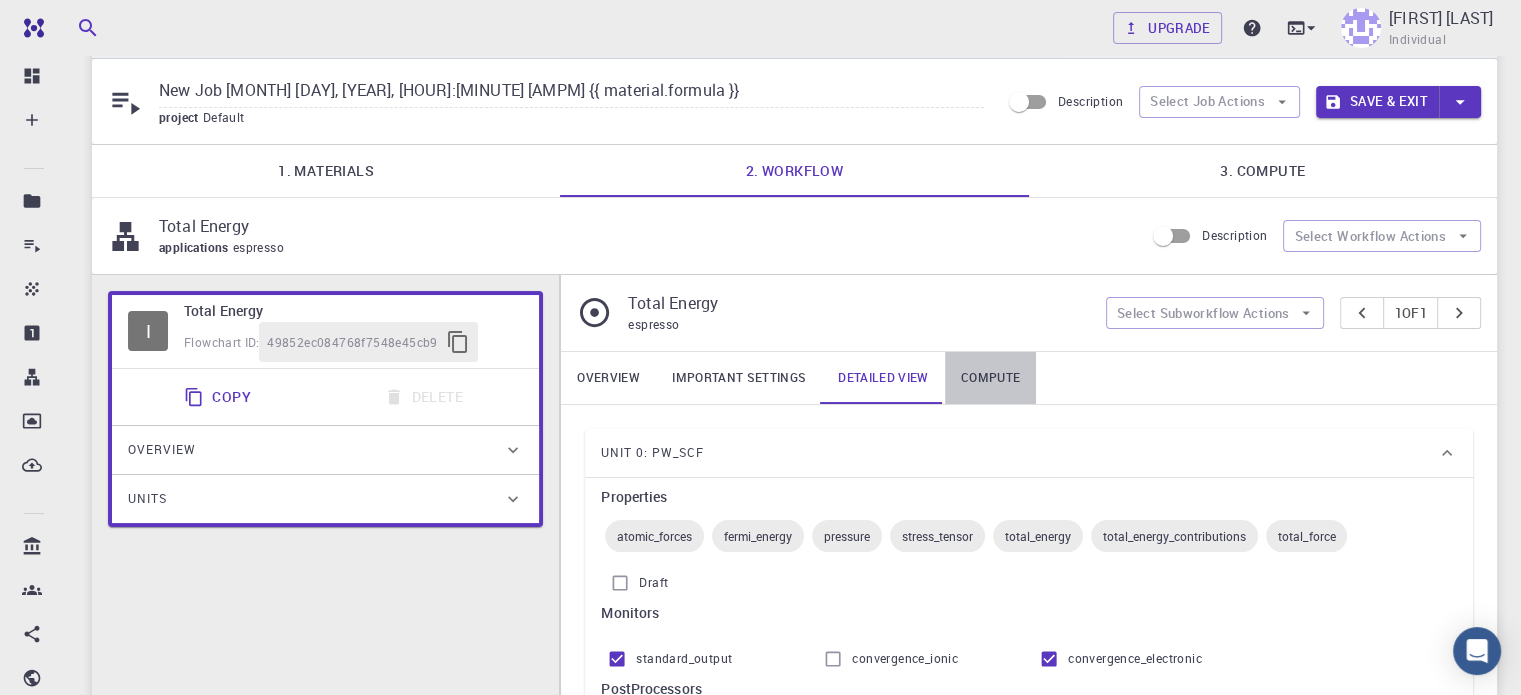 click on "Compute" at bounding box center (990, 378) 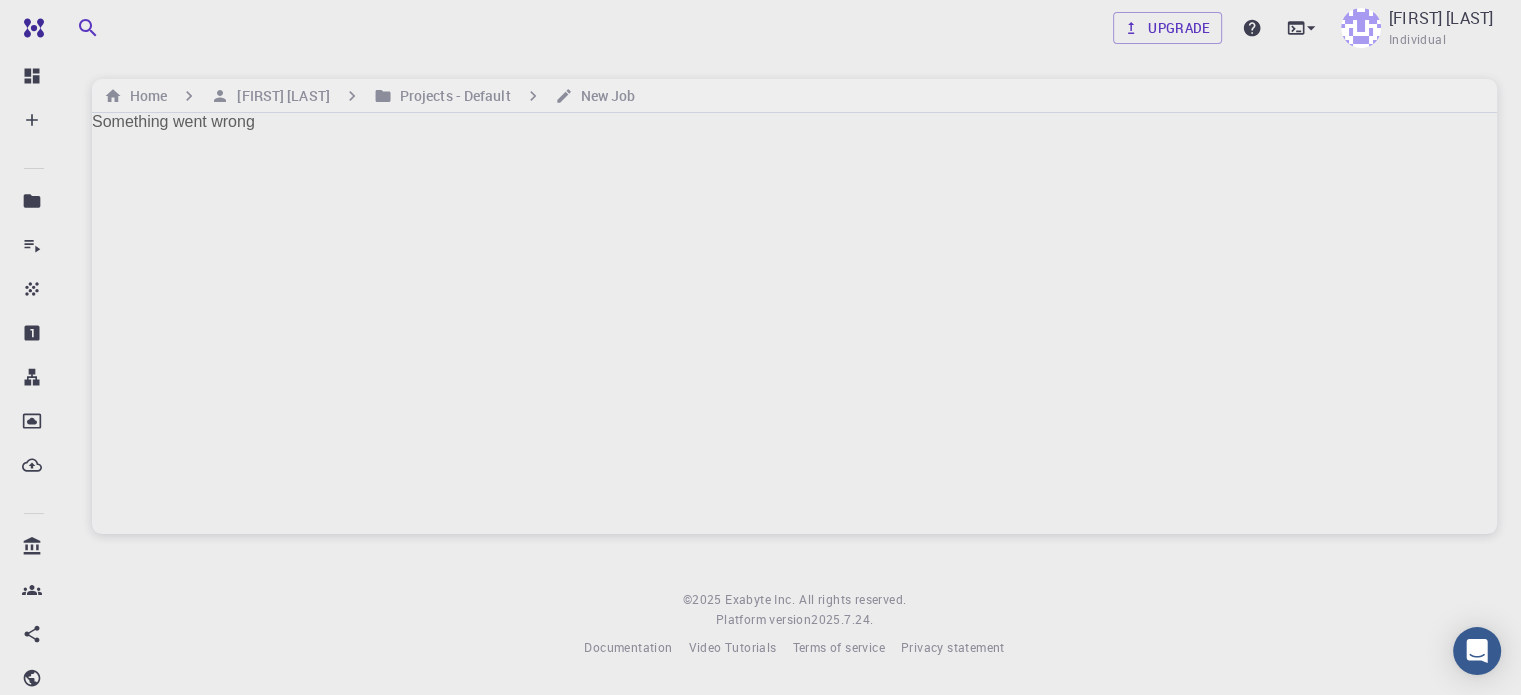 scroll, scrollTop: 0, scrollLeft: 0, axis: both 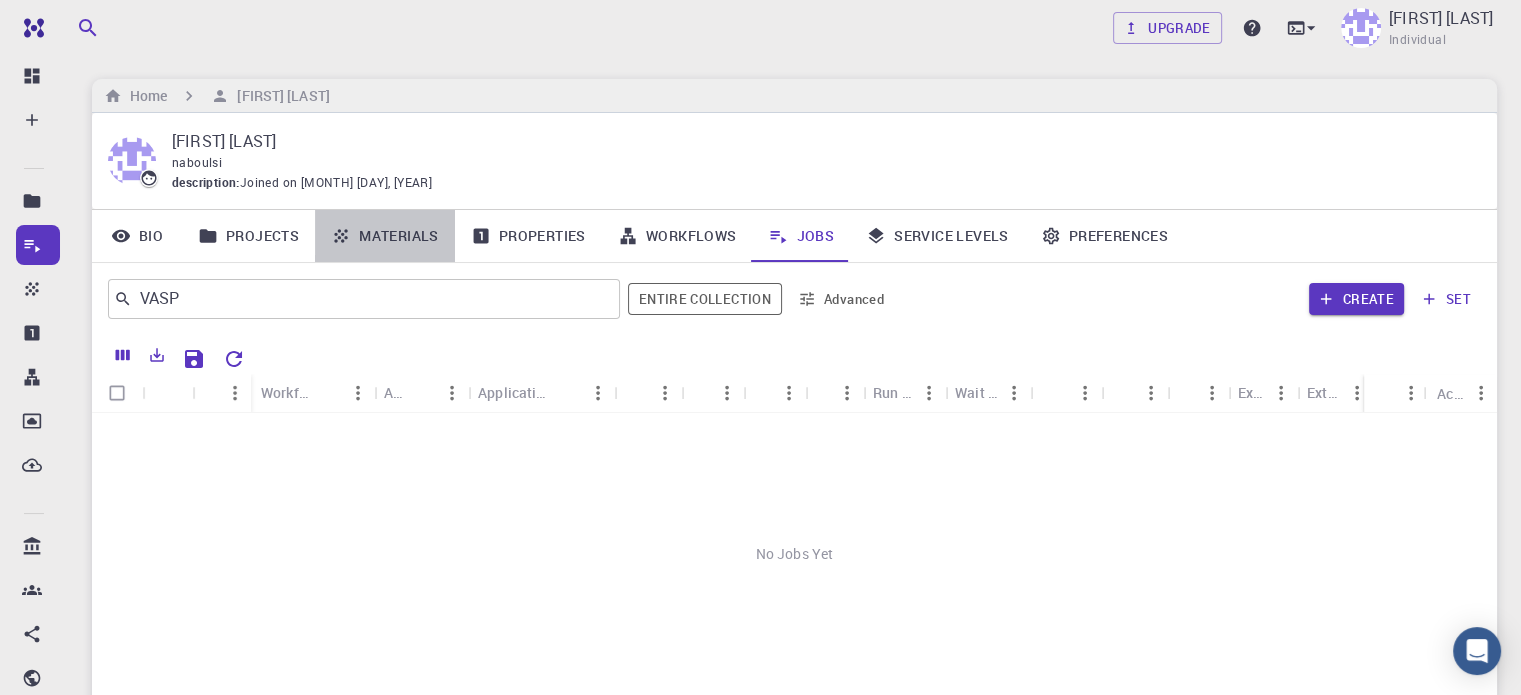 click on "Materials" at bounding box center (385, 236) 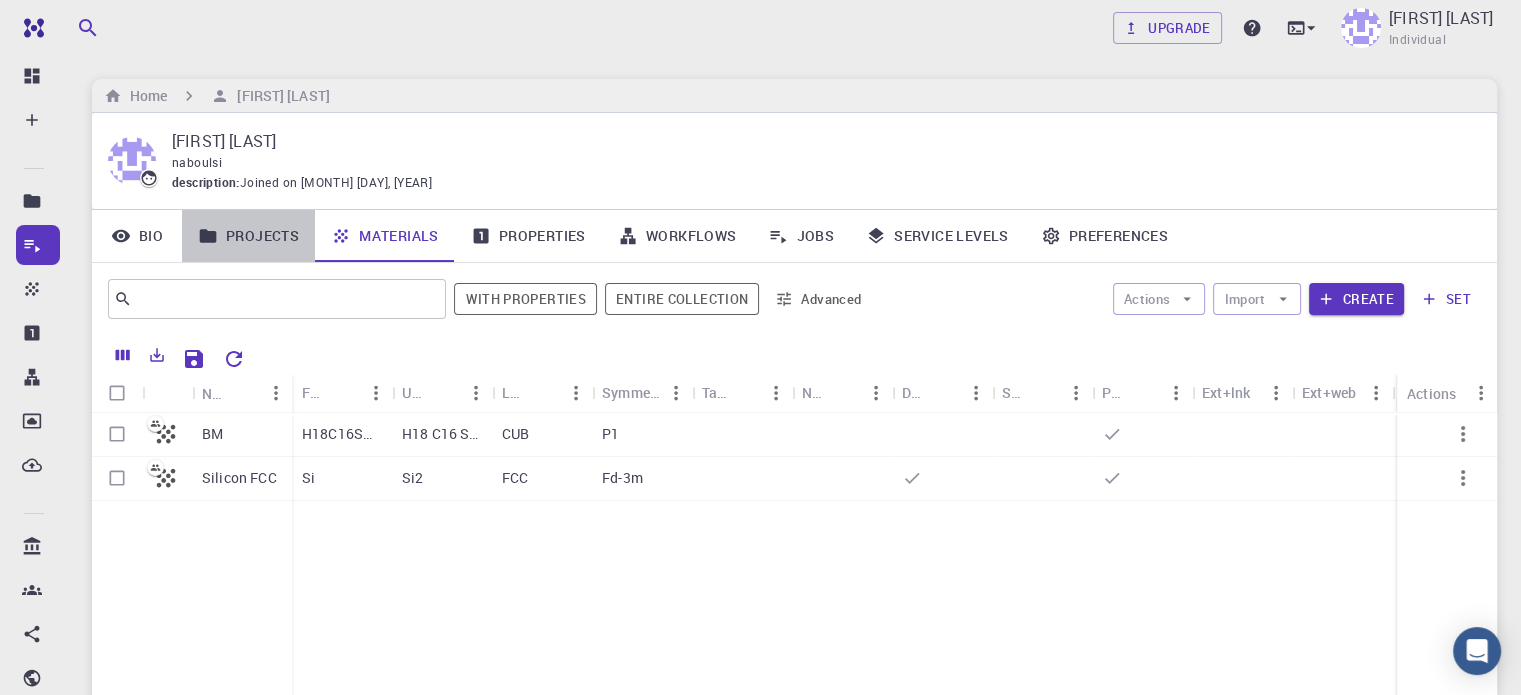click on "Projects" at bounding box center (248, 236) 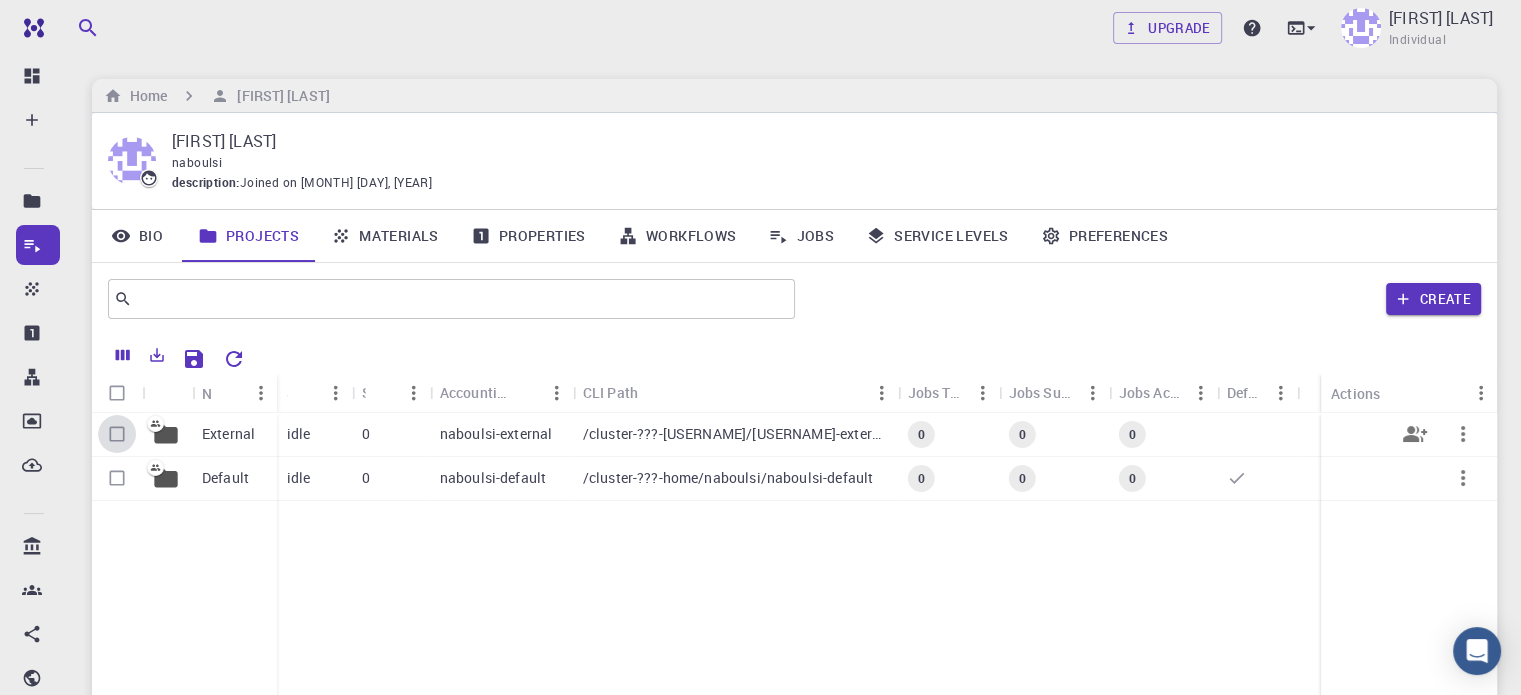click at bounding box center (117, 434) 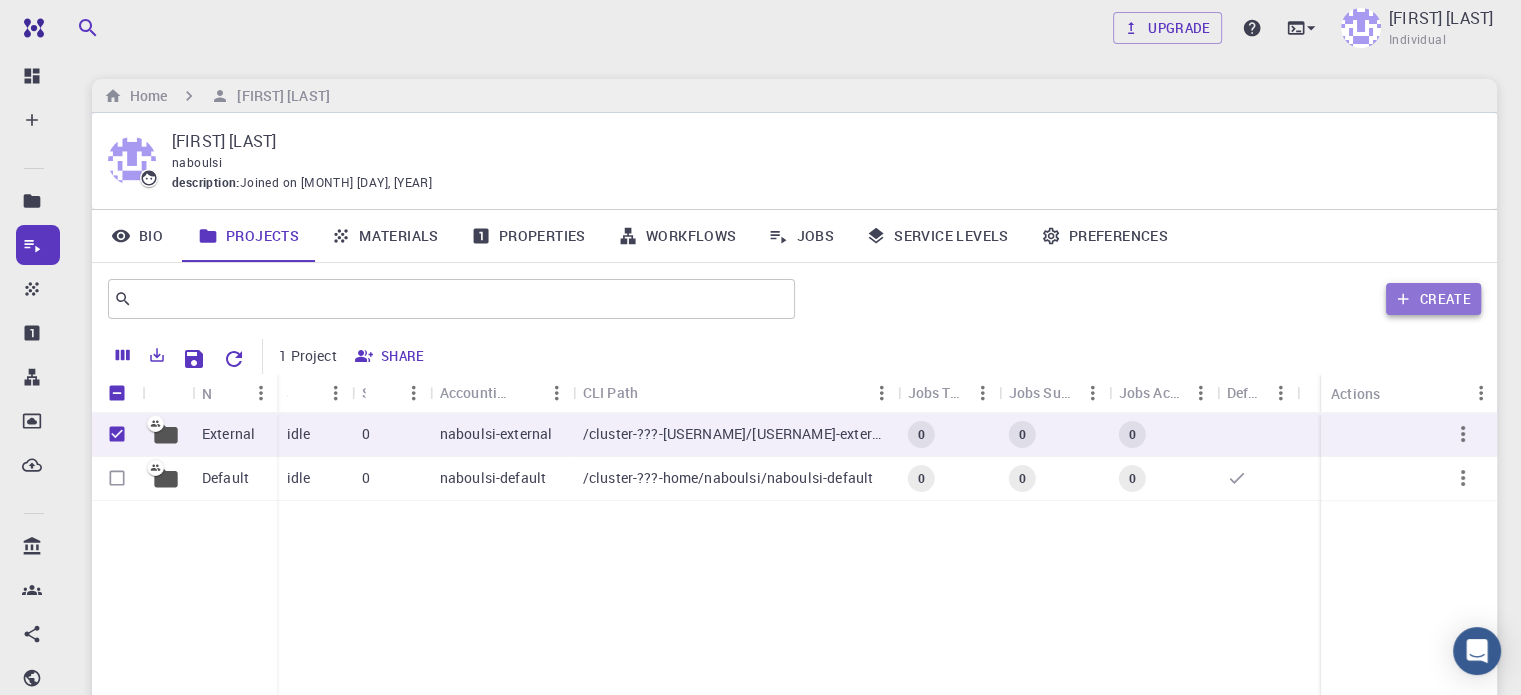 click on "Create" at bounding box center [1433, 299] 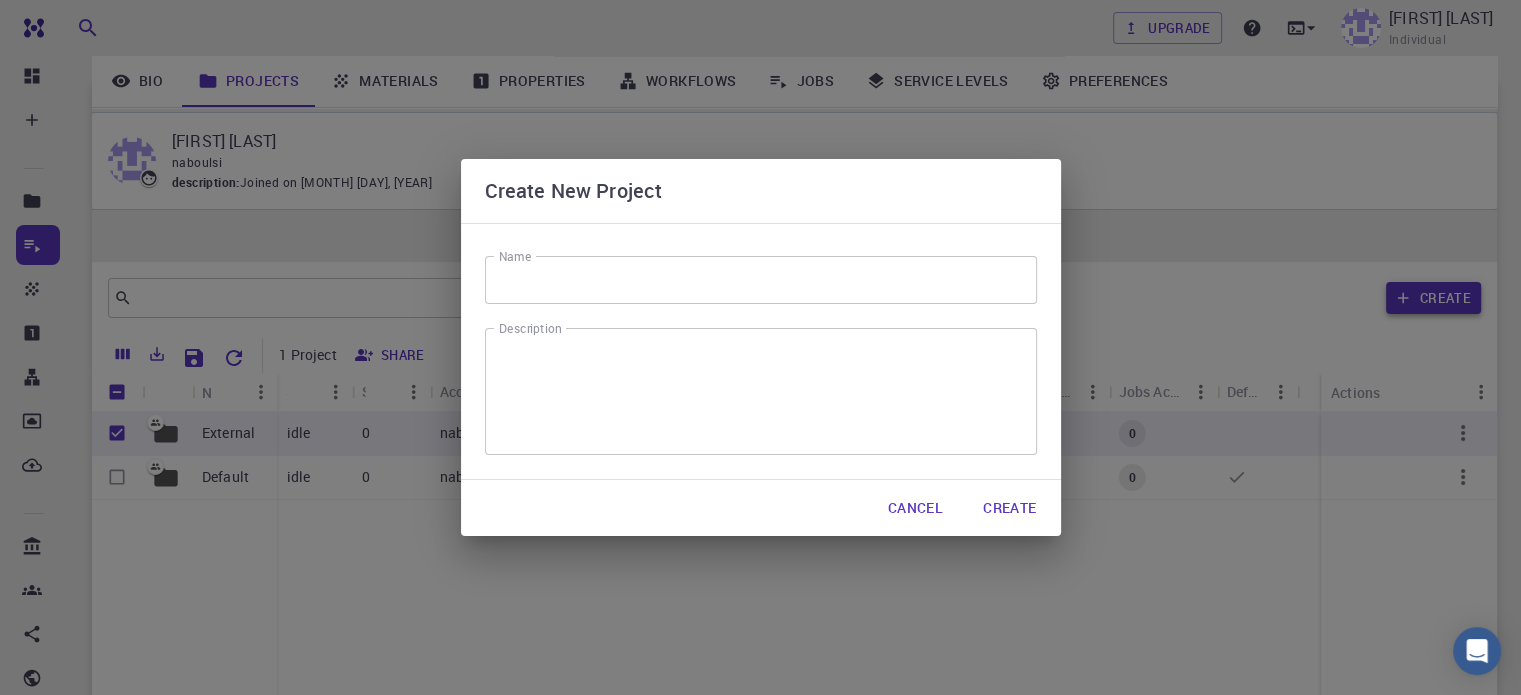 scroll, scrollTop: 222, scrollLeft: 0, axis: vertical 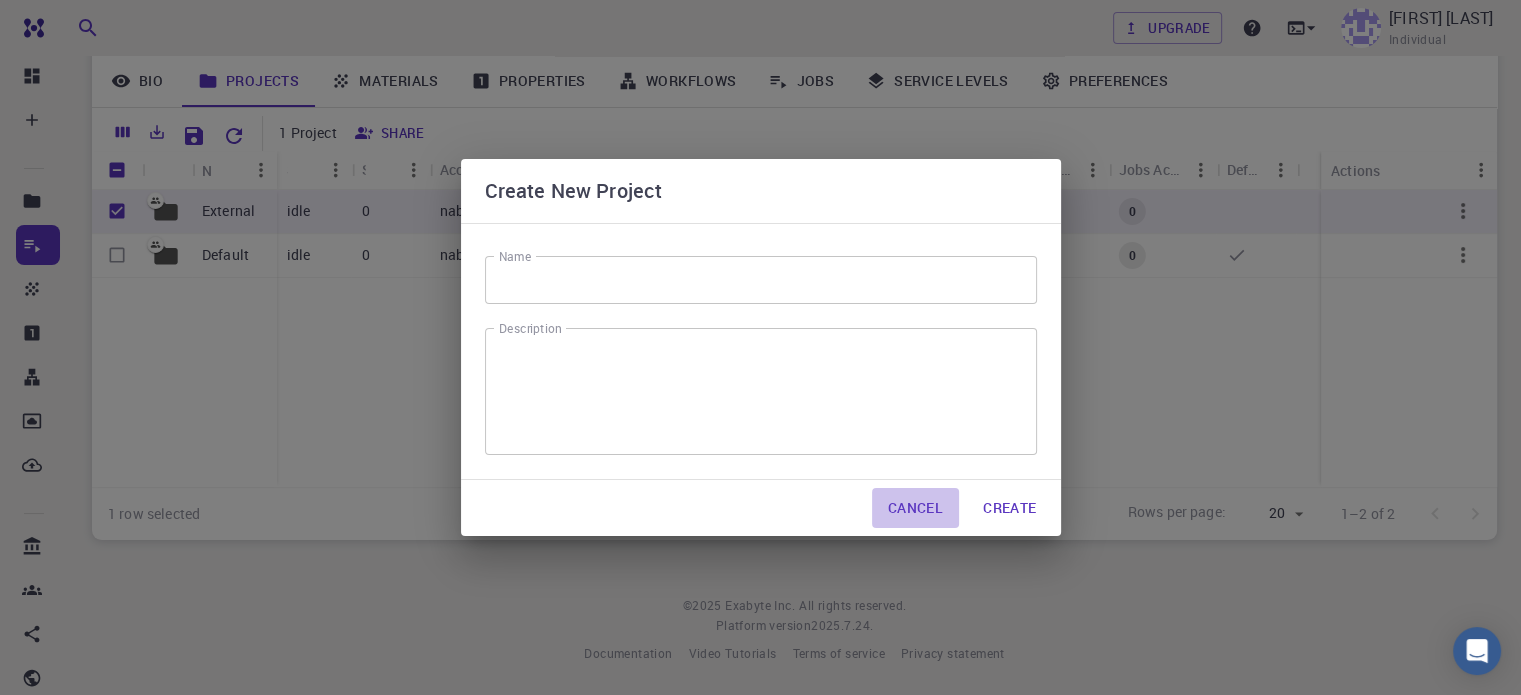 click on "Cancel" at bounding box center (915, 508) 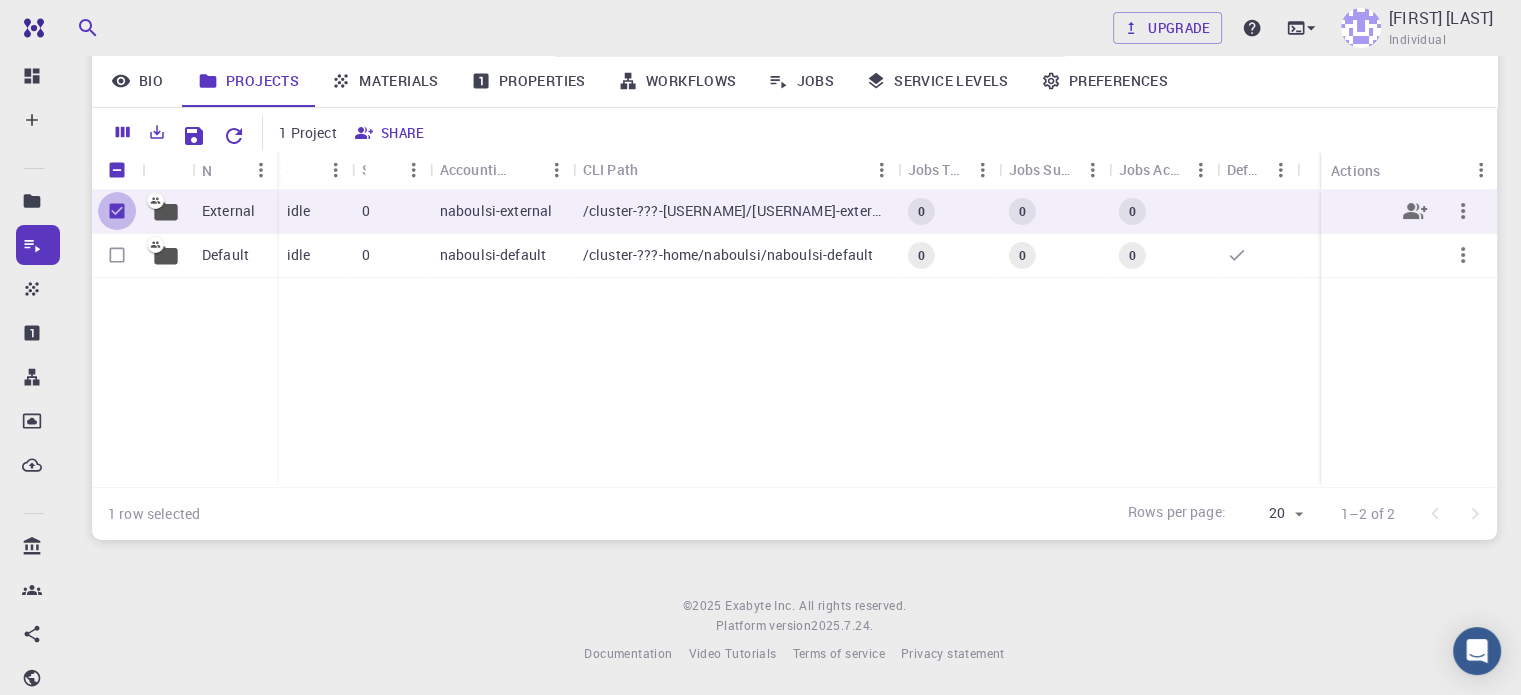 click at bounding box center [117, 211] 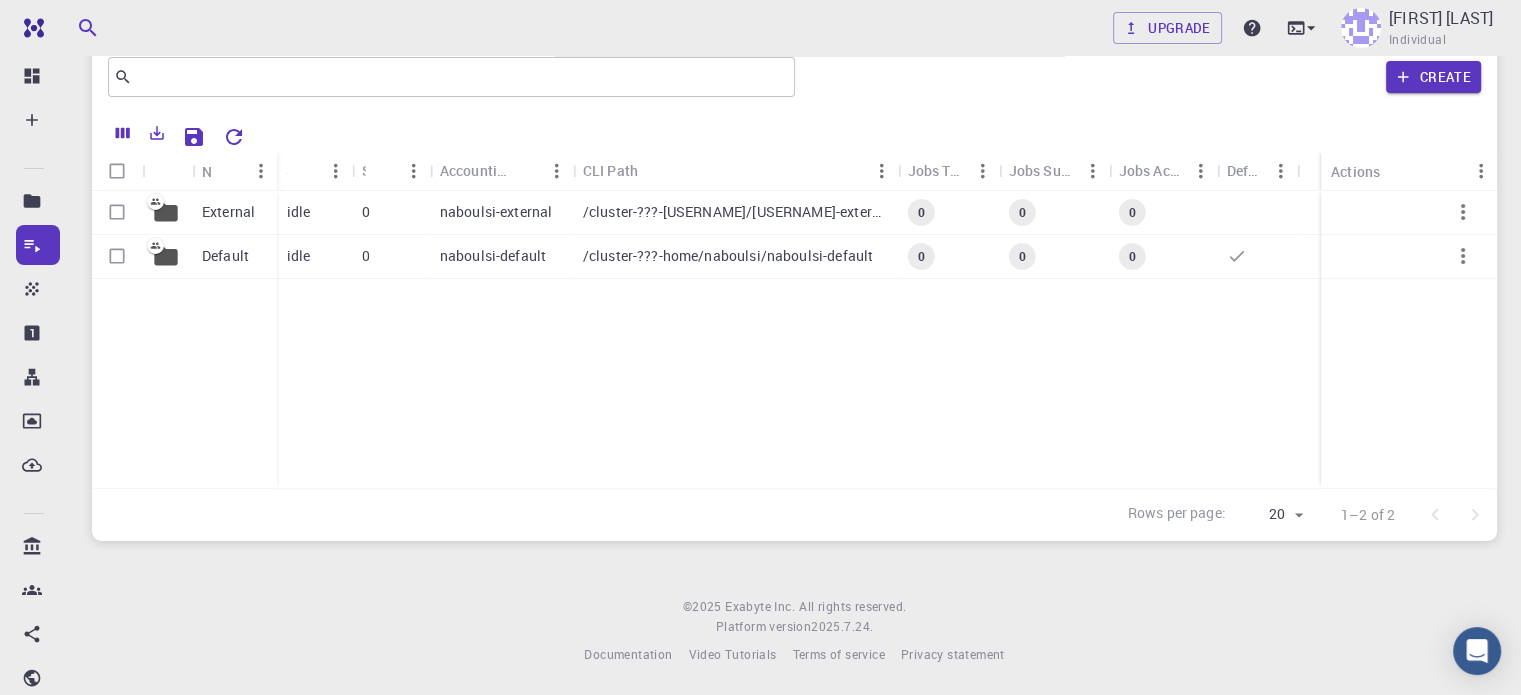 scroll, scrollTop: 0, scrollLeft: 0, axis: both 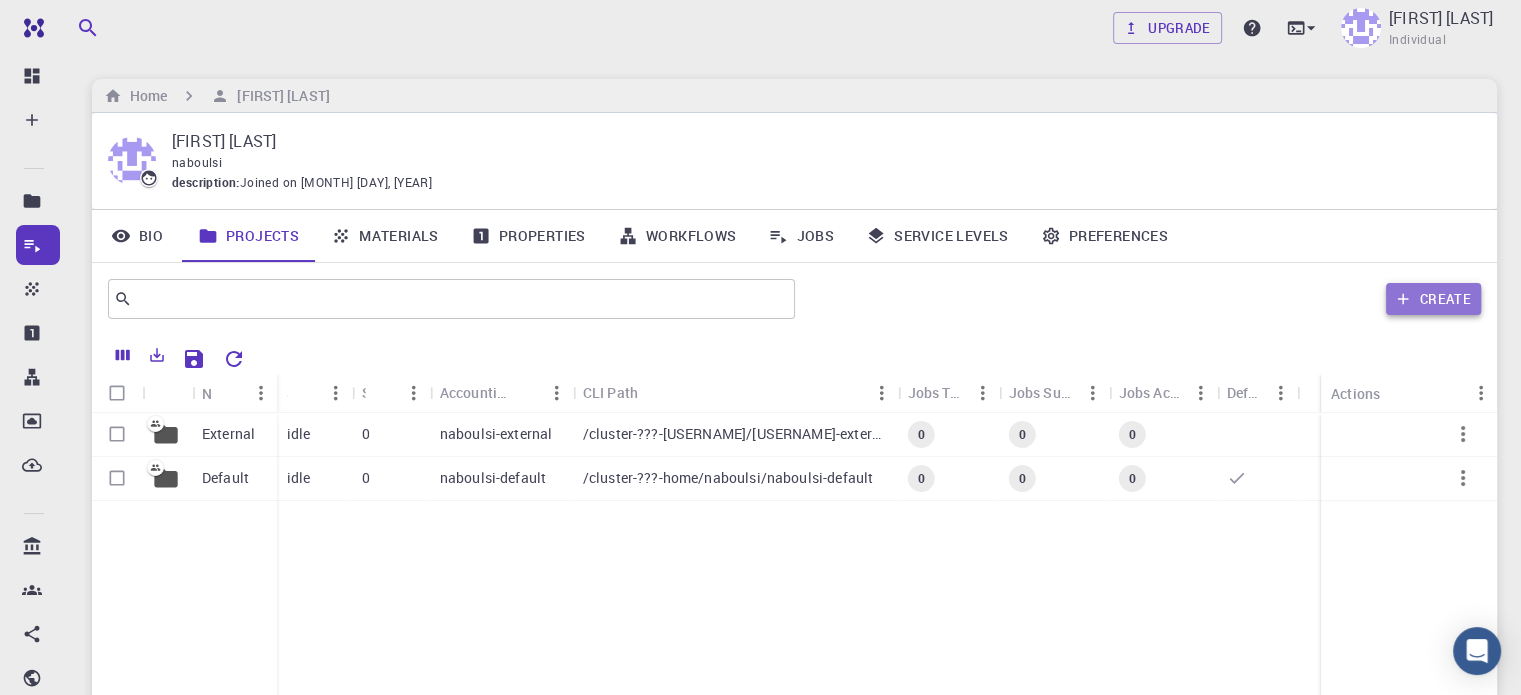 click on "Create" at bounding box center (1433, 299) 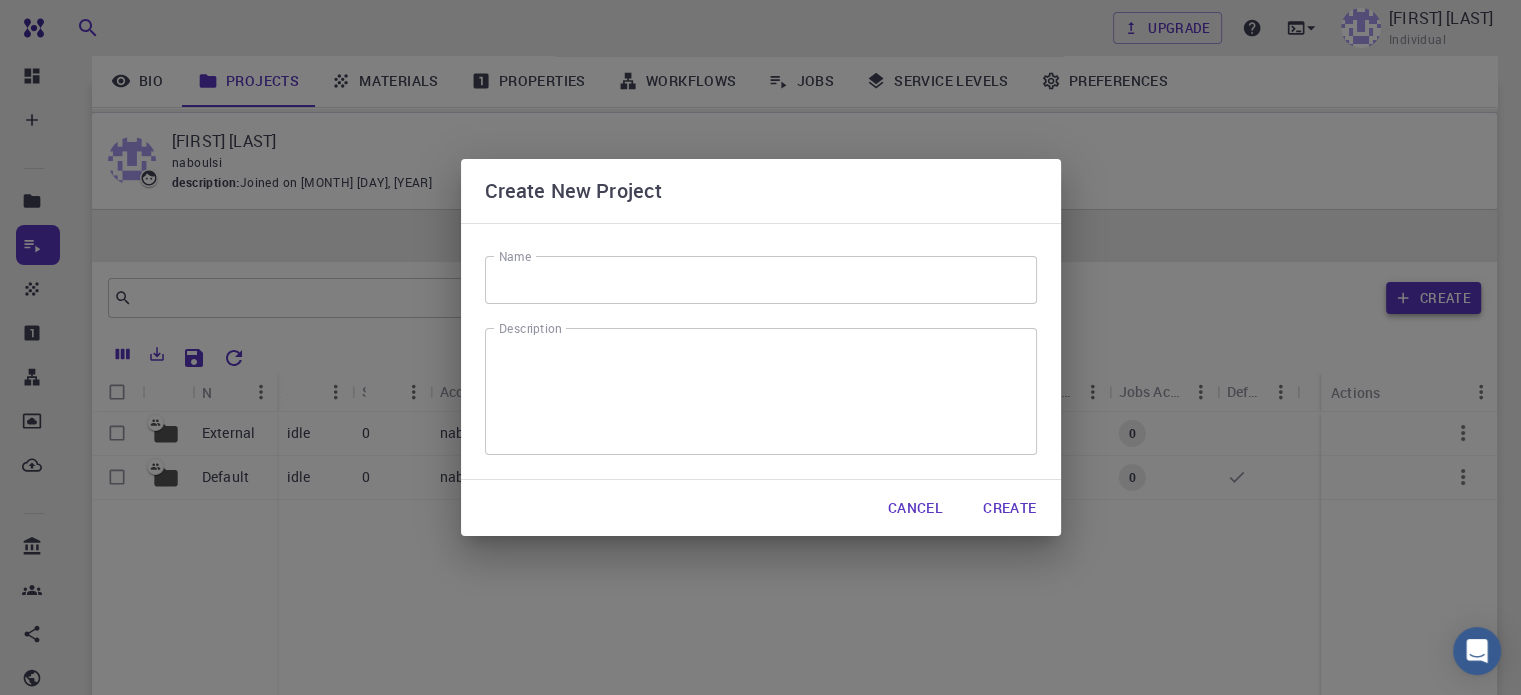 scroll, scrollTop: 222, scrollLeft: 0, axis: vertical 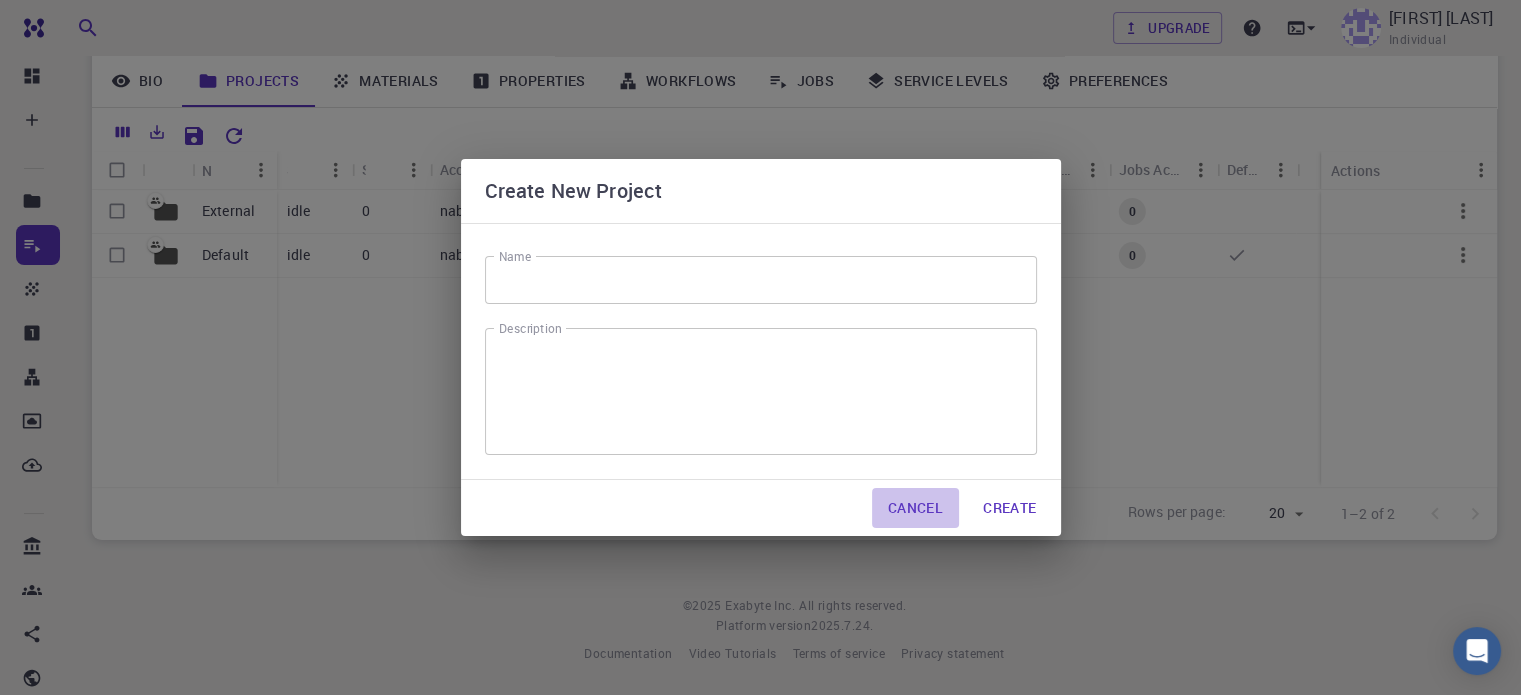 click on "Cancel" at bounding box center (915, 508) 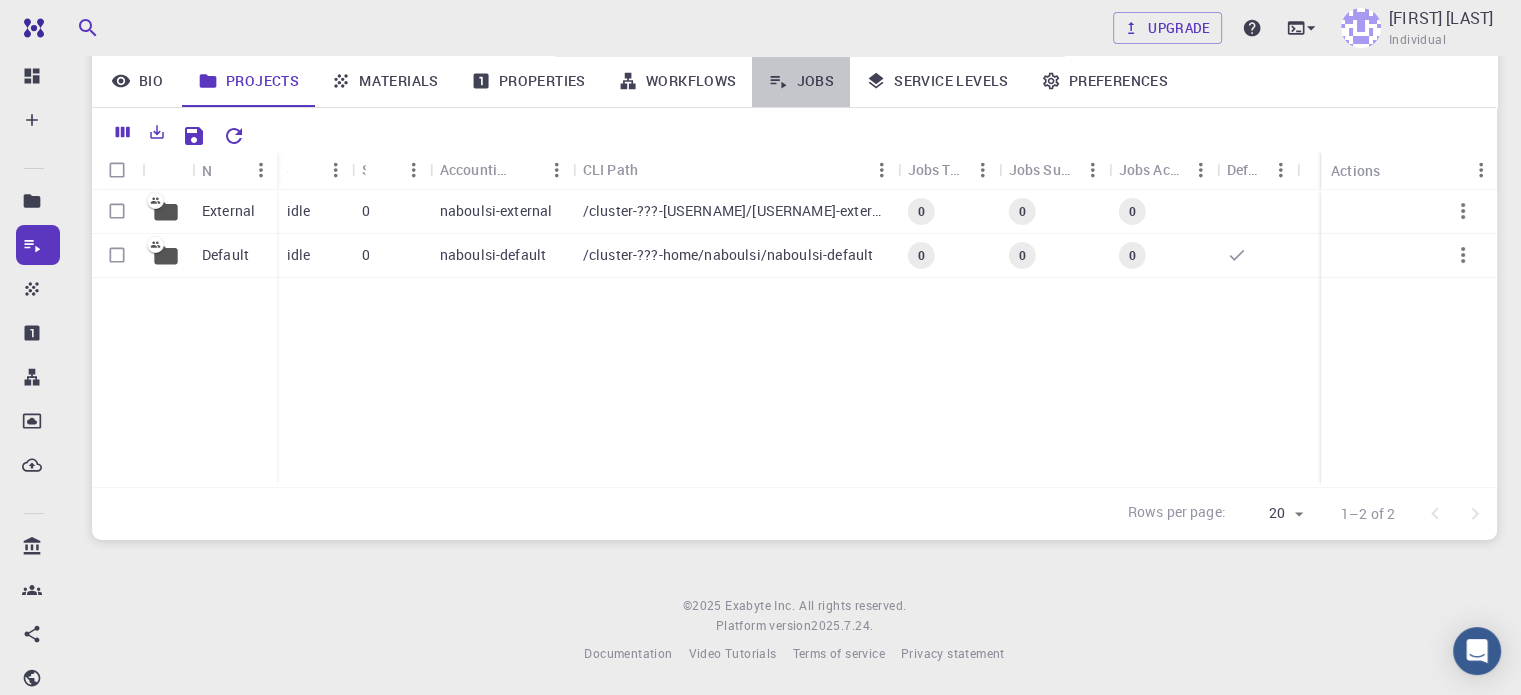 click on "Jobs" at bounding box center [801, 81] 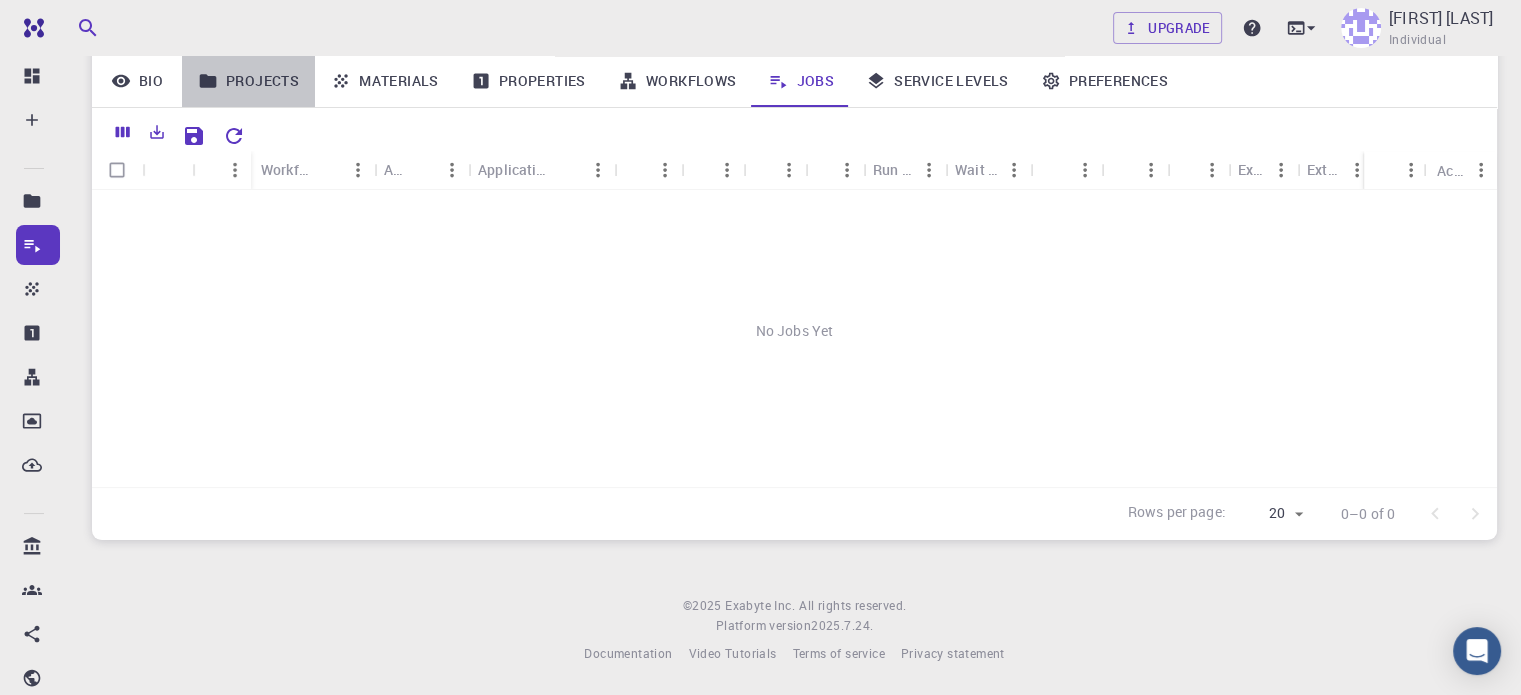 click on "Projects" at bounding box center (248, 81) 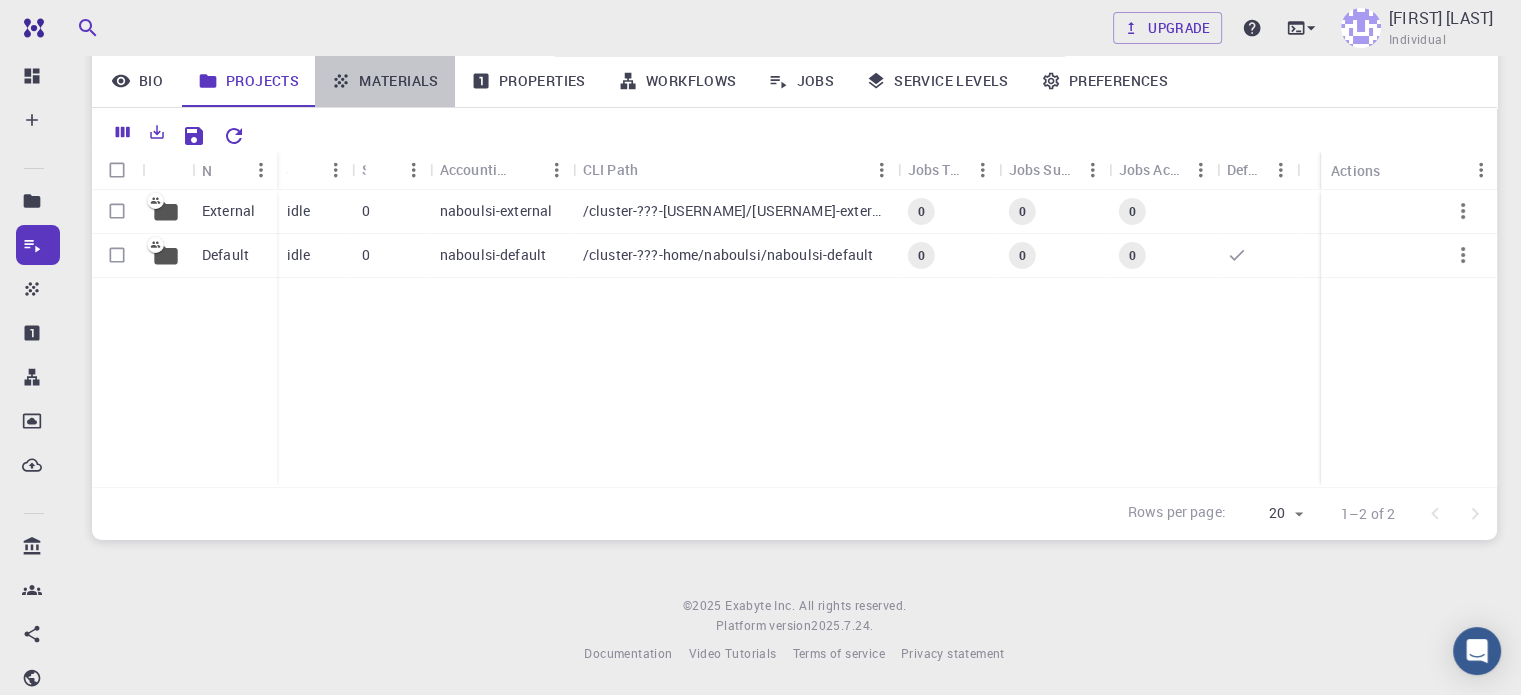 click on "Materials" at bounding box center (385, 81) 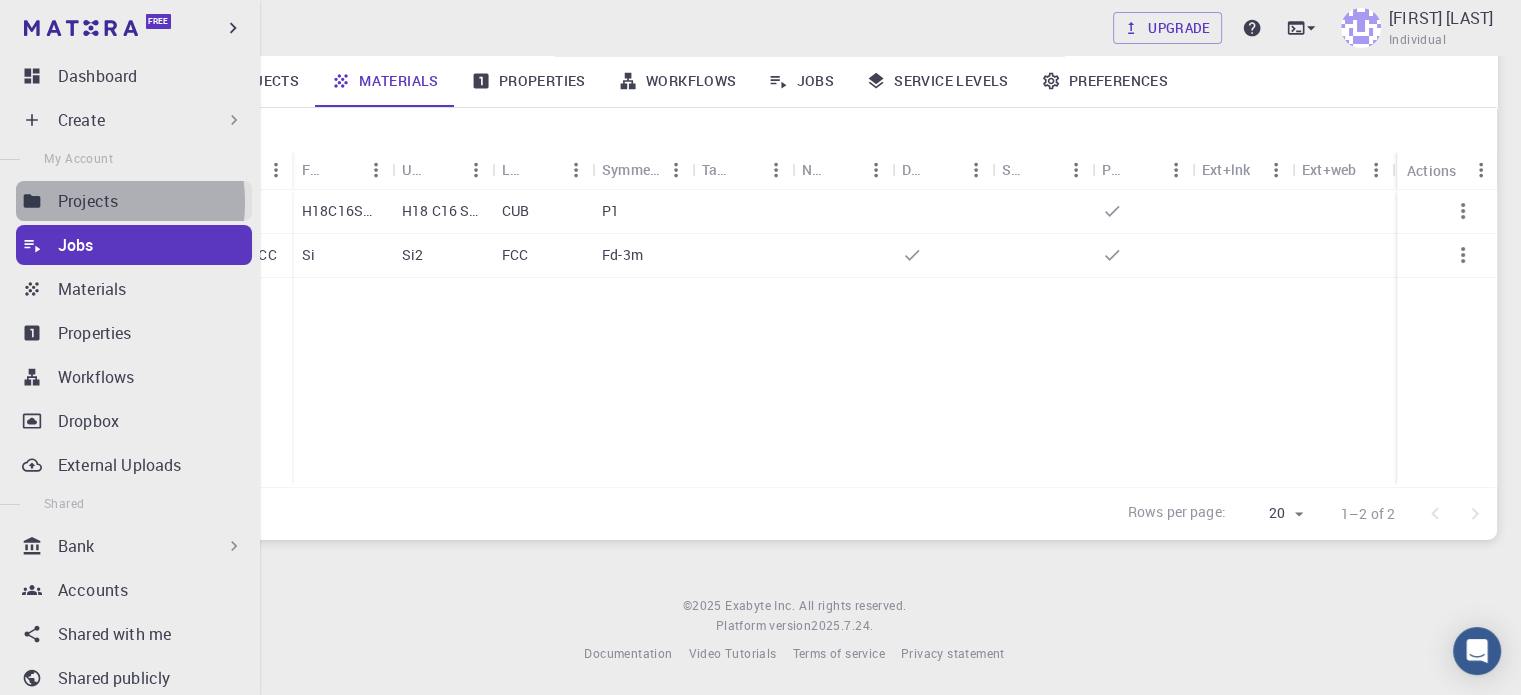 click on "Projects" at bounding box center (88, 201) 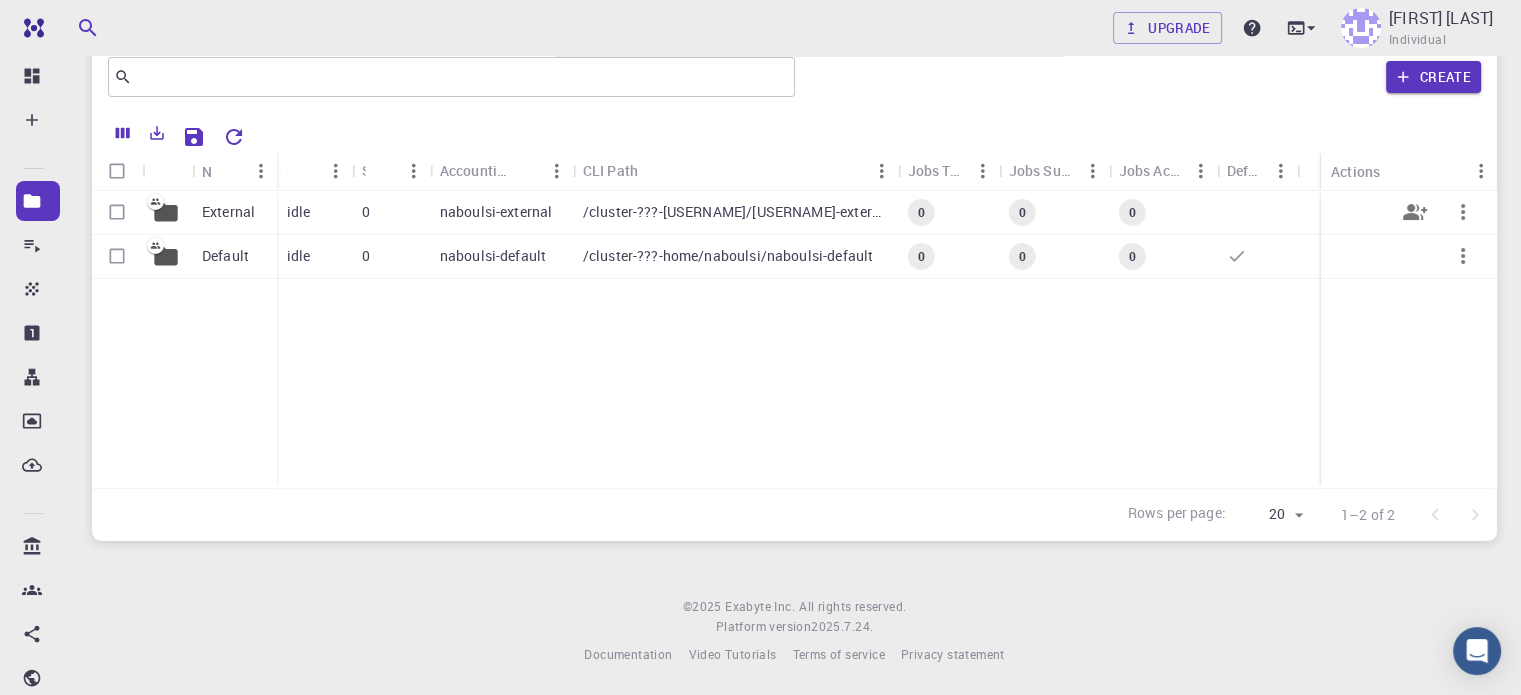 scroll, scrollTop: 0, scrollLeft: 0, axis: both 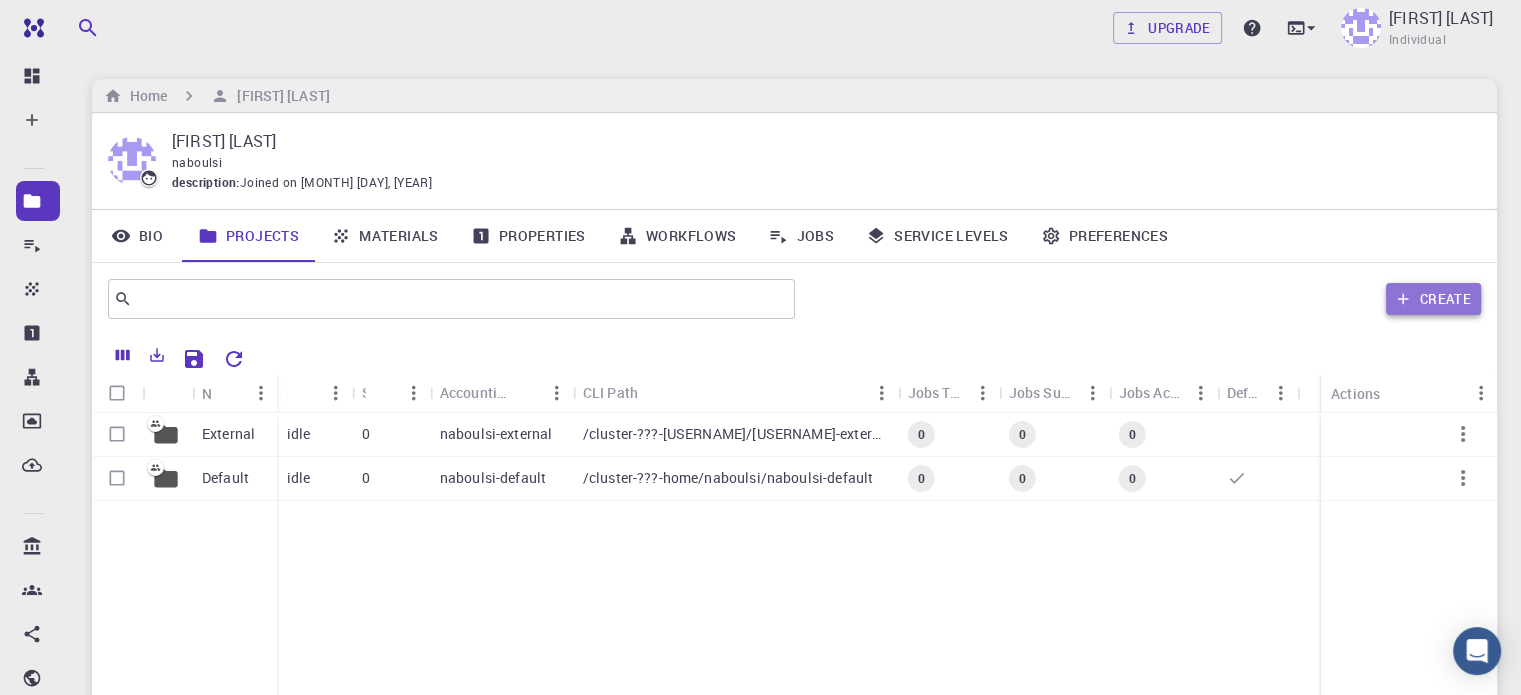 click on "Create" at bounding box center (1433, 299) 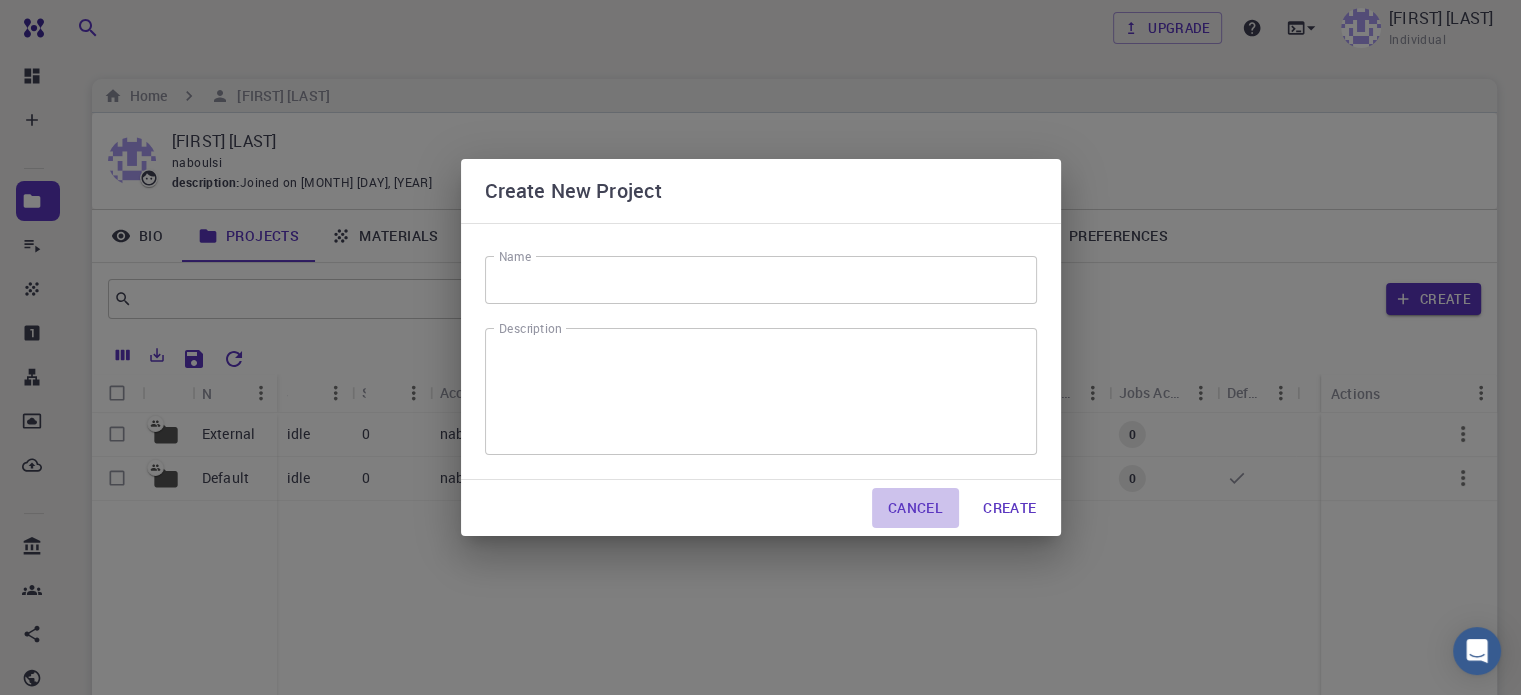 click on "Cancel" at bounding box center [915, 508] 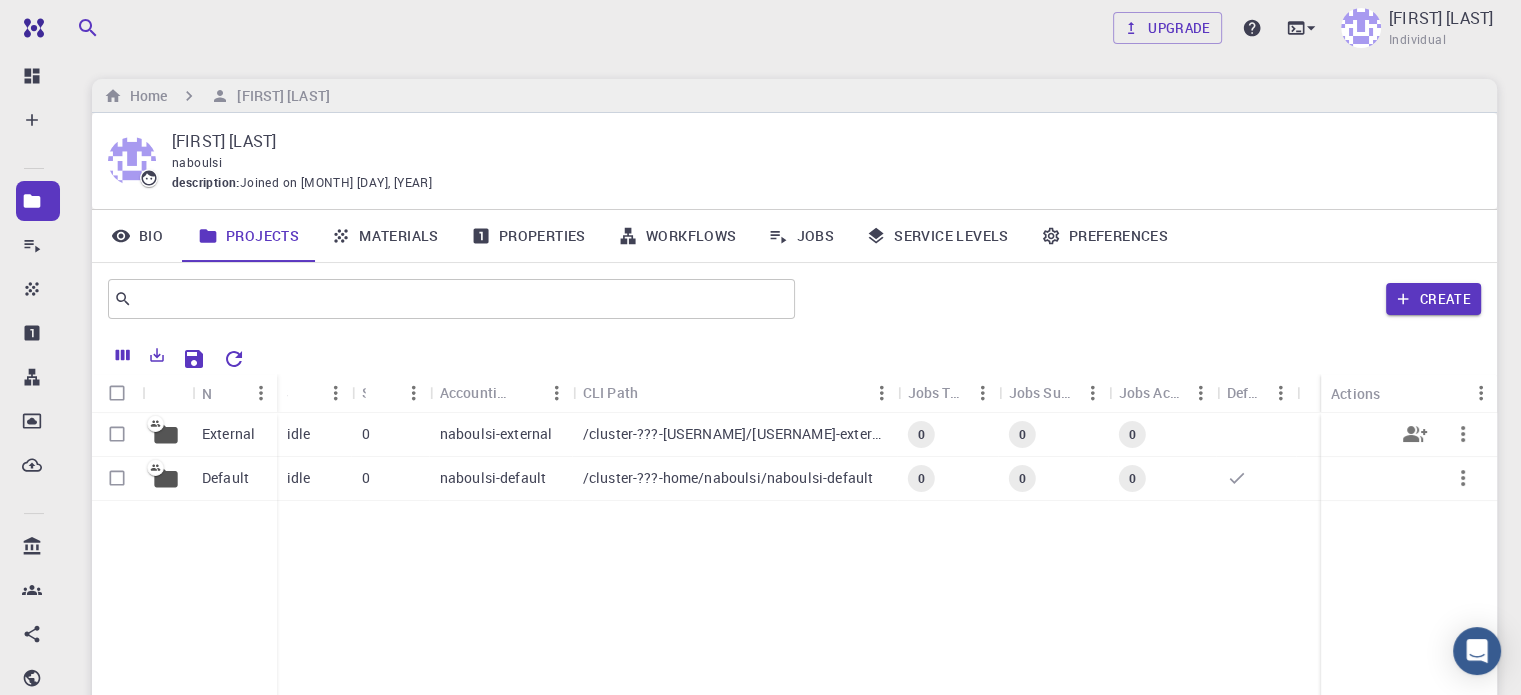 click on "/cluster-???-[USERNAME]/[USERNAME]-external" at bounding box center [735, 434] 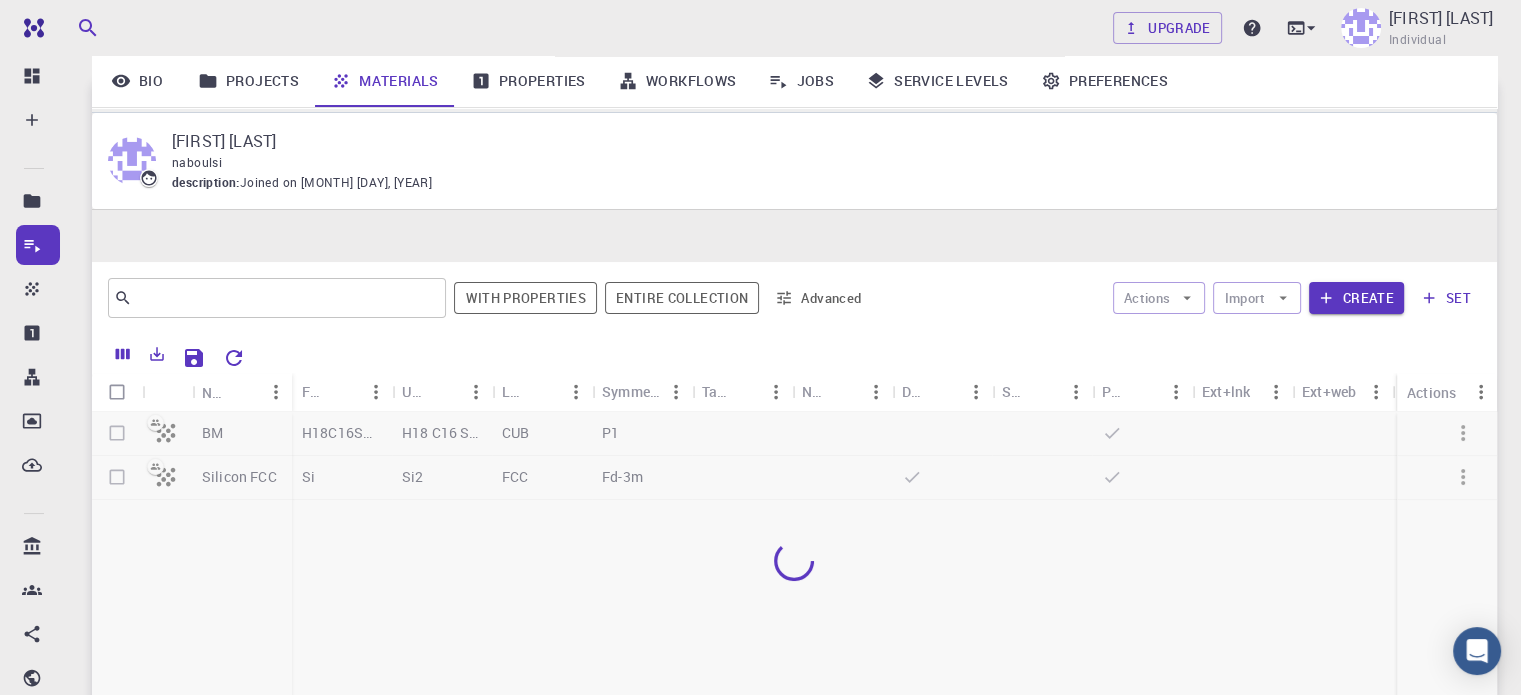 scroll, scrollTop: 222, scrollLeft: 0, axis: vertical 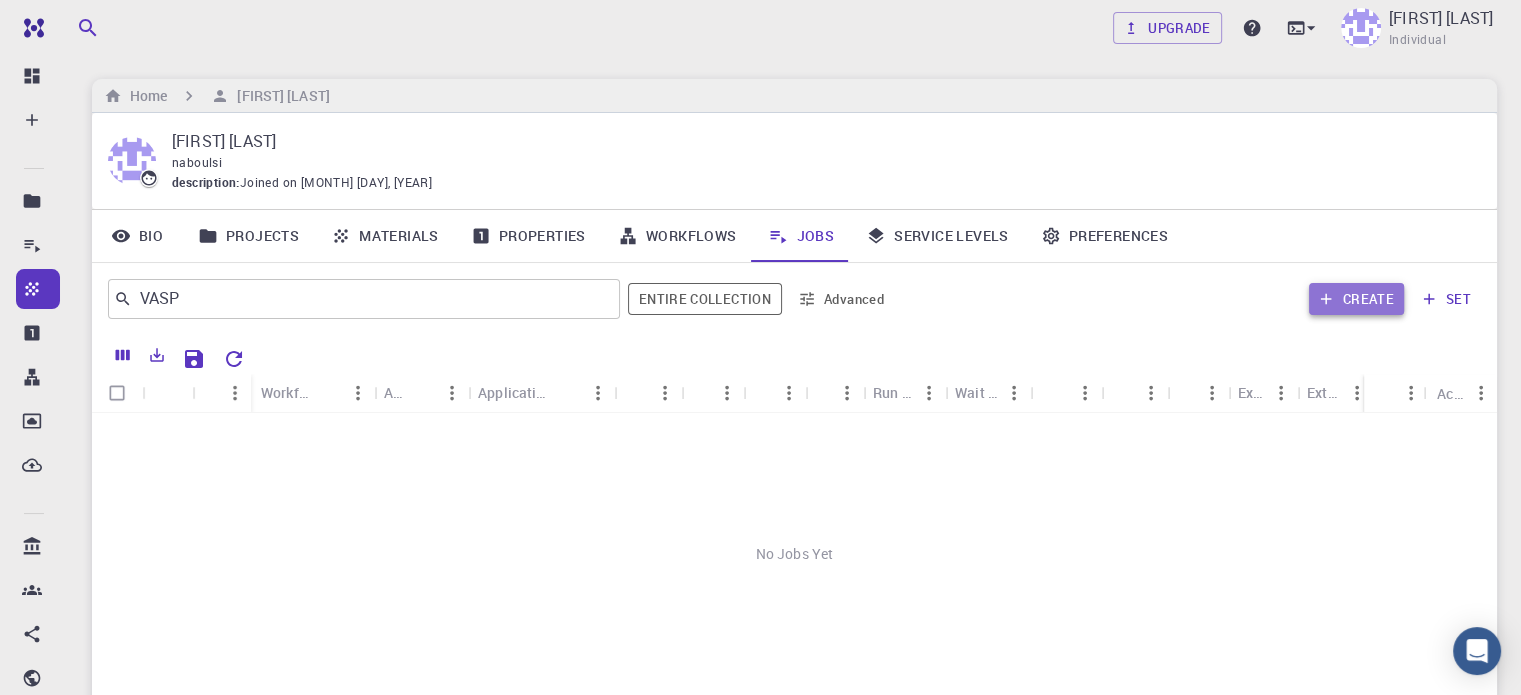 click on "Create" at bounding box center (1356, 299) 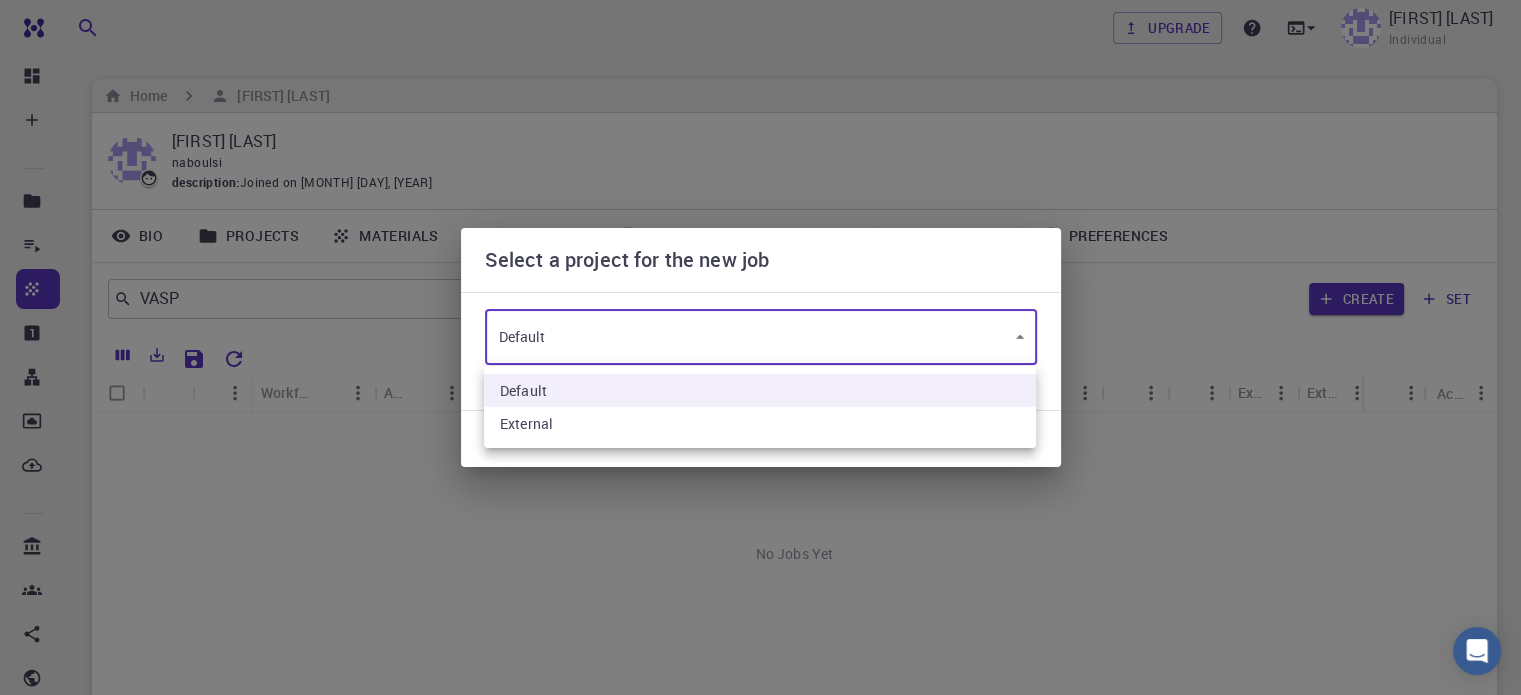 click on "Free Dashboard Create New Job New Material Create Material Upload File Import from Bank Import from 3rd Party New Workflow New Project Projects Jobs Materials Properties Workflows Dropbox External Uploads Bank Materials Workflows Accounts Shared with me Shared publicly Shared externally Documentation Contact Support Compute load: Low Upgrade [FIRST] [LAST] Individual Home [FIRST] [LAST] [FIRST] [LAST] description :   Joined on [MONTH] [DAY], [YEAR] Bio Projects Materials Properties Workflows Jobs Service Levels Preferences VASP ​ Entire collection Advanced Create set Name Workflow Name Application Application Version Cluster Queue Nodes Cores Run Time Wait Time Created Shared Public Ext+lnk Ext+web Status Actions No Jobs Yet Rows per page: 20 20 0–0 of 0 ©  [YEAR]   Exabyte Inc.   All rights reserved. Platform version  [VERSION] . Documentation Video Tutorials Terms of service Privacy statement
Select a project for the new job Default LtsDNWhdBEwj4Nkwj ​ or  Cancel Default" at bounding box center (760, 459) 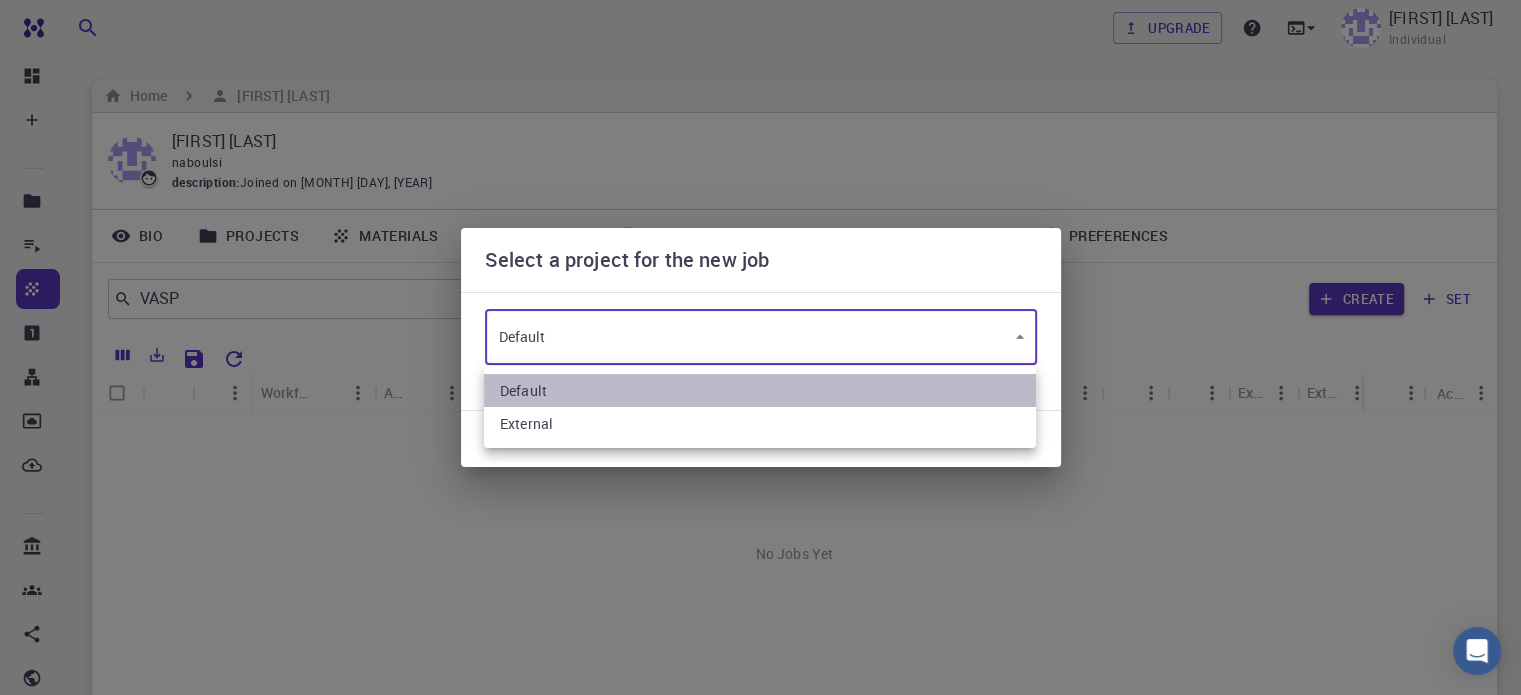 click on "Default" at bounding box center (760, 390) 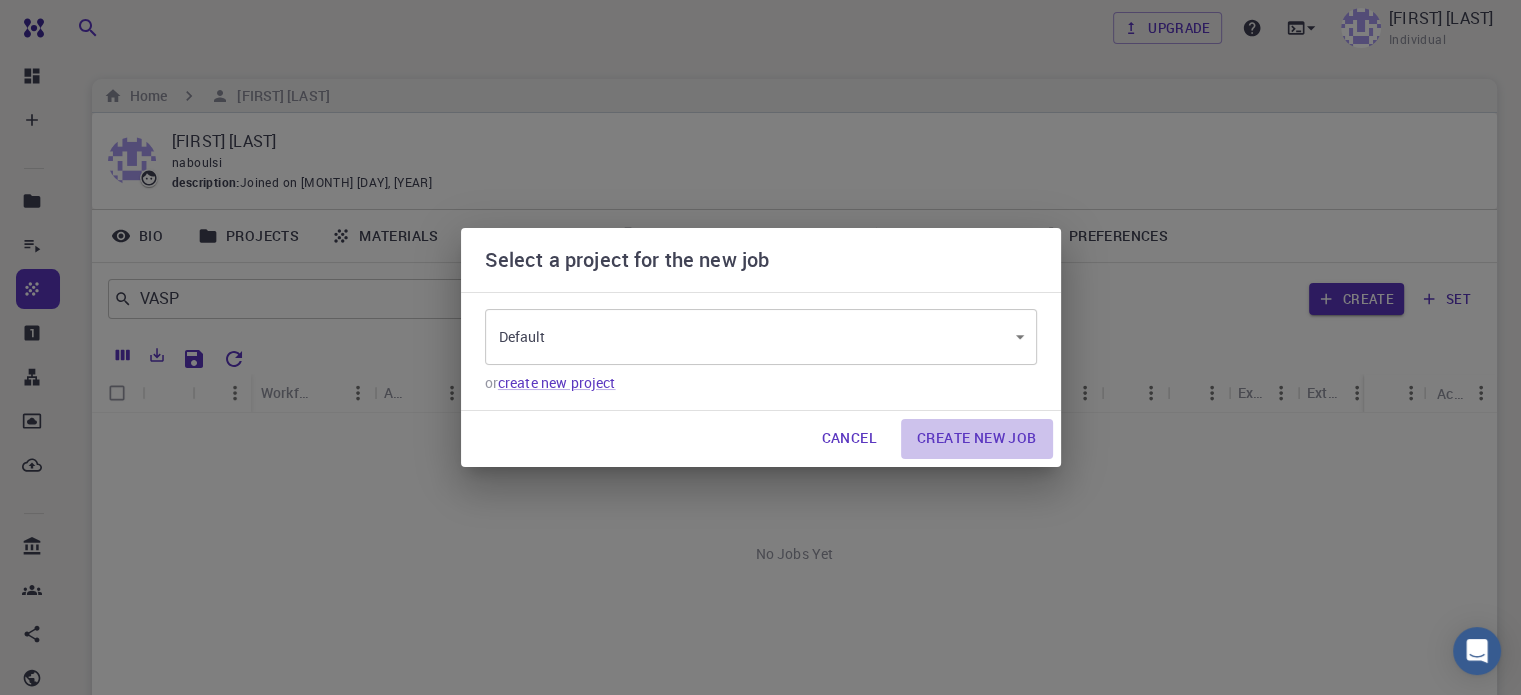 click on "Create New Job" at bounding box center [977, 439] 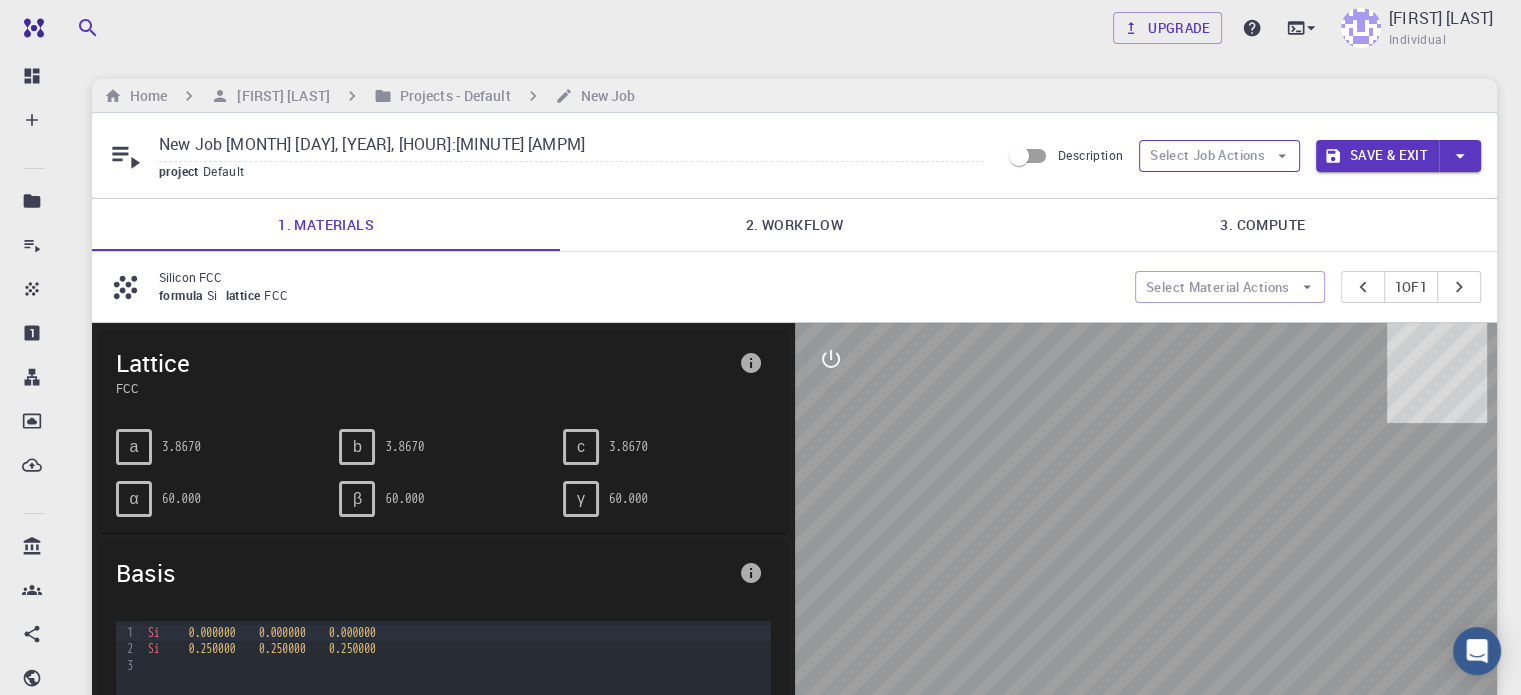 click on "Select Job Actions" at bounding box center (1219, 156) 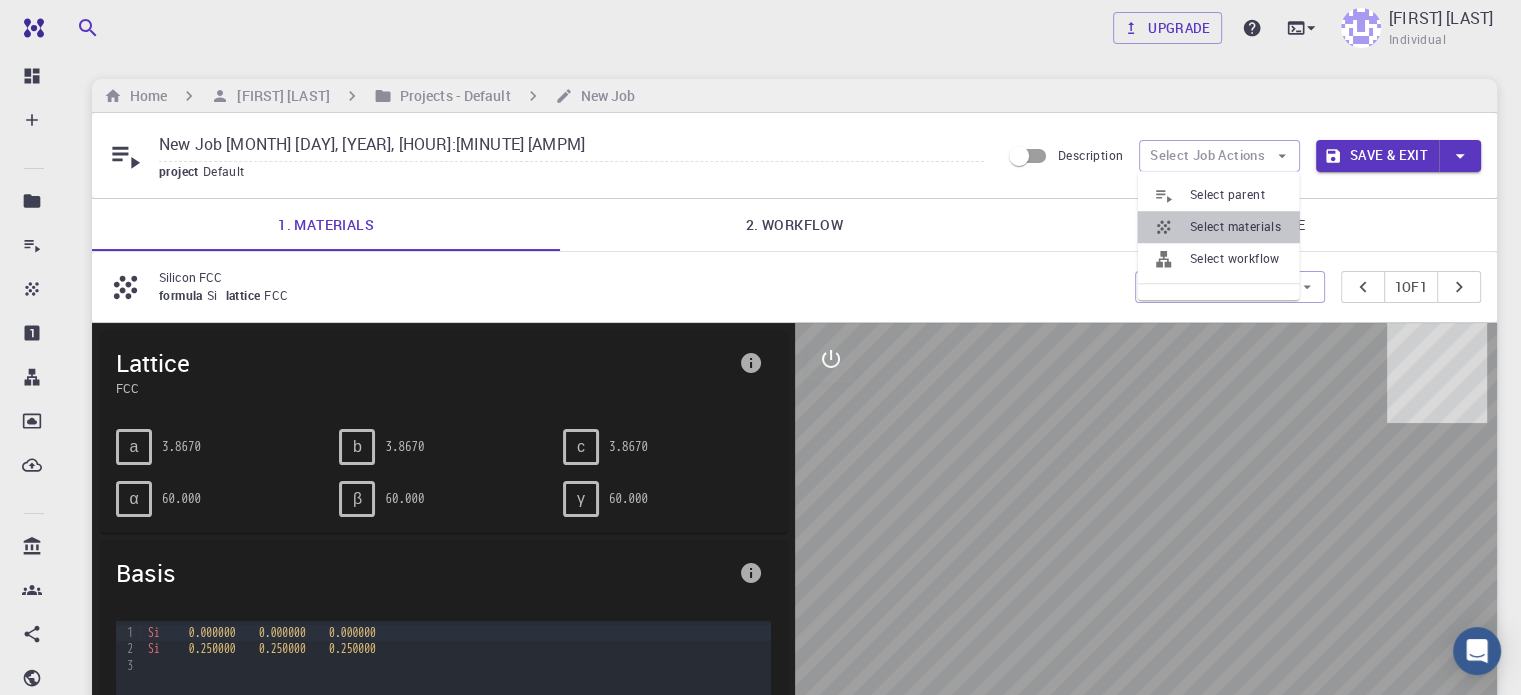 click on "Select materials" at bounding box center (1237, 227) 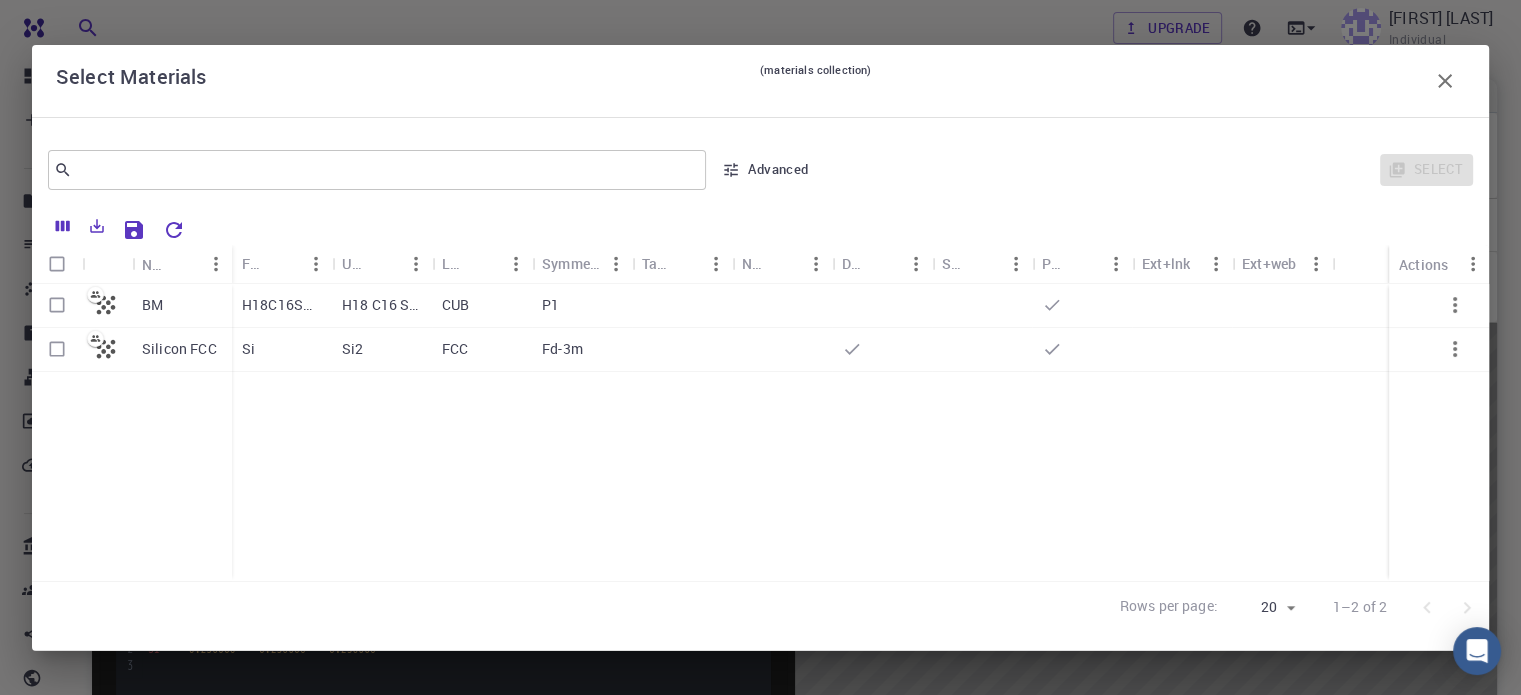 click on "H18 C16 S1 N3 Cl1" at bounding box center [382, 305] 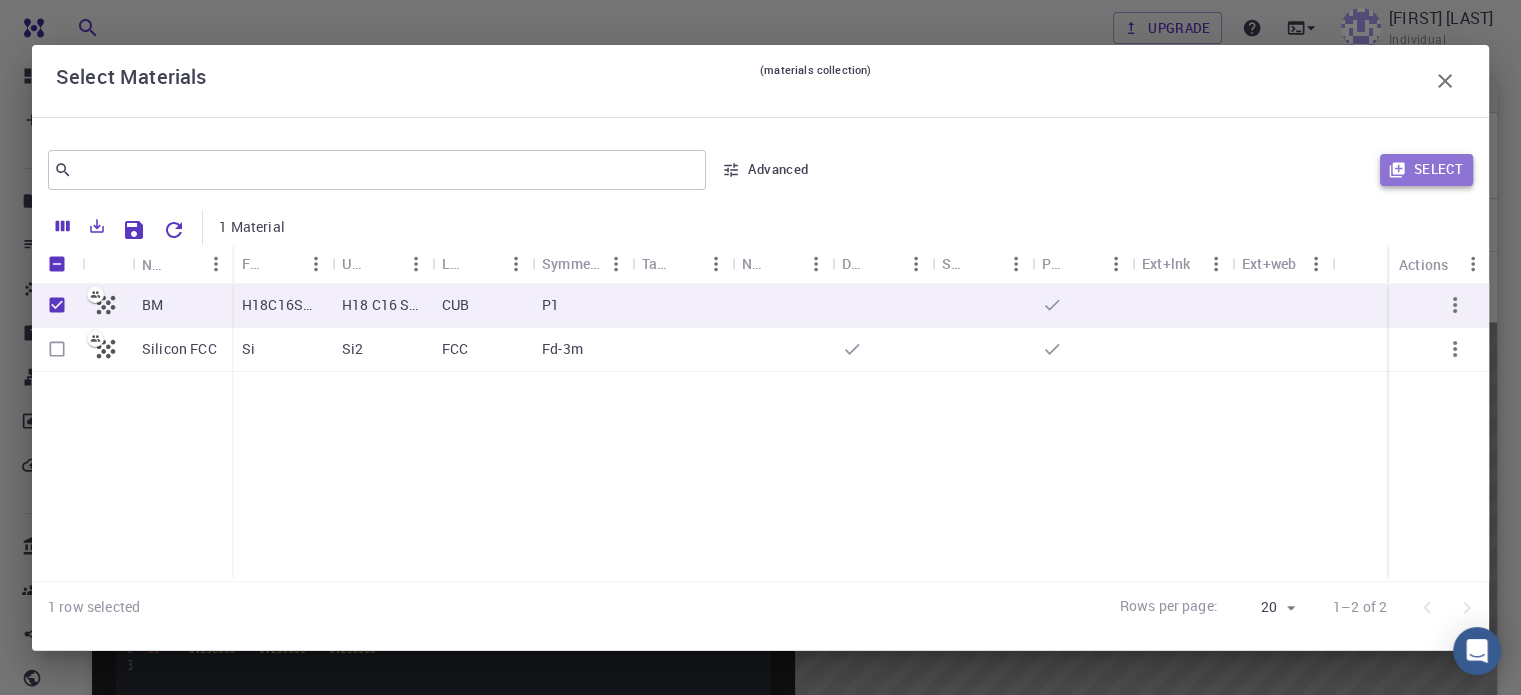 click on "Select" at bounding box center [1426, 170] 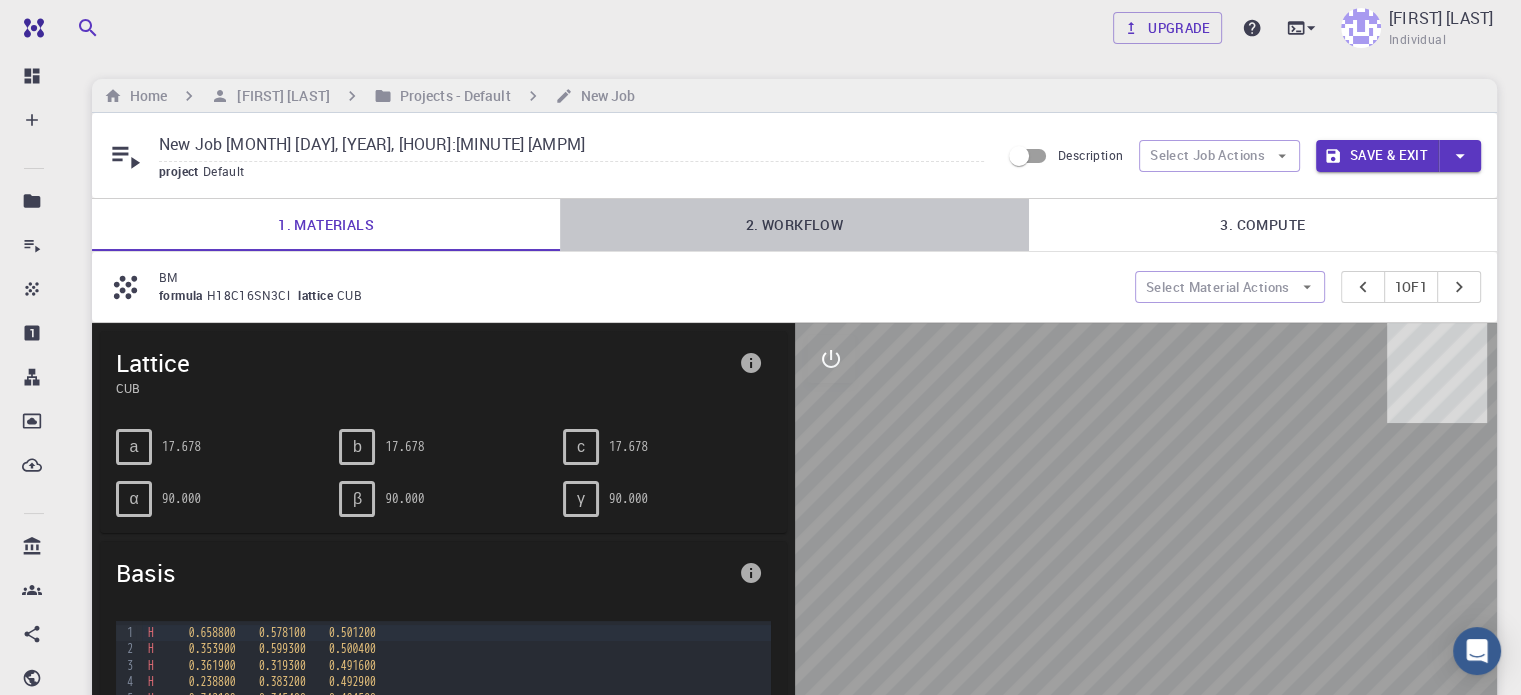 click on "2. Workflow" at bounding box center [794, 225] 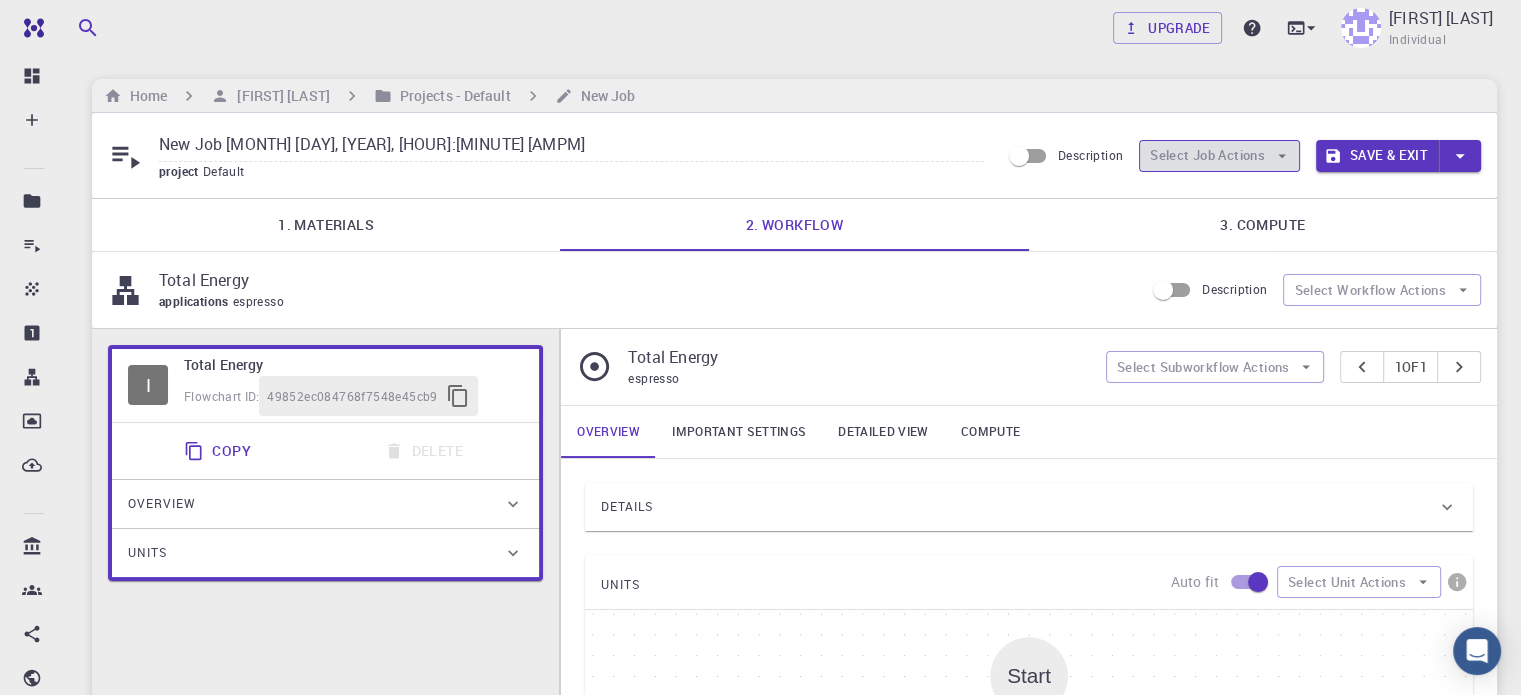 click 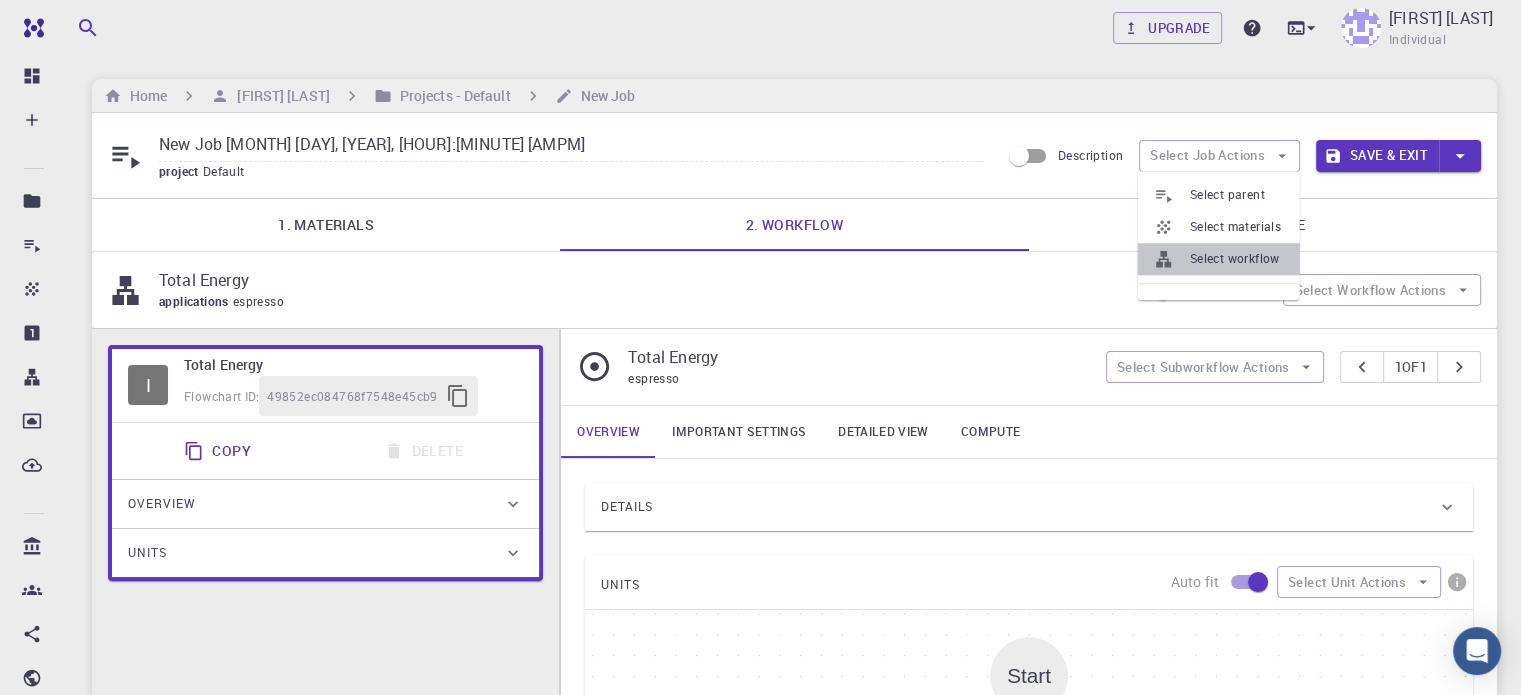 click on "Select workflow" at bounding box center [1237, 259] 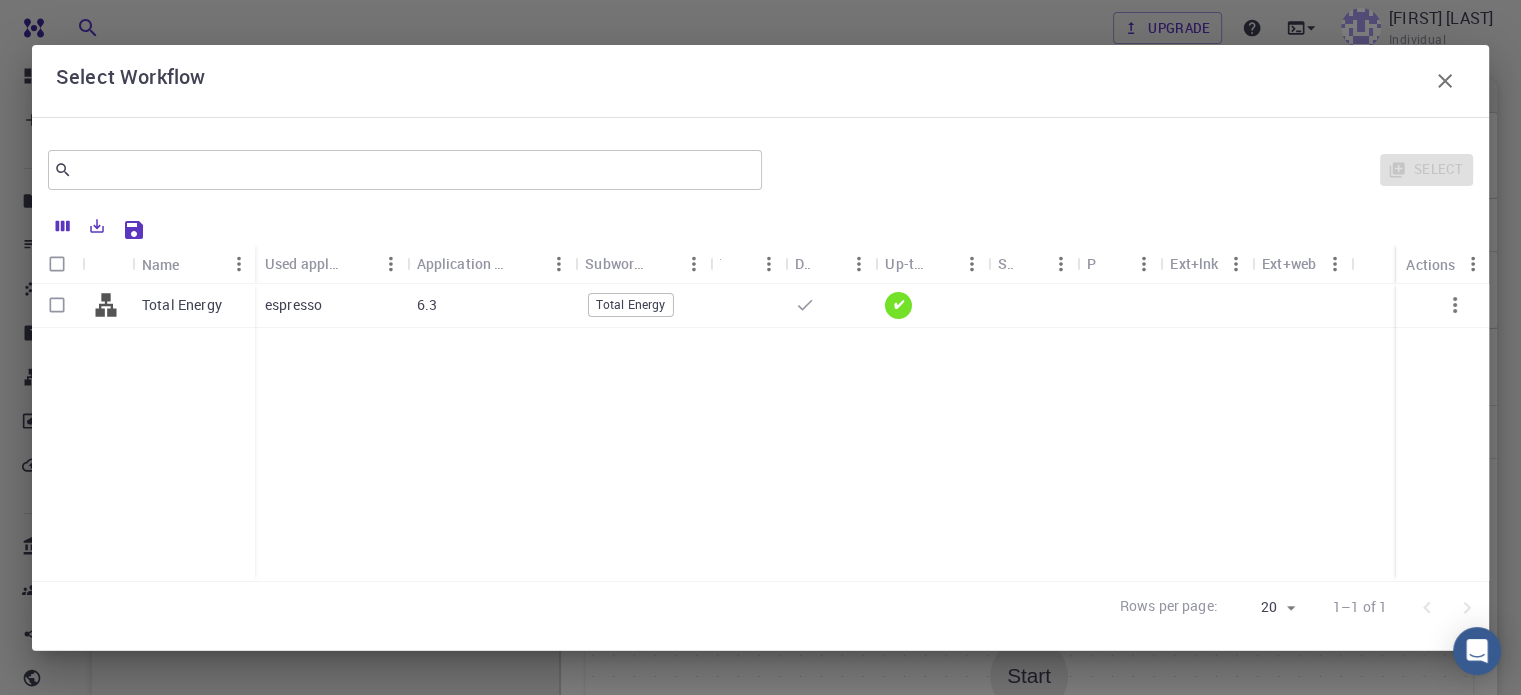 click on "Total Energy" at bounding box center [182, 305] 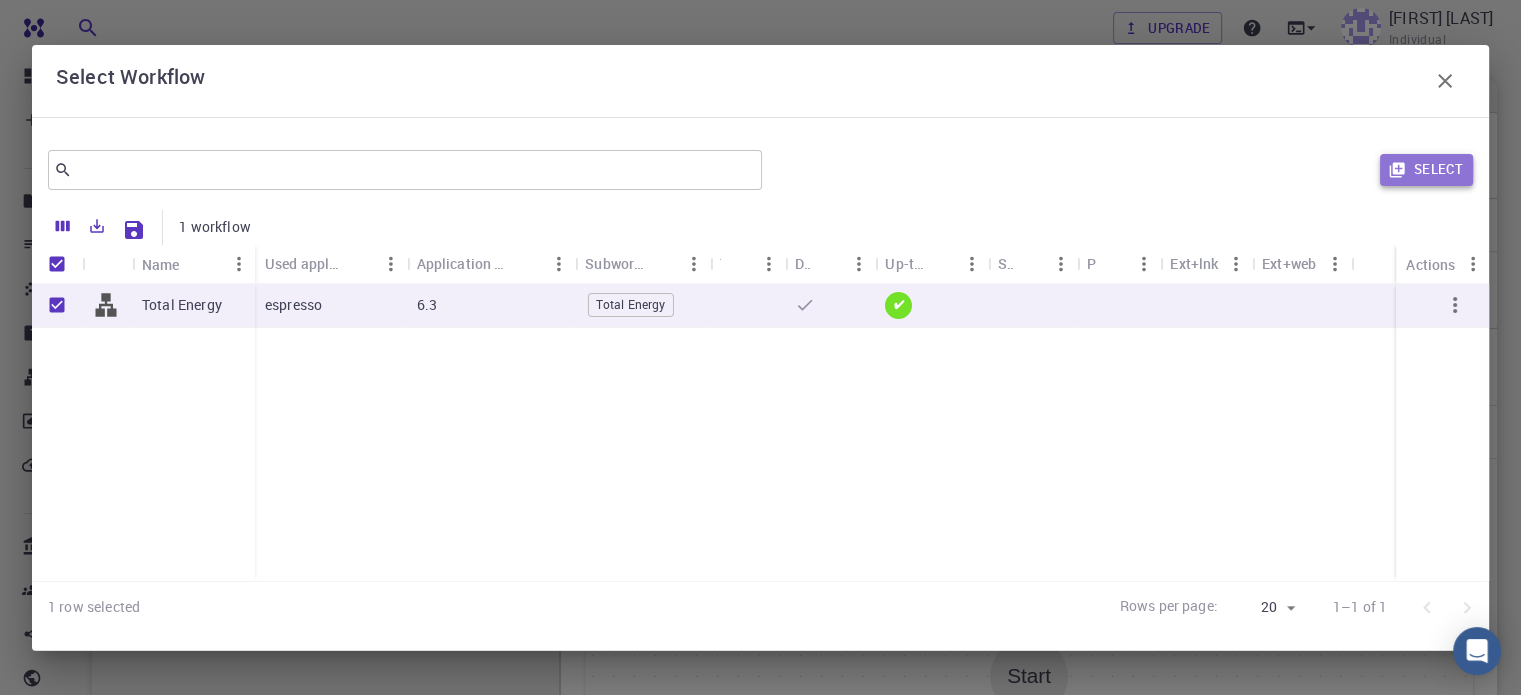 click on "Select" at bounding box center [1426, 170] 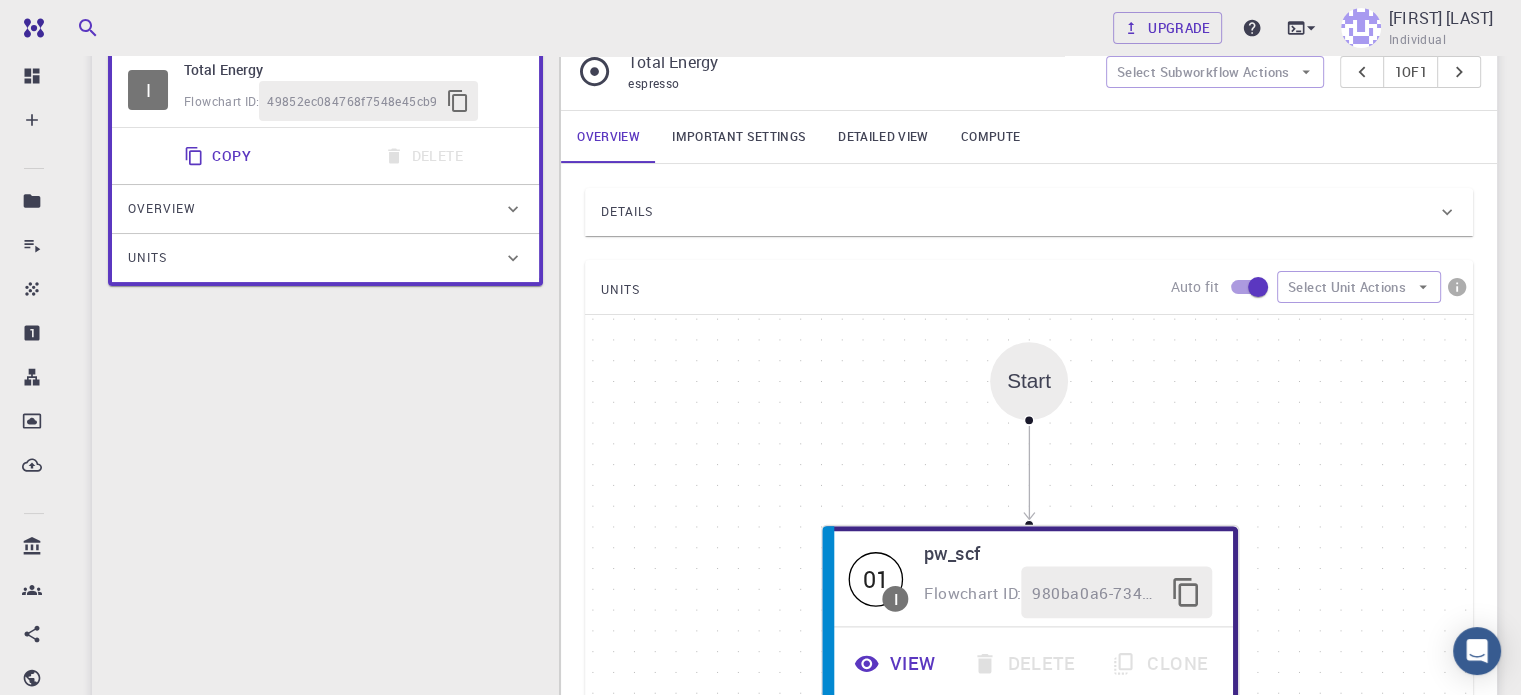 scroll, scrollTop: 0, scrollLeft: 0, axis: both 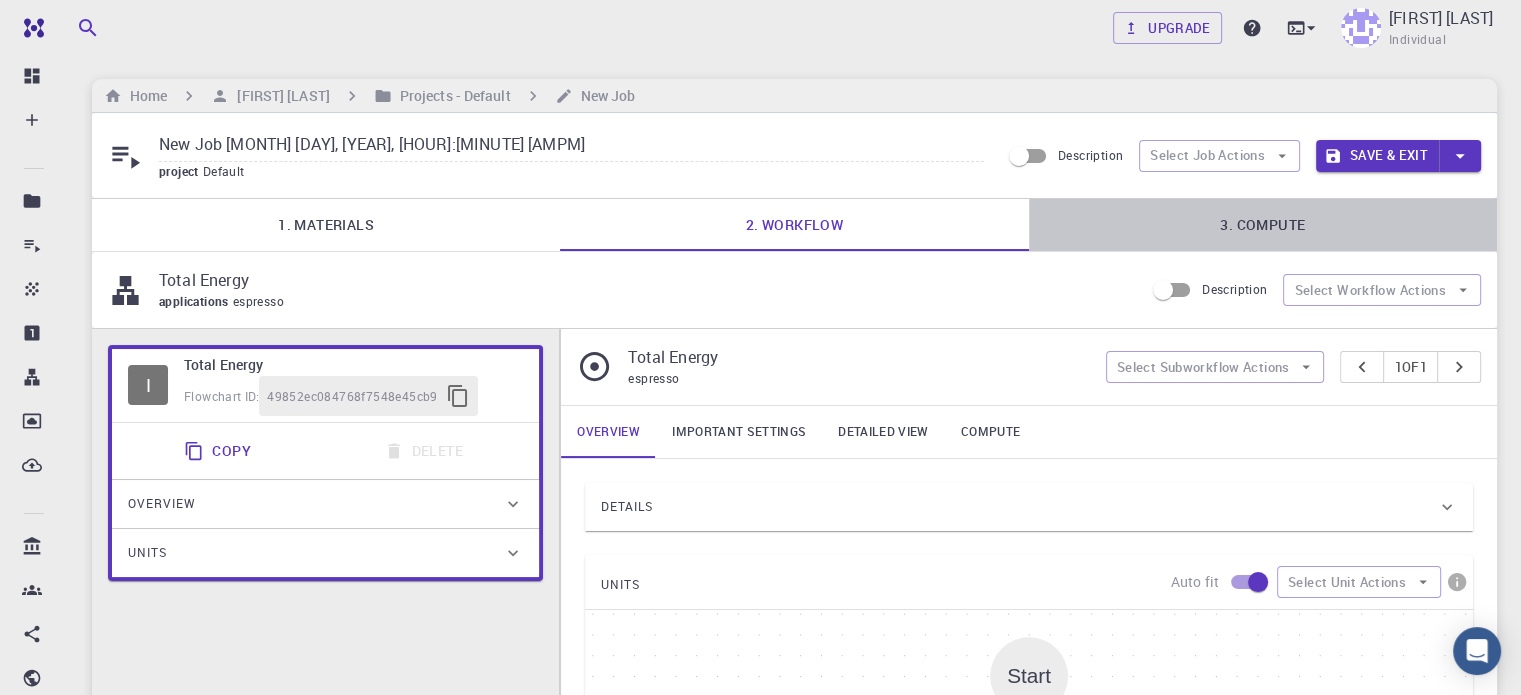 click on "3. Compute" at bounding box center [1263, 225] 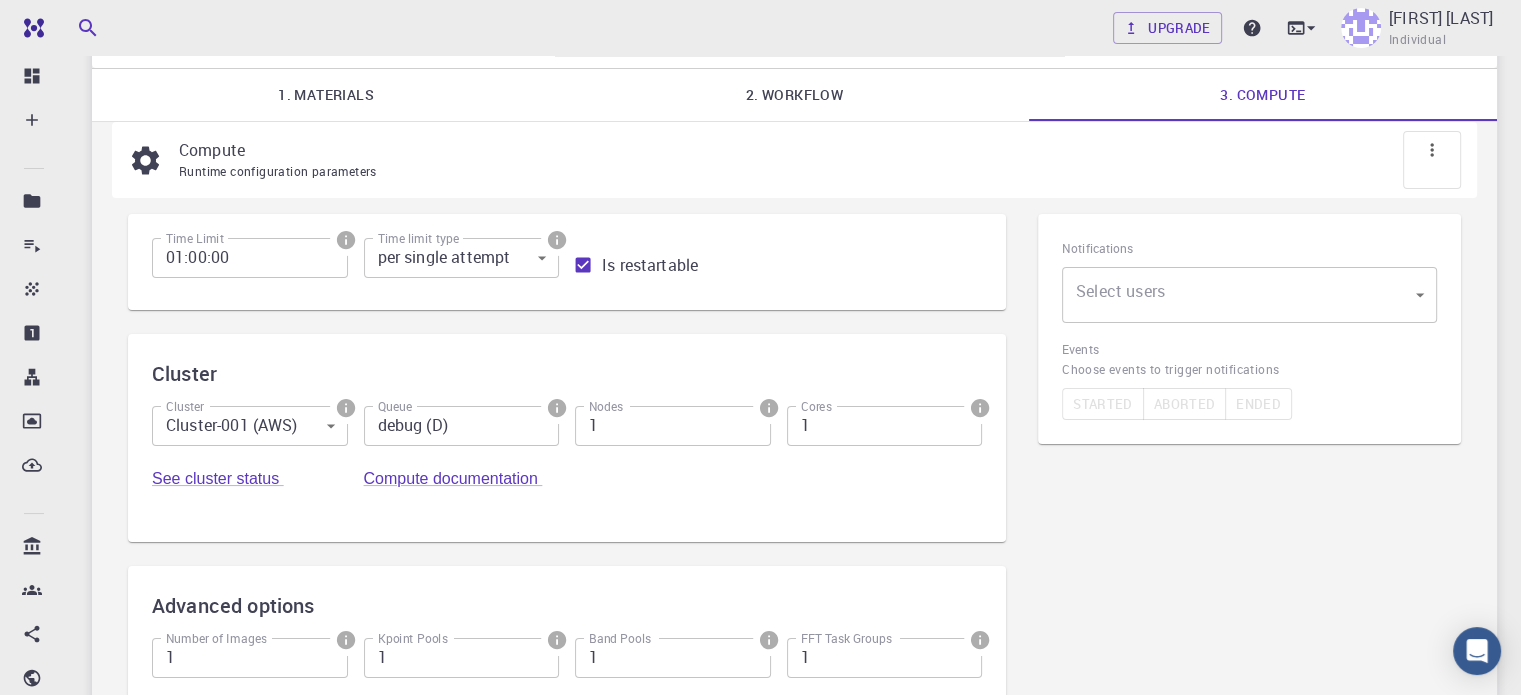 scroll, scrollTop: 131, scrollLeft: 0, axis: vertical 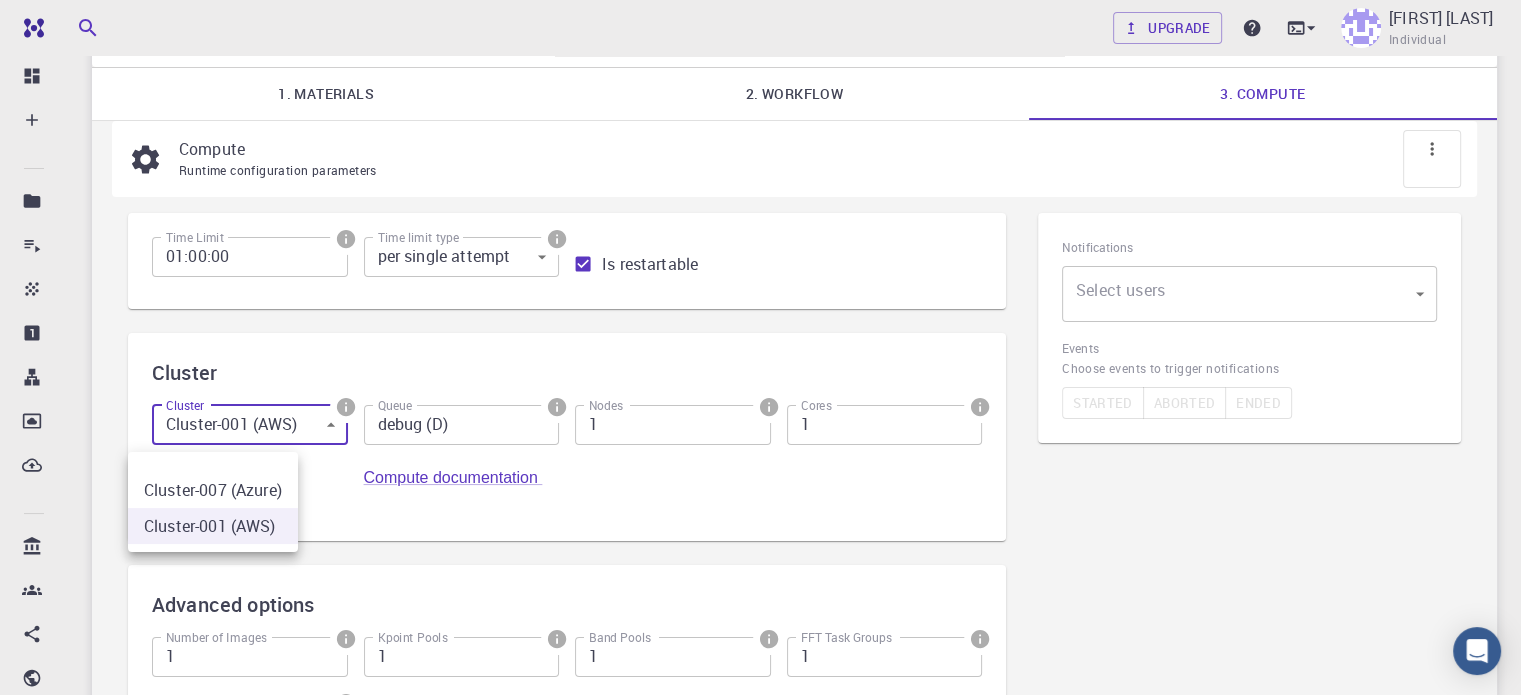 click on "Free Dashboard Create New Job New Material Create Material Upload File Import from Bank Import from 3rd Party New Workflow New Project Projects Jobs Materials Properties Workflows Dropbox External Uploads Bank Materials Workflows Accounts Shared with me Shared publicly Shared externally Documentation Contact Support Compute load: Low Upgrade [FIRST] [LAST] Individual Home [FIRST] [LAST] [LAST] description :   Joined on [MONTH] [DAY], [YEAR] Bio Projects Materials Properties Workflows Jobs Service Levels Preferences VASP ​ Entire collection Advanced Create set Name Workflow Name Application Application Version Cluster Queue Nodes Cores Run Time Wait Time Created Shared Public Ext+lnk Ext+web Status Actions No Jobs Yet Rows per page: 20 20 0–0 of 0 ©  [YEAR]   Exabyte Inc.   All rights reserved. Platform version  [VERSION] . Documentation Video Tutorials Terms of service Privacy statement
Select a project for the new job Default LtsDNWhdBEwj4Nkwj ​ or  Cancel Default" at bounding box center (760, 424) 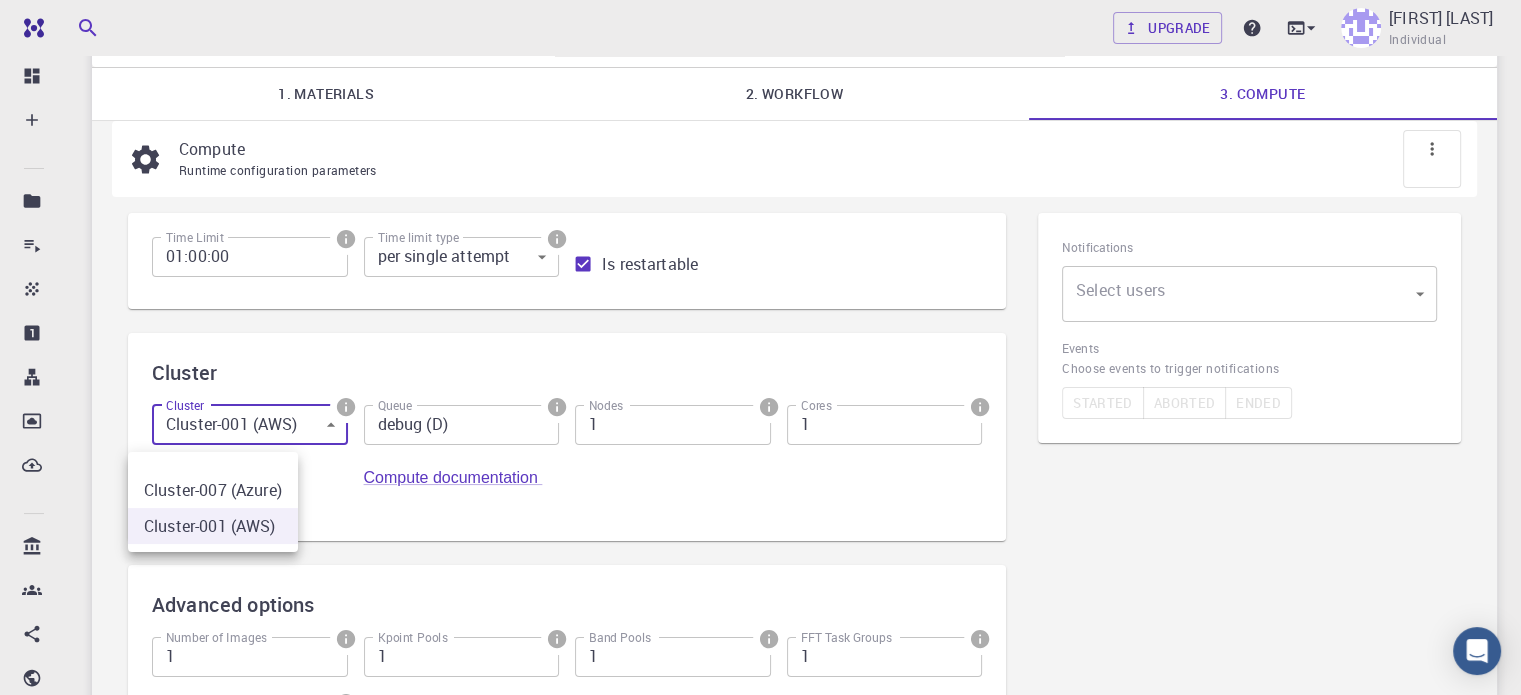 click at bounding box center (760, 347) 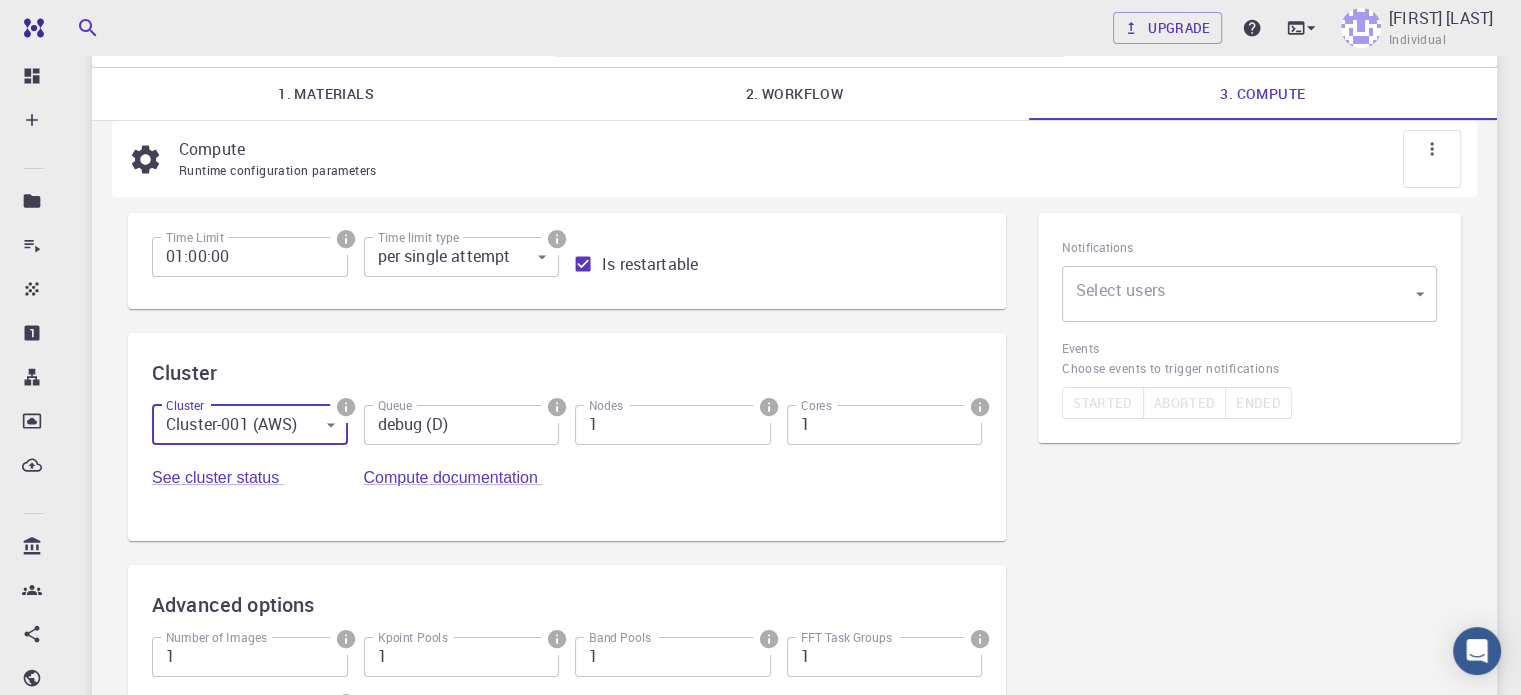 click on "debug (D)" at bounding box center (462, 425) 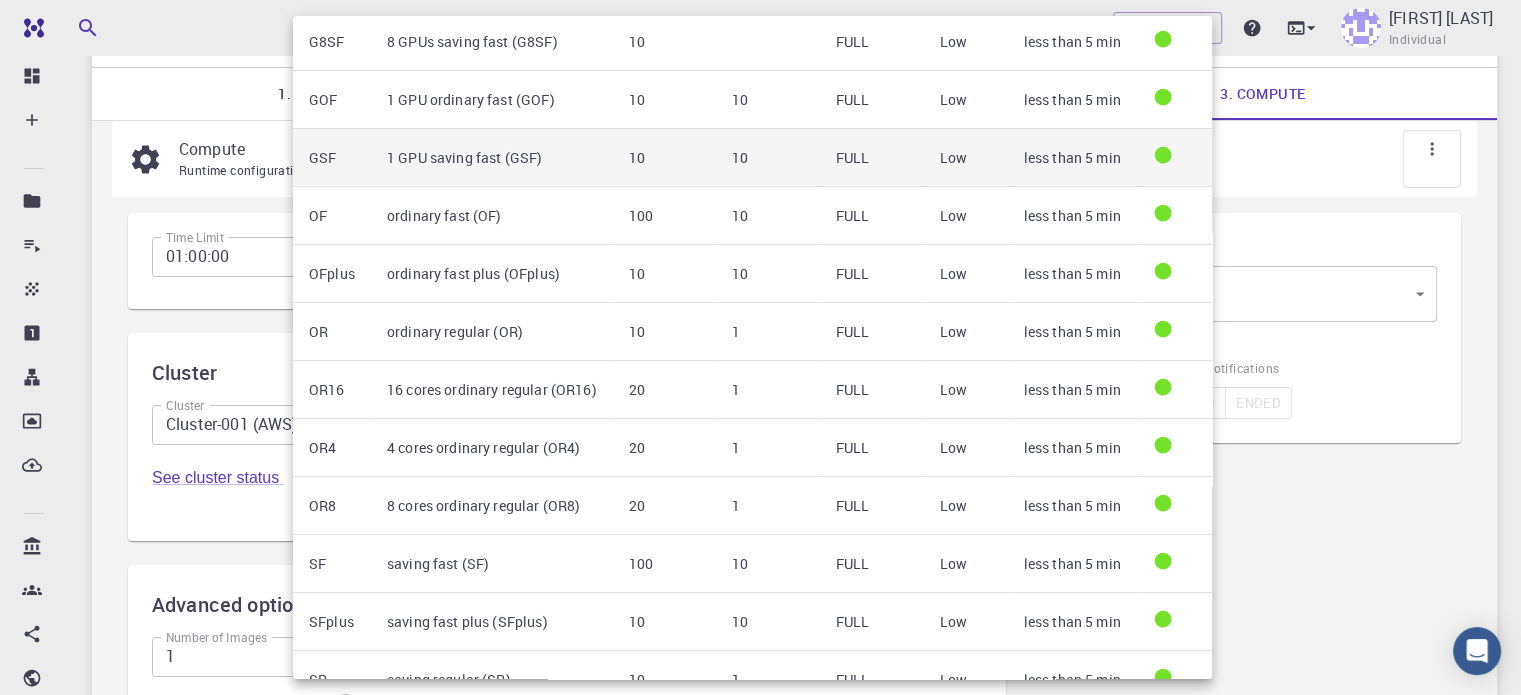 scroll, scrollTop: 487, scrollLeft: 0, axis: vertical 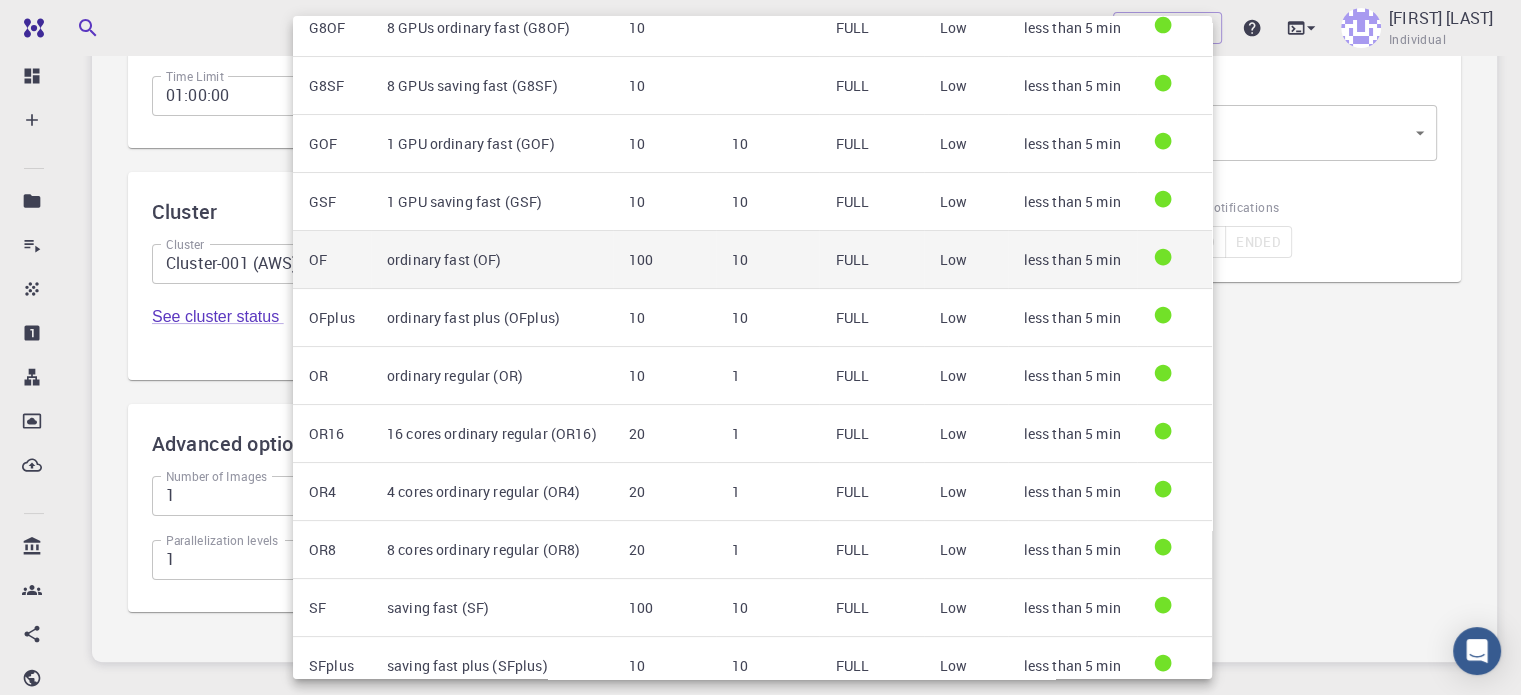 click on "ordinary fast (OF)" at bounding box center (492, 260) 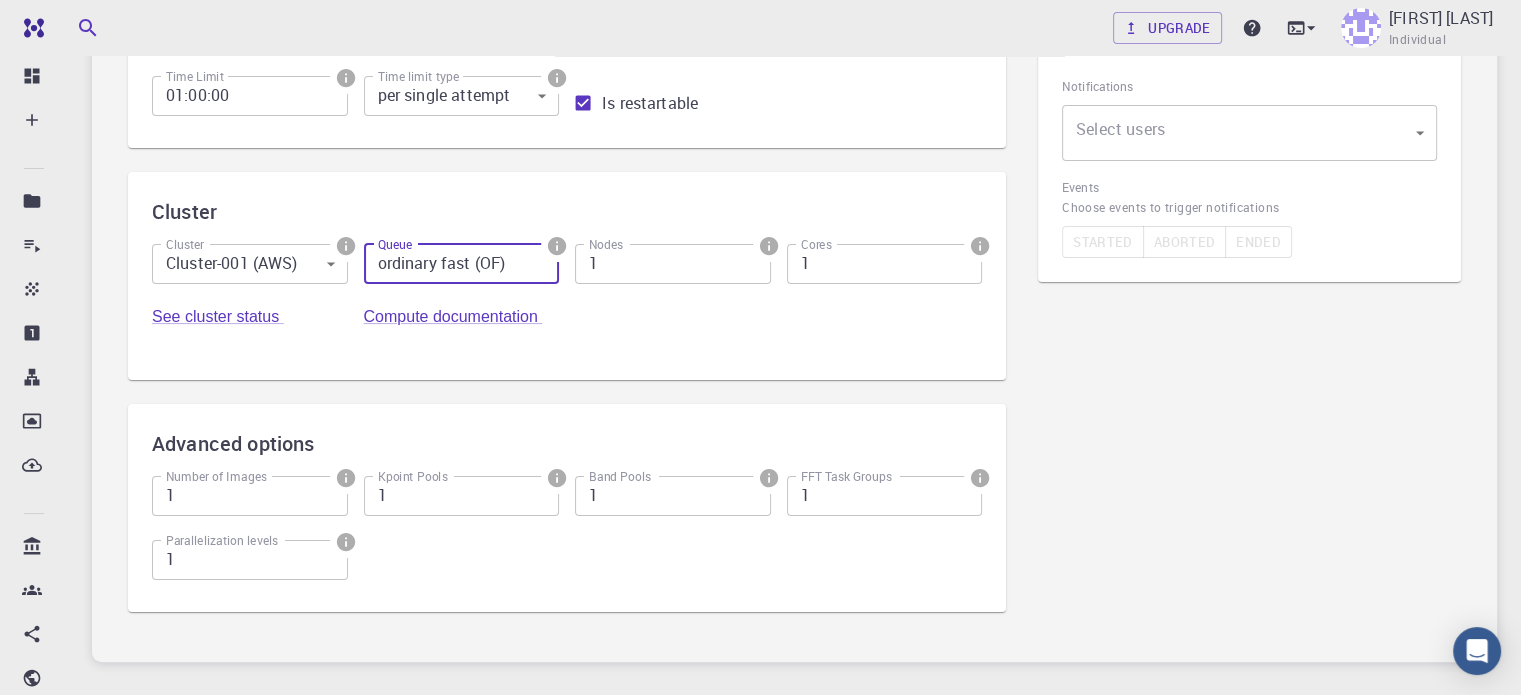 scroll, scrollTop: 0, scrollLeft: 0, axis: both 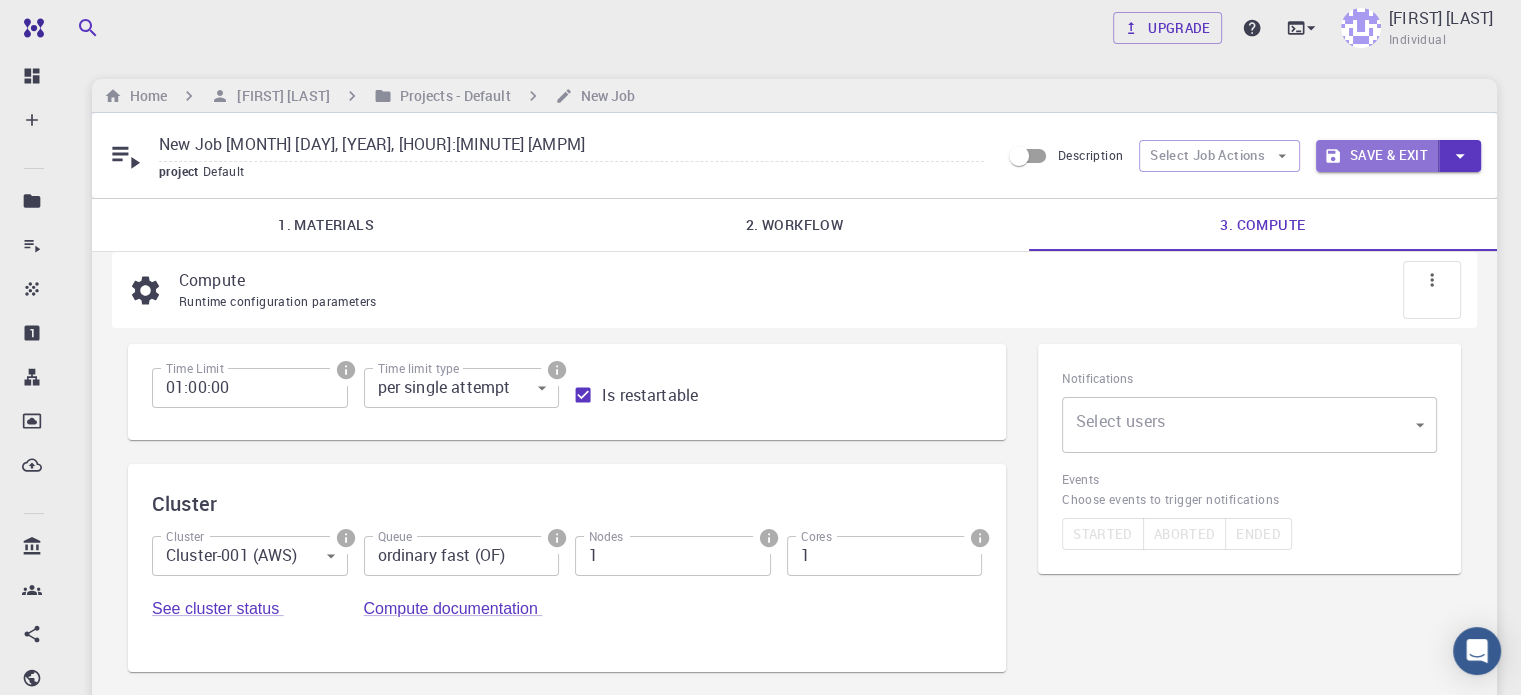 click on "Save & Exit" at bounding box center (1377, 156) 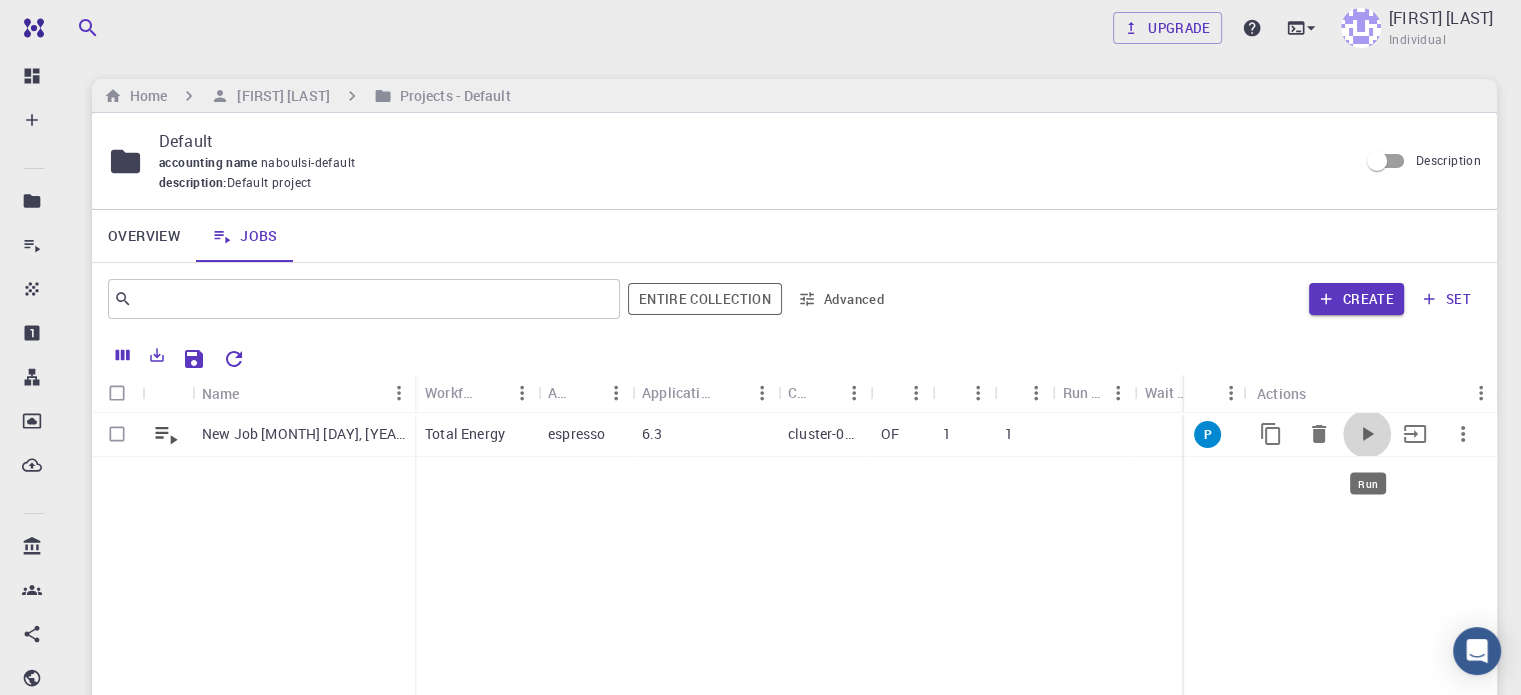 click 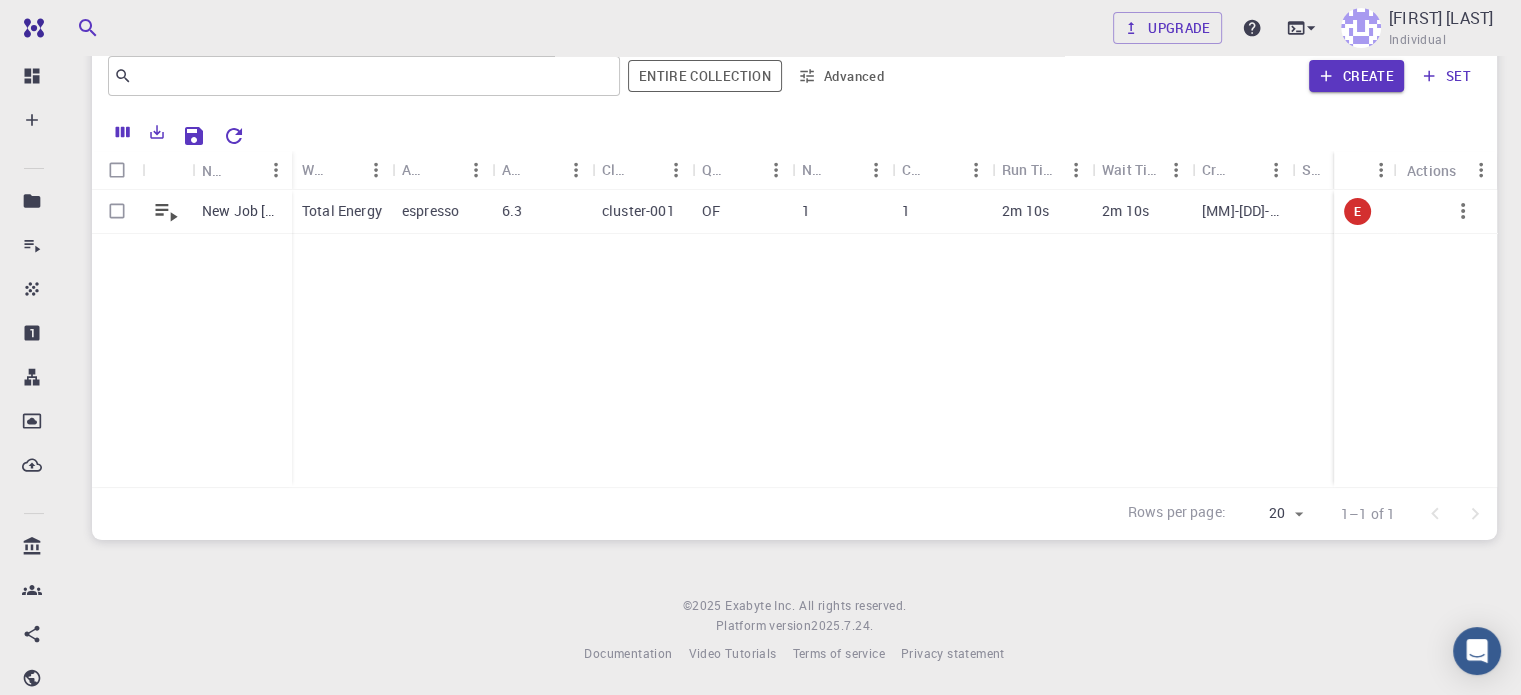 scroll, scrollTop: 0, scrollLeft: 0, axis: both 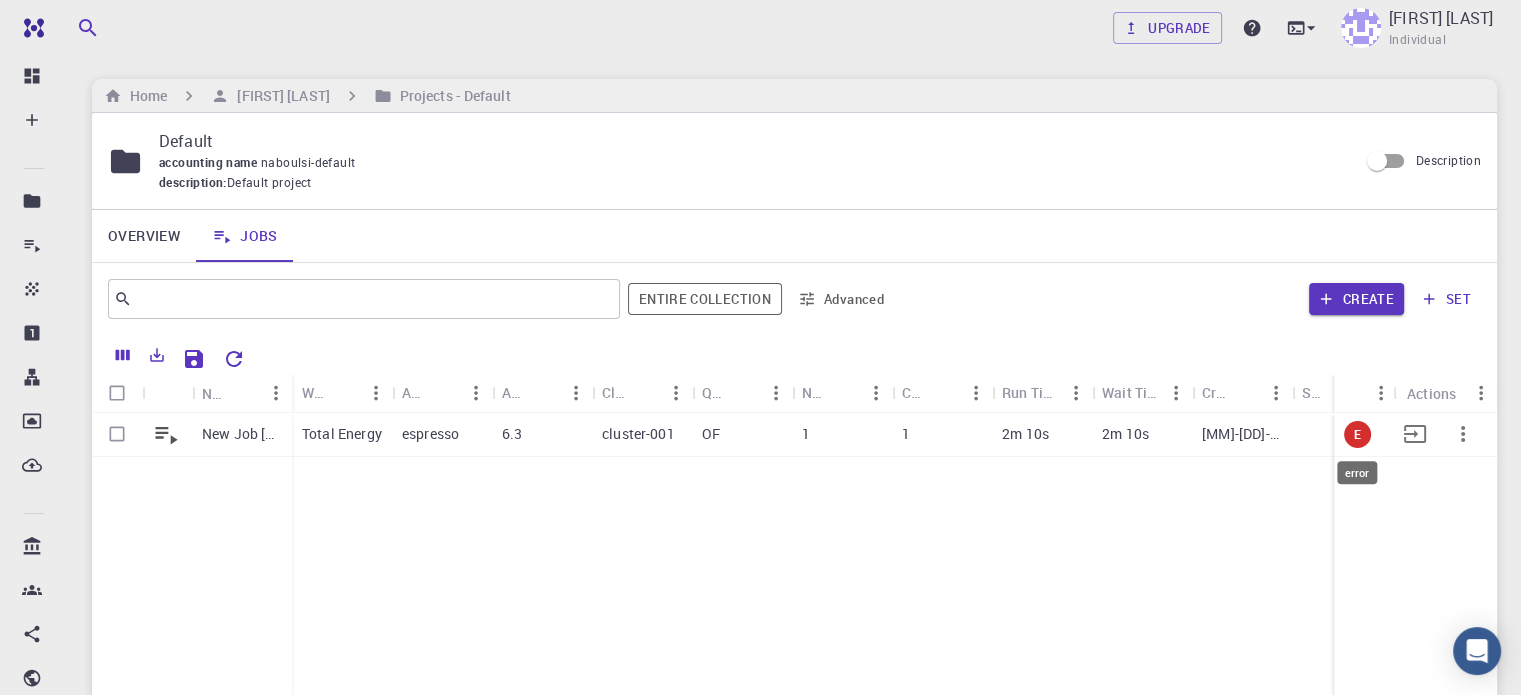click on "E" at bounding box center [1357, 434] 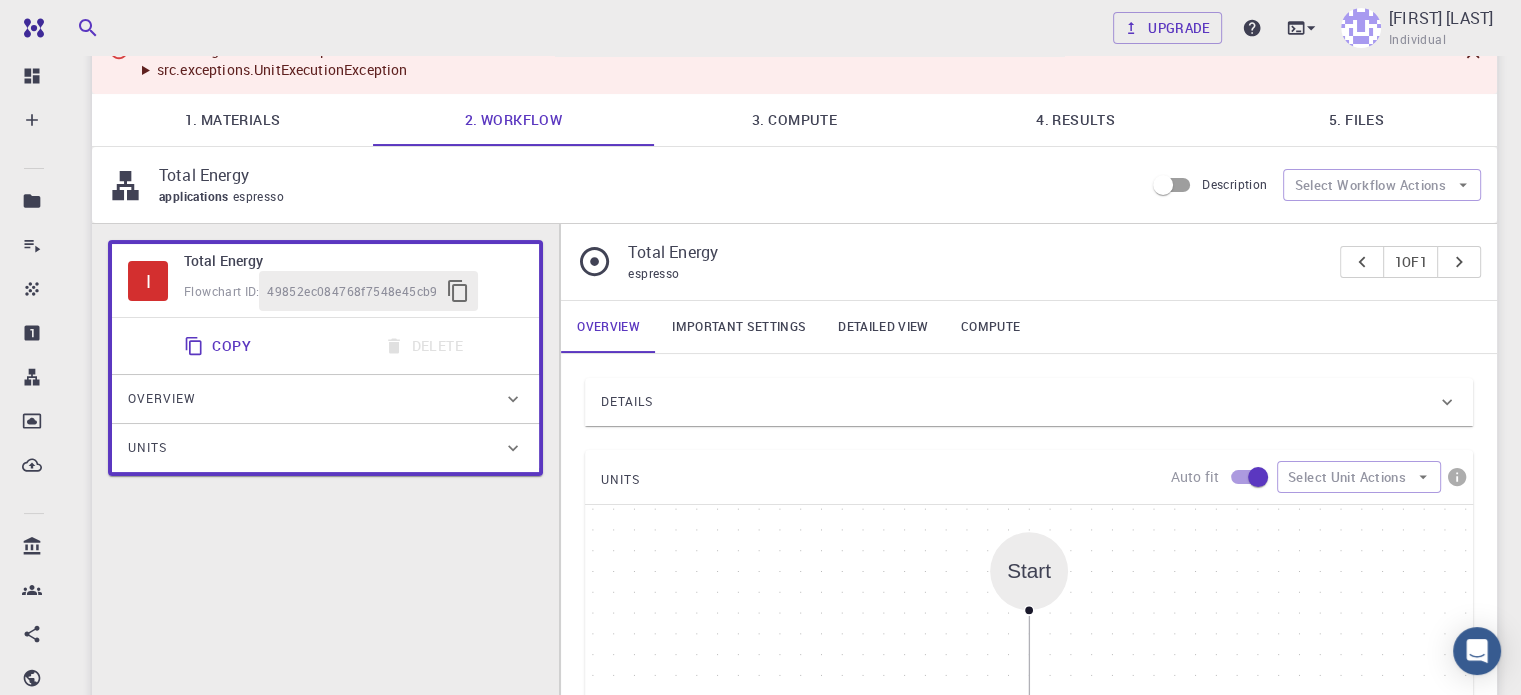 scroll, scrollTop: 164, scrollLeft: 0, axis: vertical 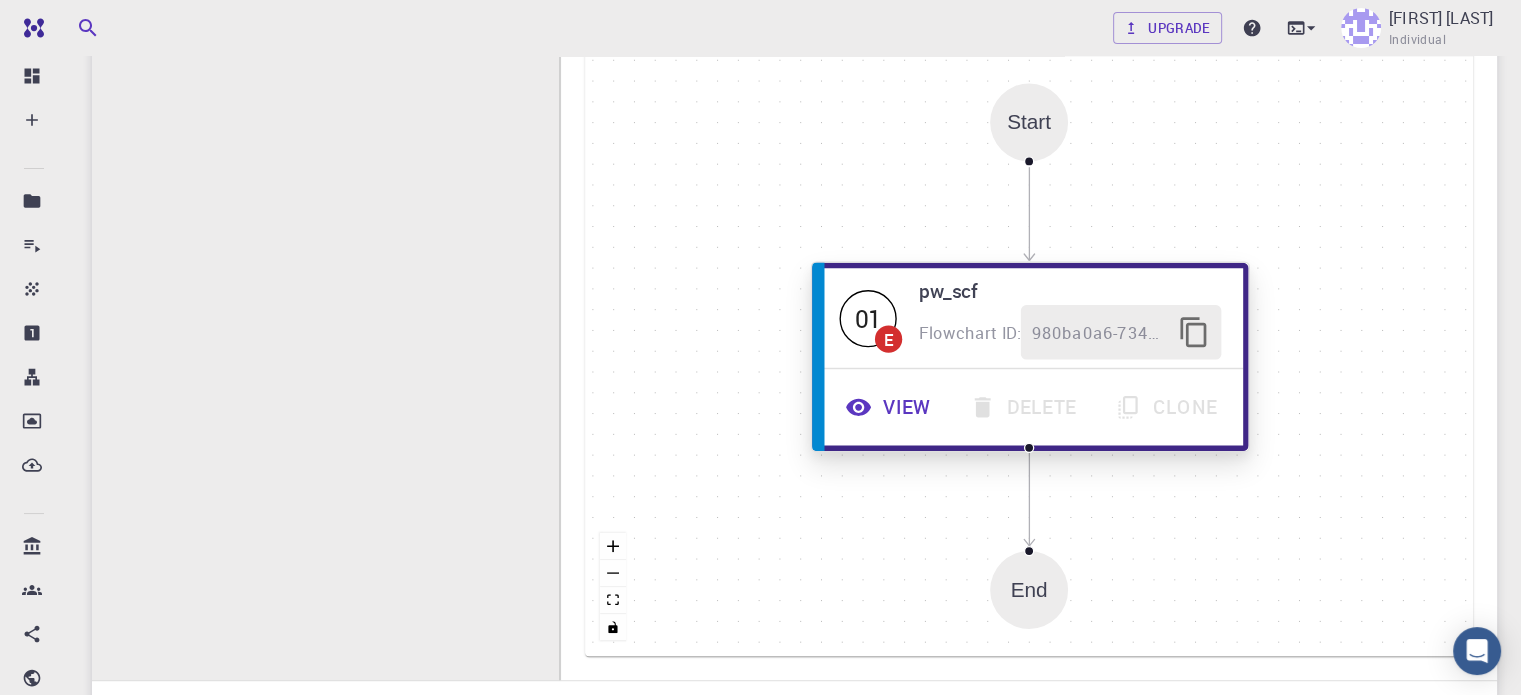 click on "E" at bounding box center (889, 338) 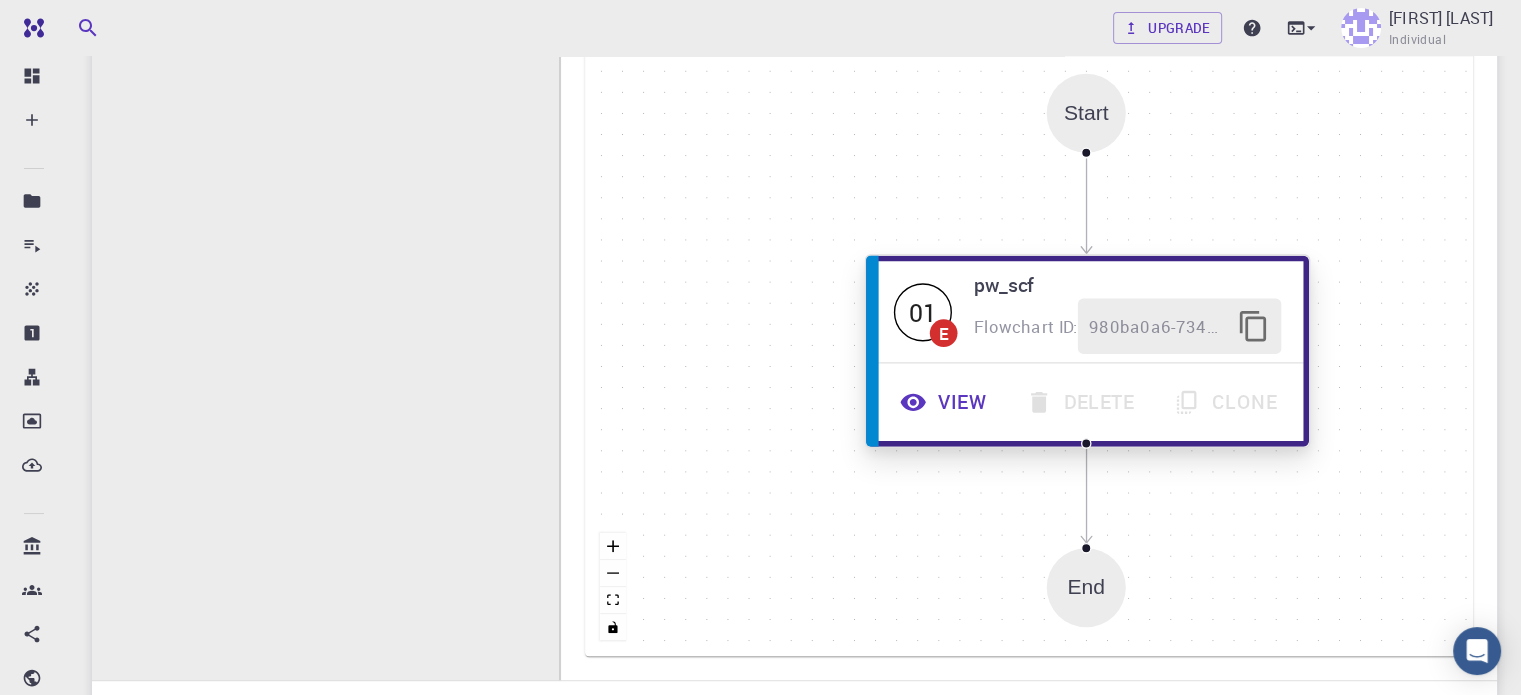 drag, startPoint x: 884, startPoint y: 336, endPoint x: 939, endPoint y: 330, distance: 55.326305 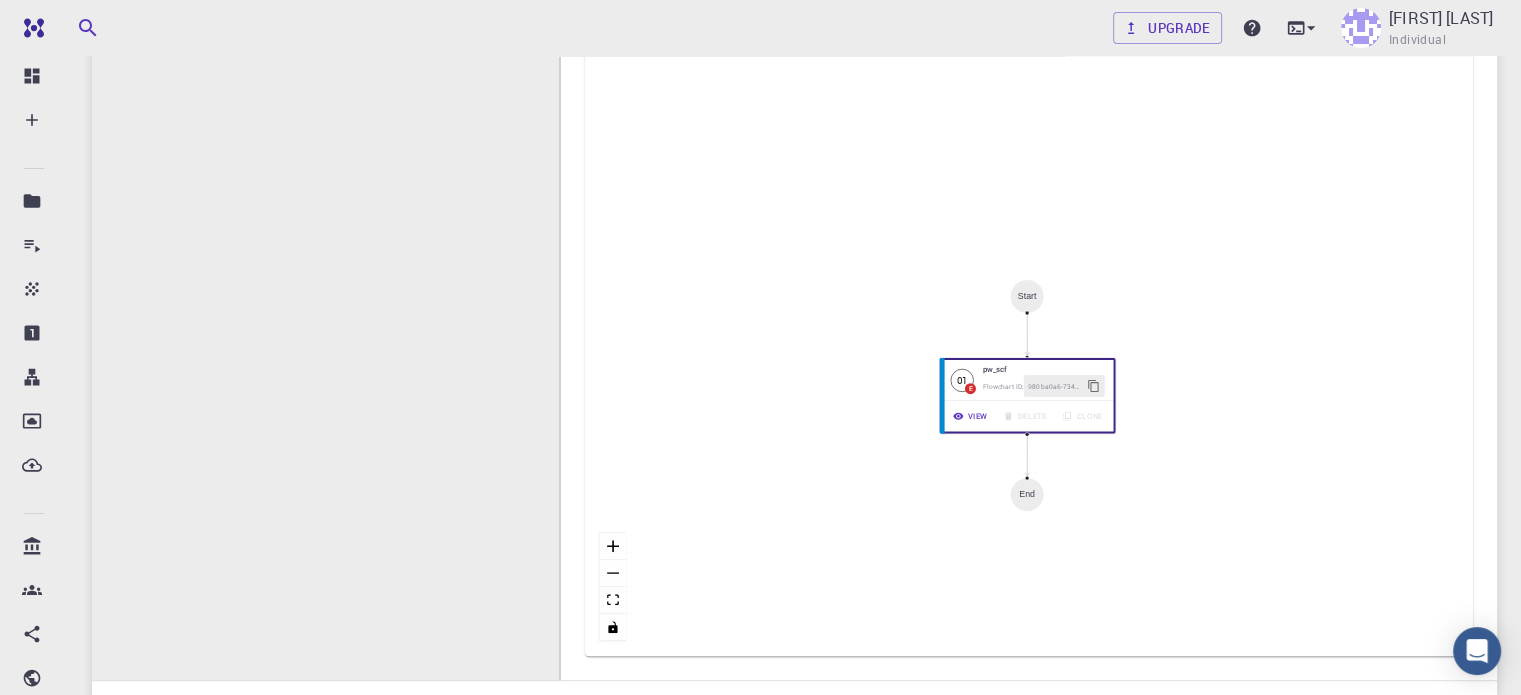 click on "Upgrade aicha naboulsi Individual Home aicha naboulsi Projects - Default New Job Aug 6, 2025, 14:53 PM New Job Aug 6, 2025, 14:53 PM project Default Description Select Job Actions Error during unit execution: pw_scf src.exceptions.UnitExecutionException 1. Materials 2. Workflow 3. Compute 4. Results 5. Files Total Energy applications espresso Description Select Workflow Actions I Total Energy Flowchart ID: 49852ec084768f7548e45cb9 Copy Delete Overview Properties atomic-forces fermi-energy pressure stress-tensor total-energy total-energy-contributions total-force Draft Application Name Quantum Espresso espresso Name Version 6.3 6.3 Version Build Default Default Build Units 01 E pw_scf 980ba0a6-734b-4b18-a52a-0e367ced5137 Total Energy espresso 1 of 1 Overview Important settings Detailed view Compute Details Properties atomic-forces fermi-energy pressure stress-tensor total-energy total-energy-contributions total-force Draft Application Name Quantum Espresso espresso Name Version 6.3 6.3 Version Build Build" at bounding box center [794, -301] 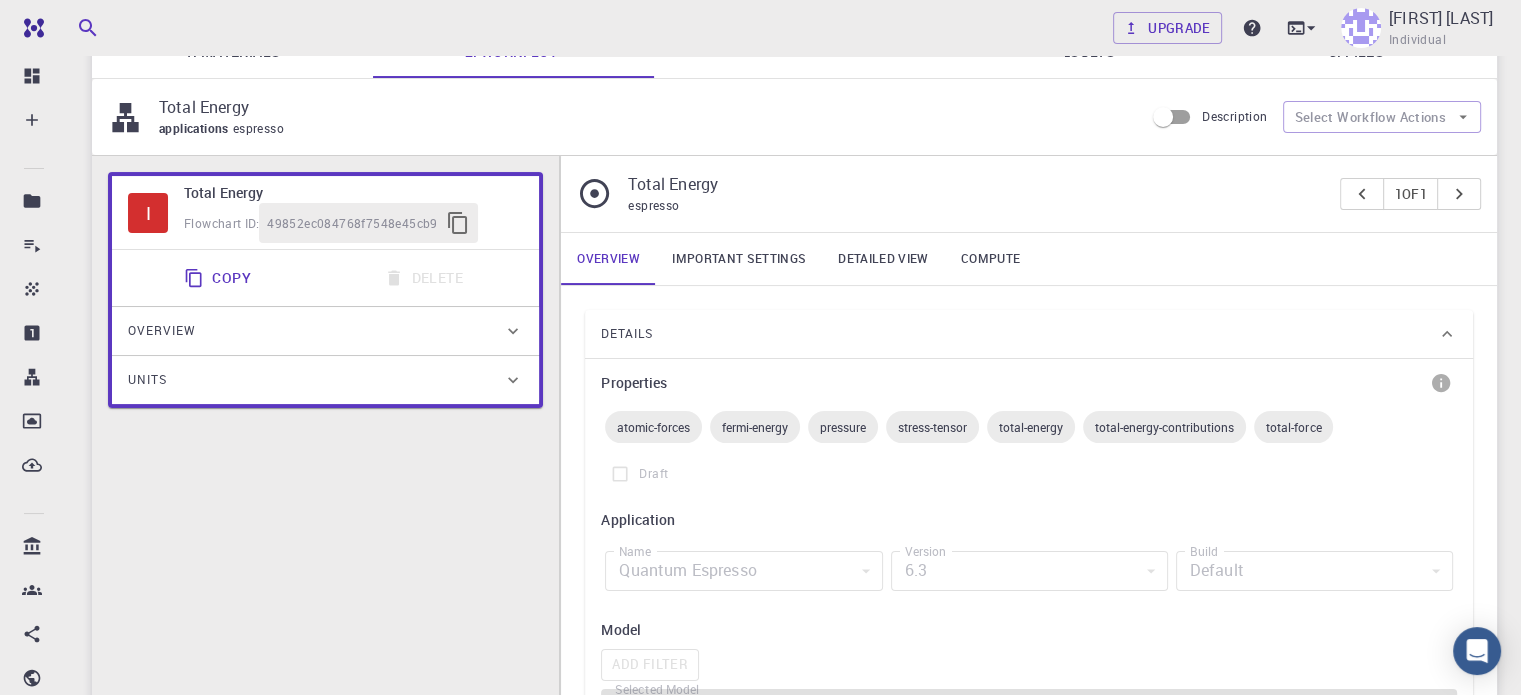 scroll, scrollTop: 229, scrollLeft: 0, axis: vertical 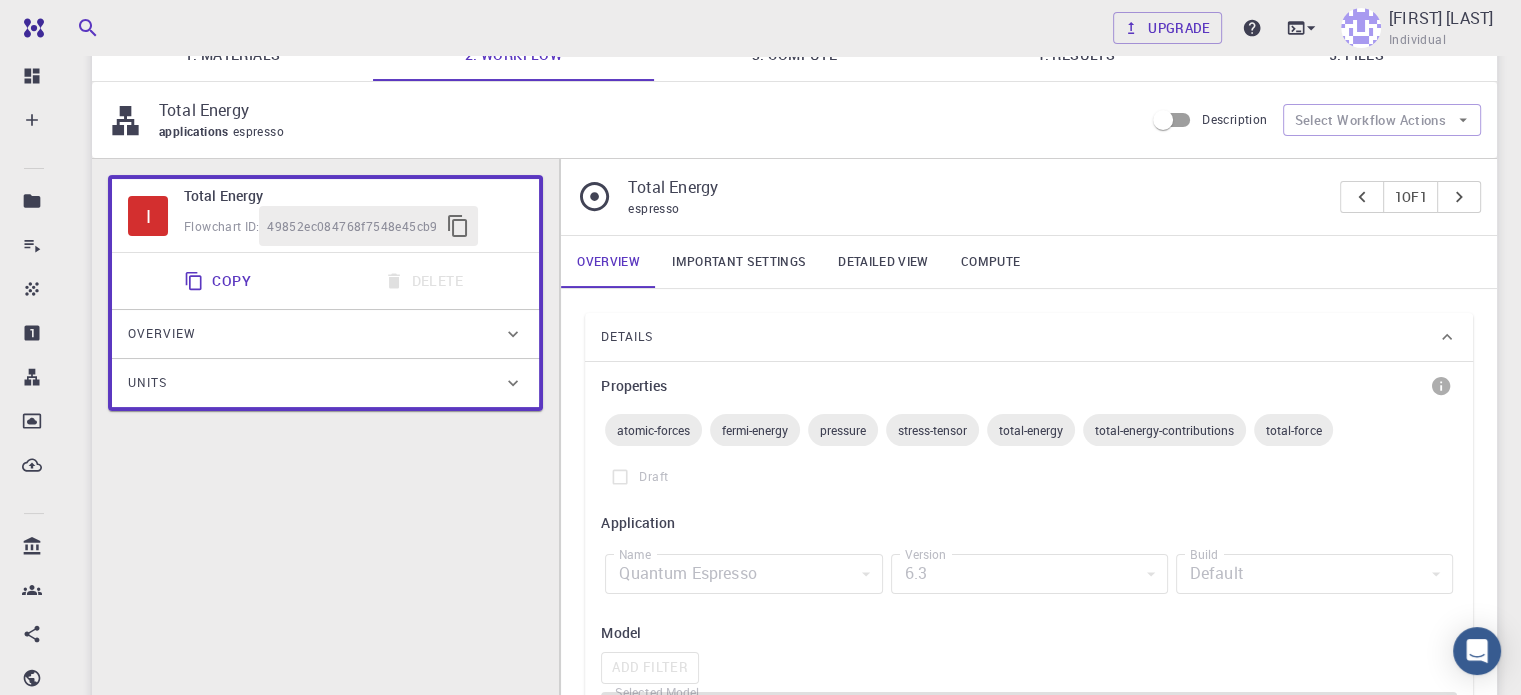 click on "Total Energy" at bounding box center (353, 196) 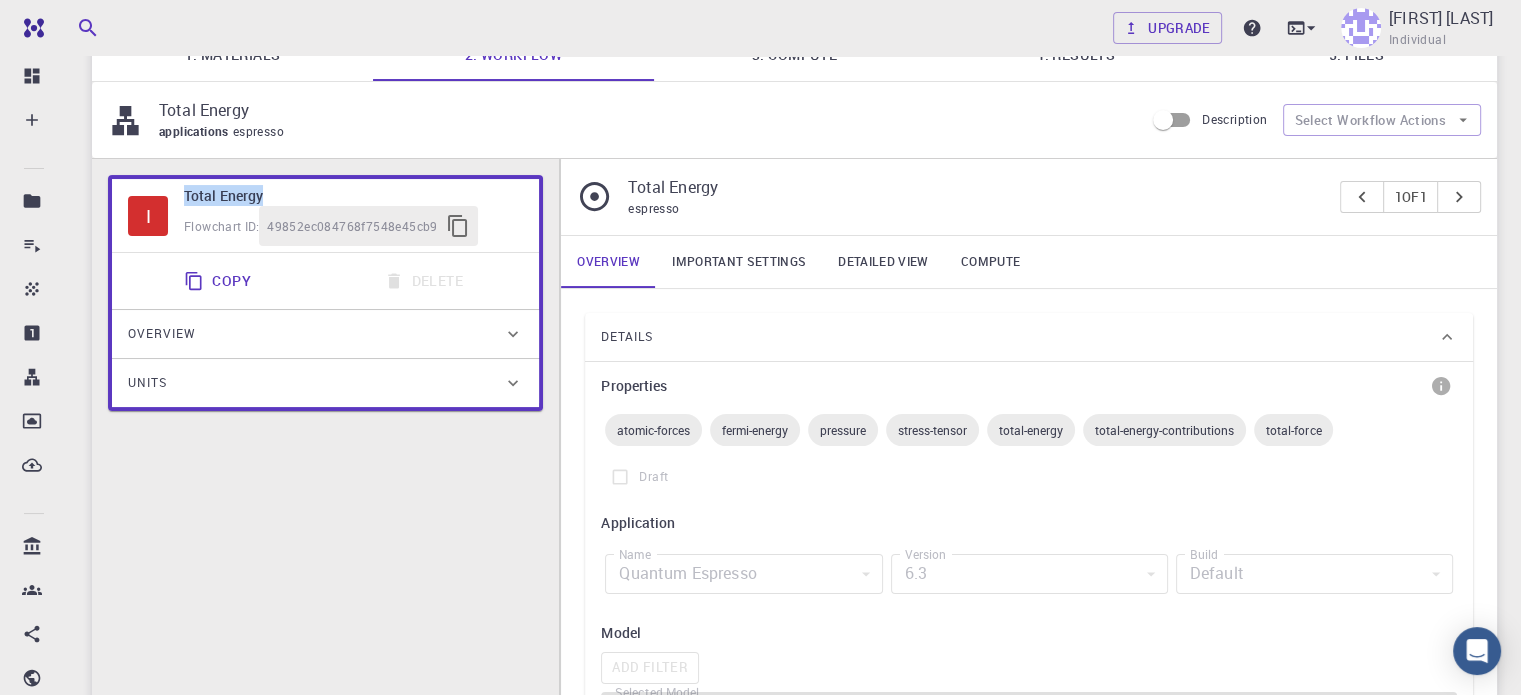 click on "Total Energy" at bounding box center [353, 196] 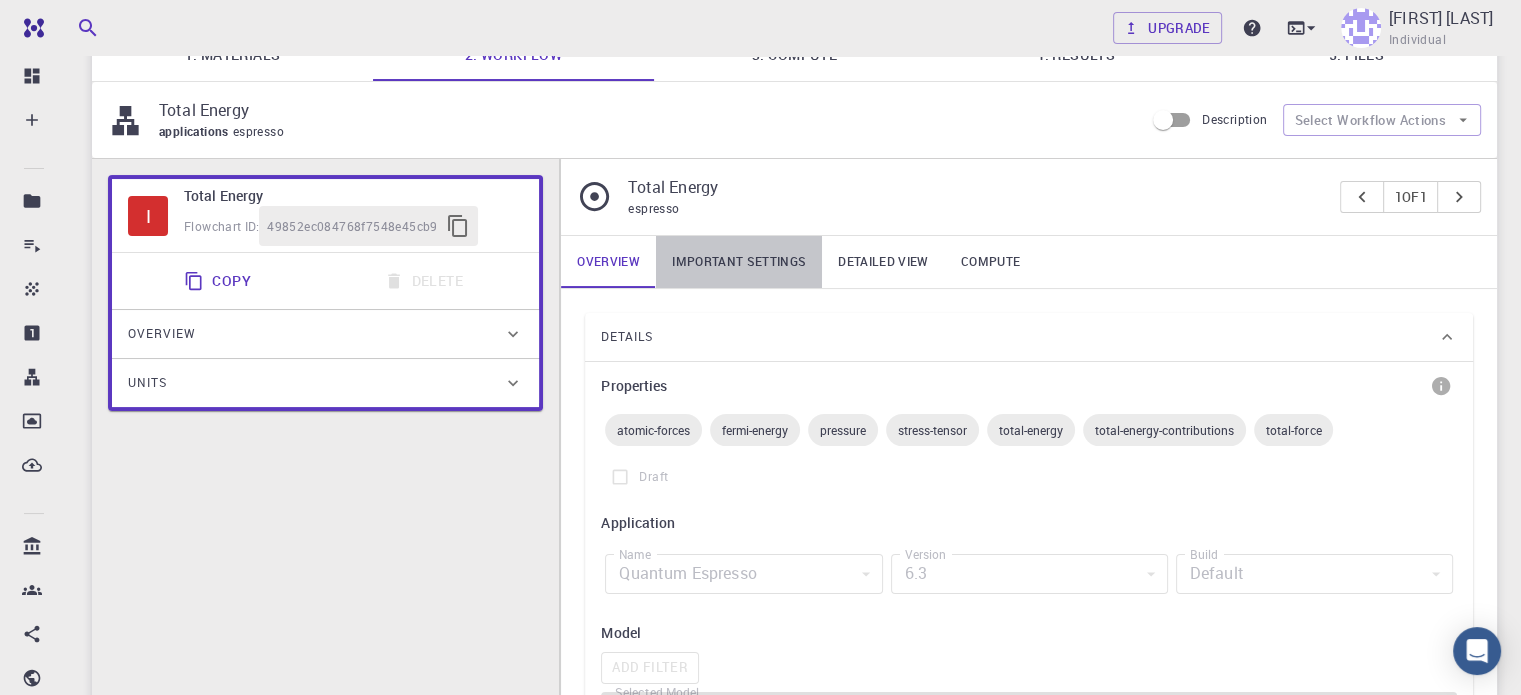 click on "Important settings" at bounding box center [739, 262] 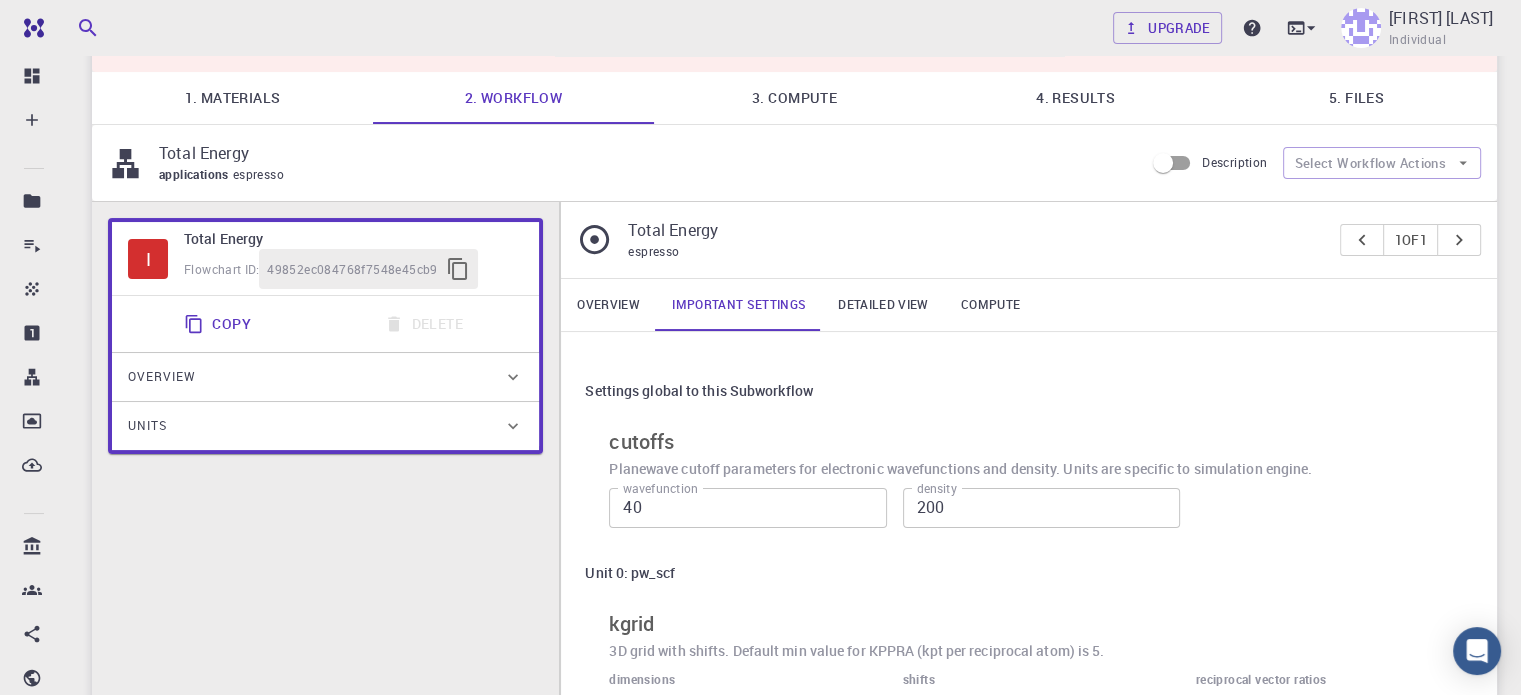 scroll, scrollTop: 0, scrollLeft: 0, axis: both 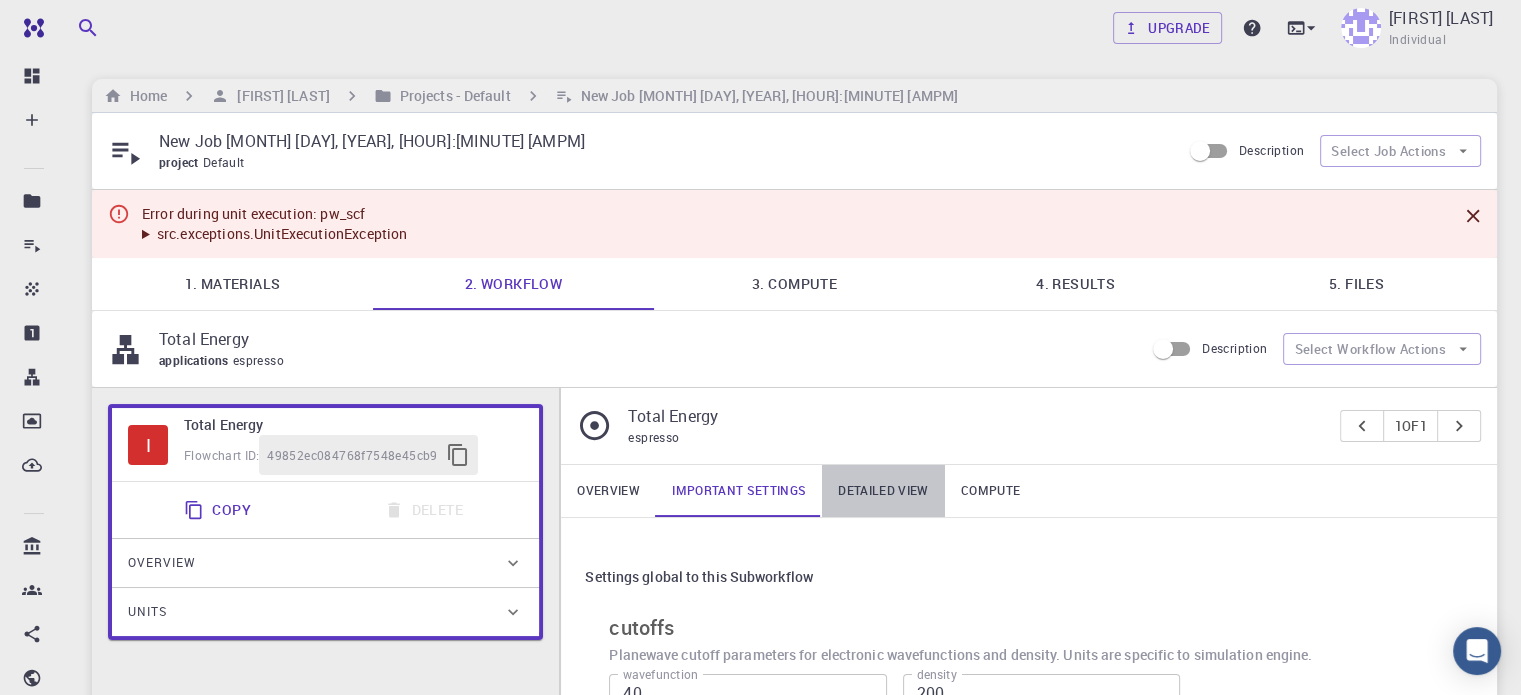 click on "Detailed view" at bounding box center (883, 491) 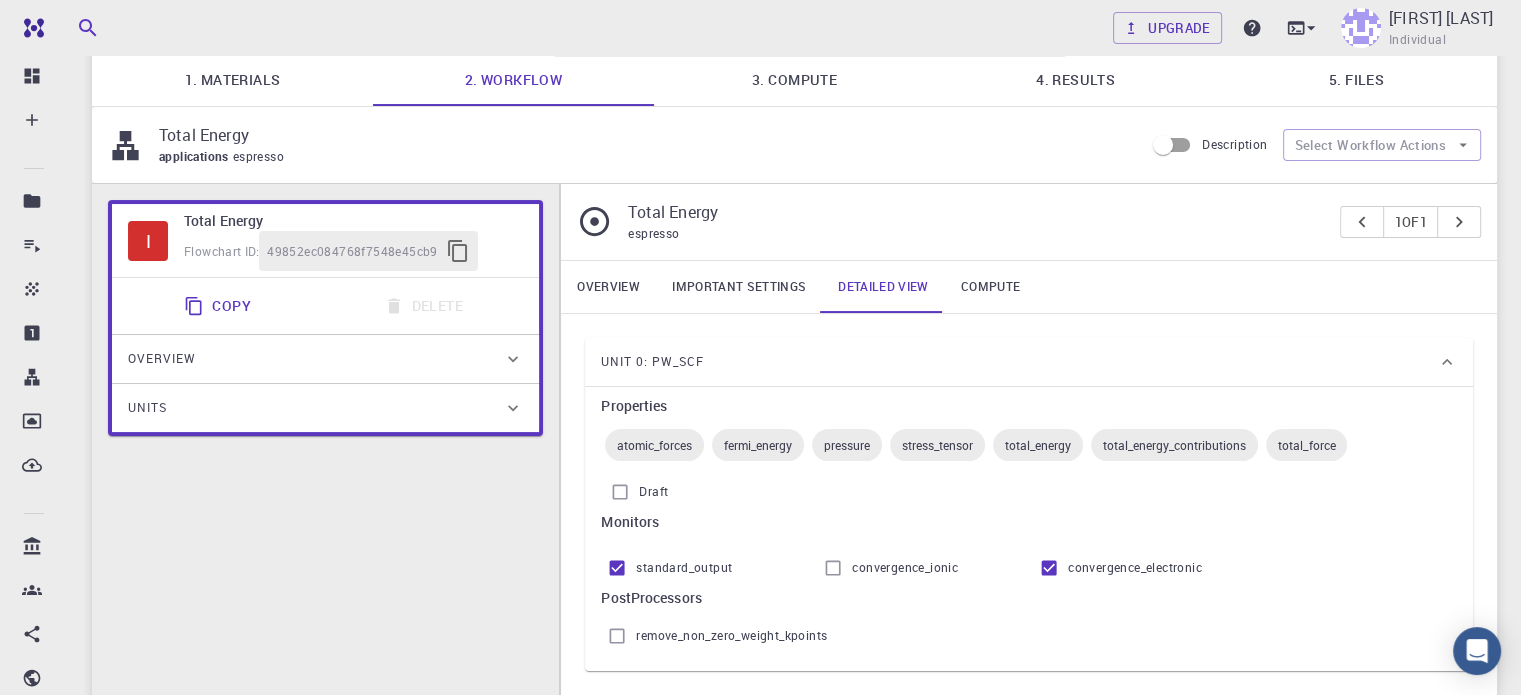 scroll, scrollTop: 172, scrollLeft: 0, axis: vertical 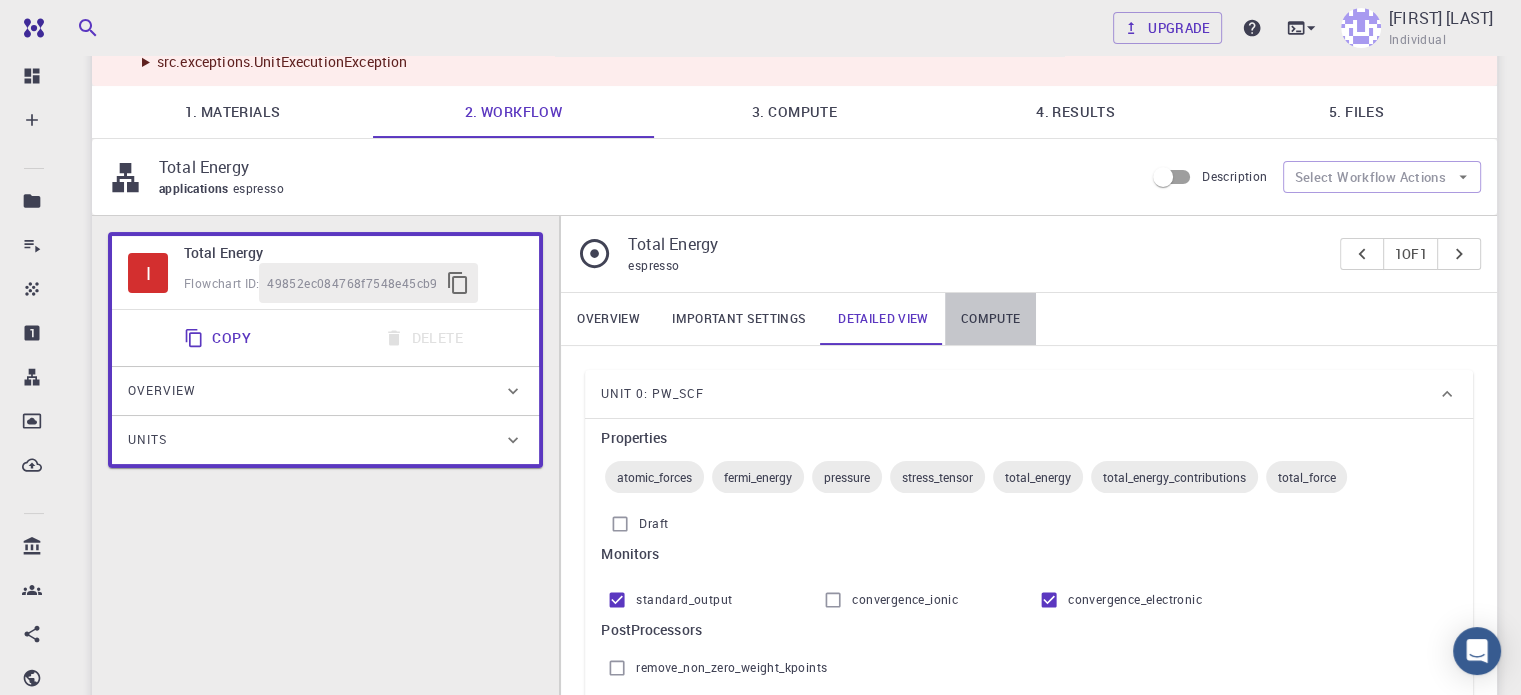 click on "Compute" at bounding box center (990, 319) 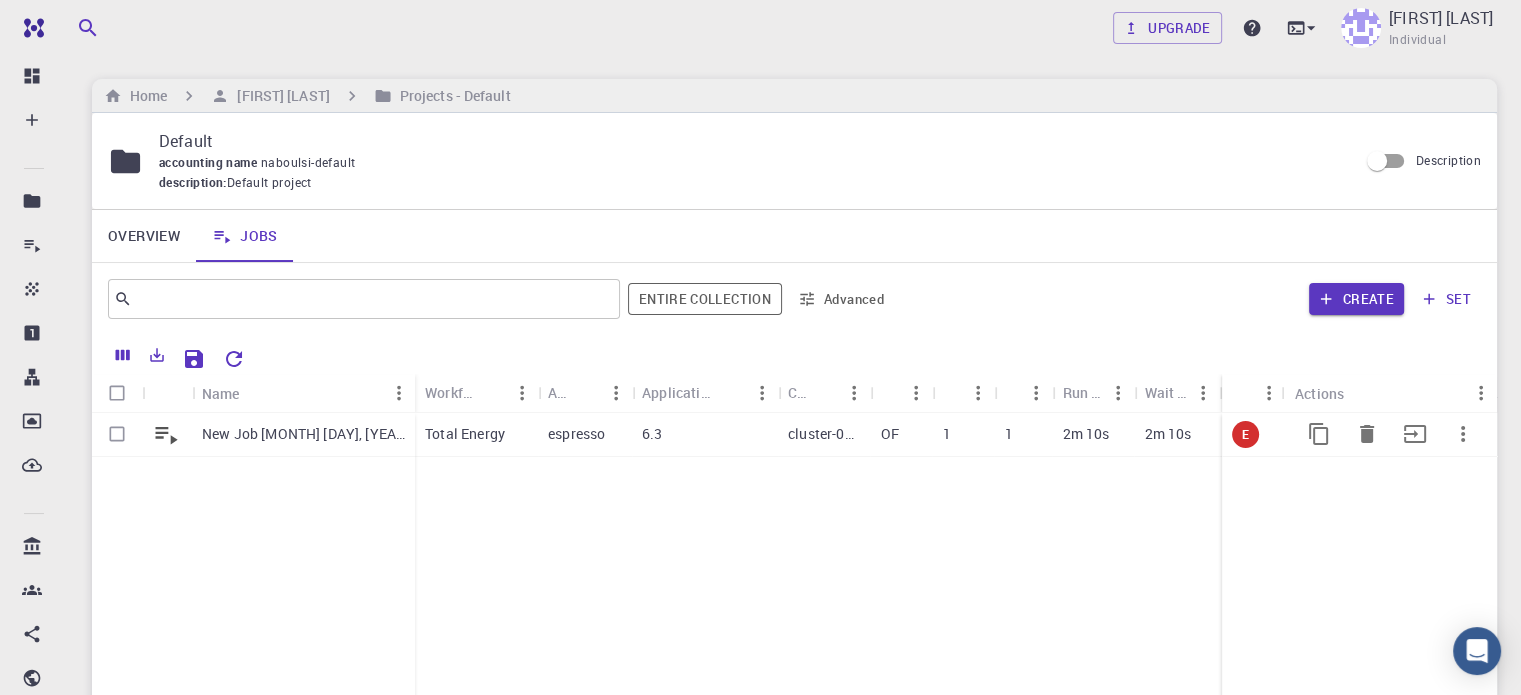 click 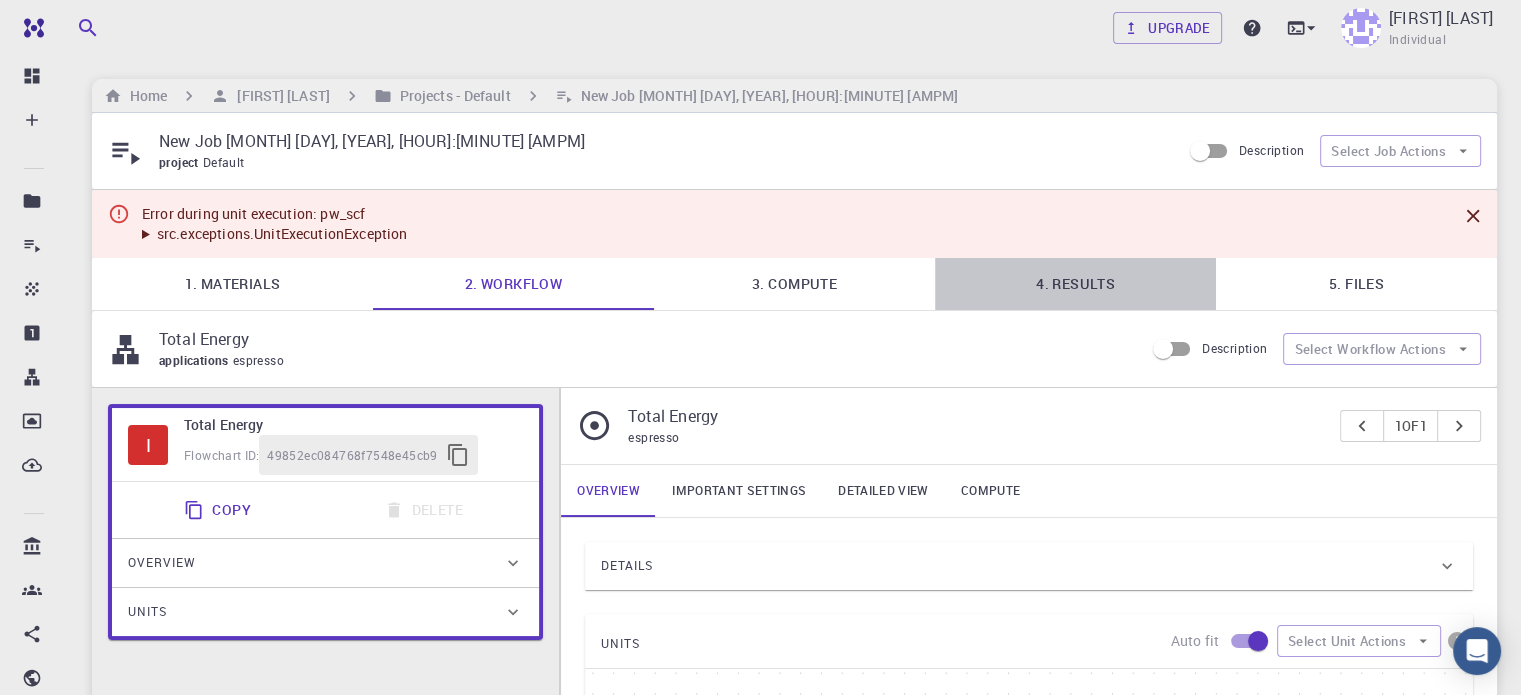 click on "4. Results" at bounding box center (1075, 284) 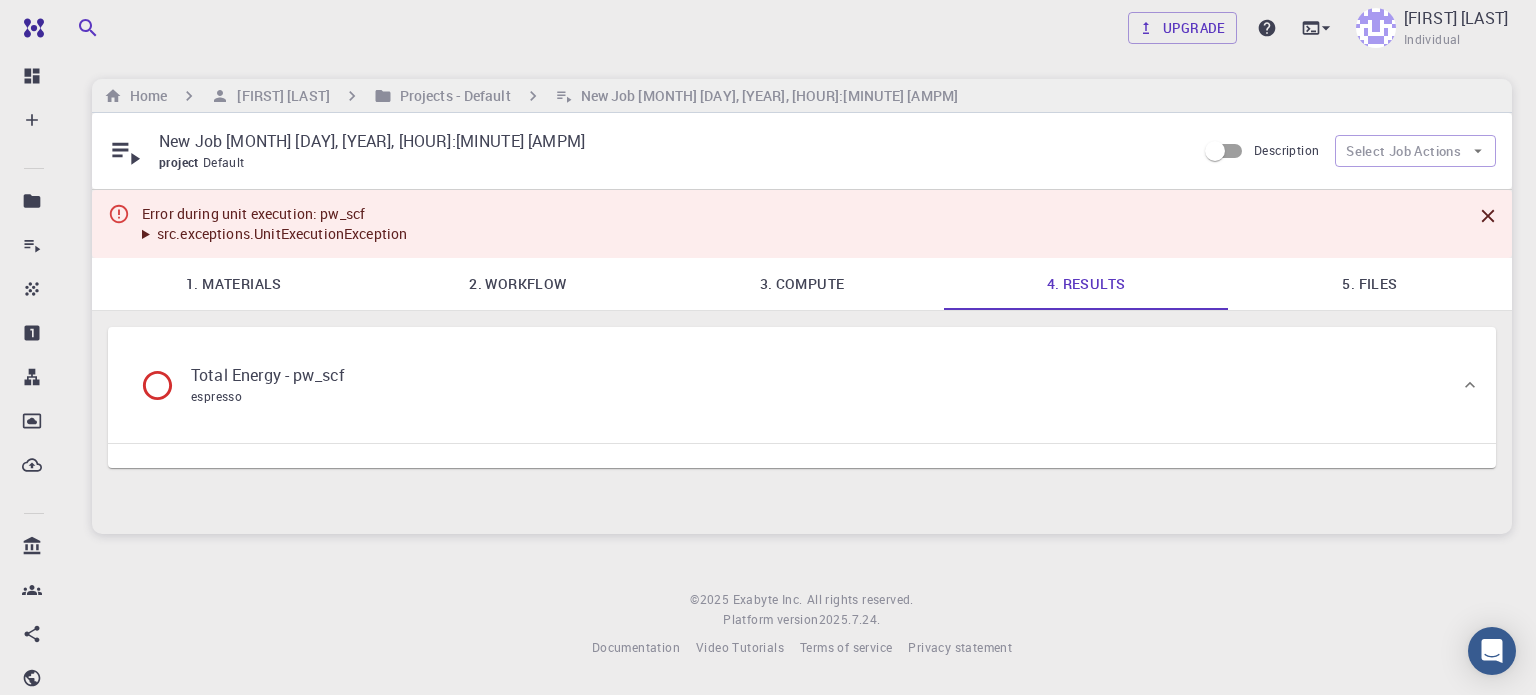 click on "Total Energy - pw_scf espresso" at bounding box center [802, 385] 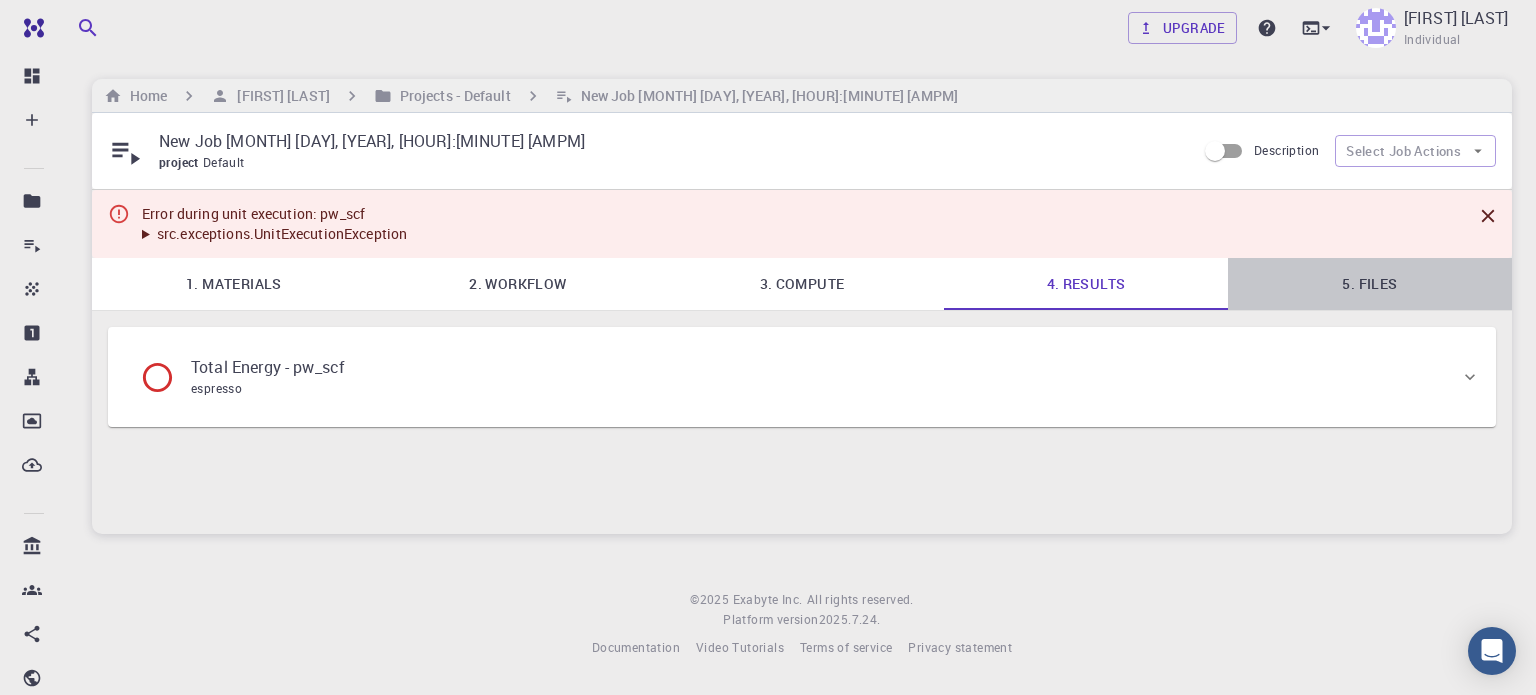 click on "5. Files" at bounding box center (1370, 284) 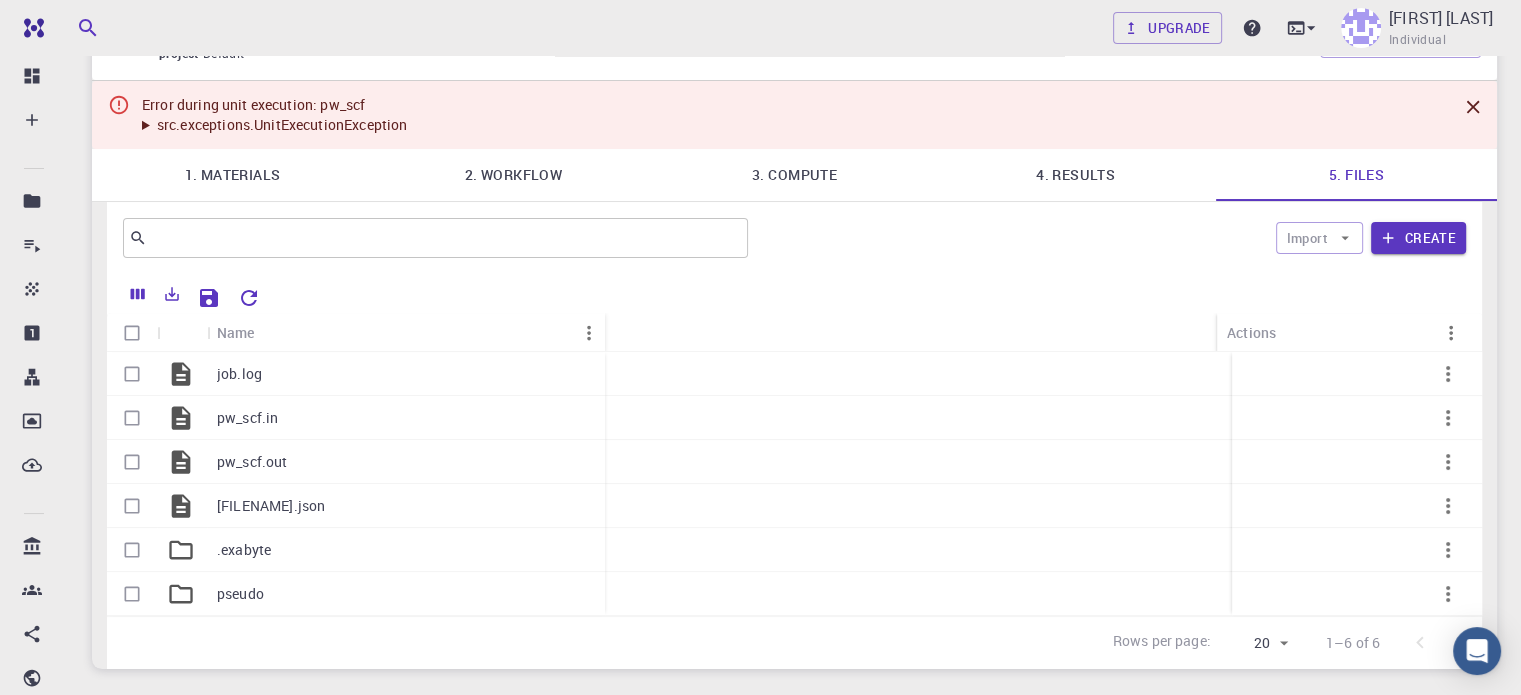 scroll, scrollTop: 112, scrollLeft: 0, axis: vertical 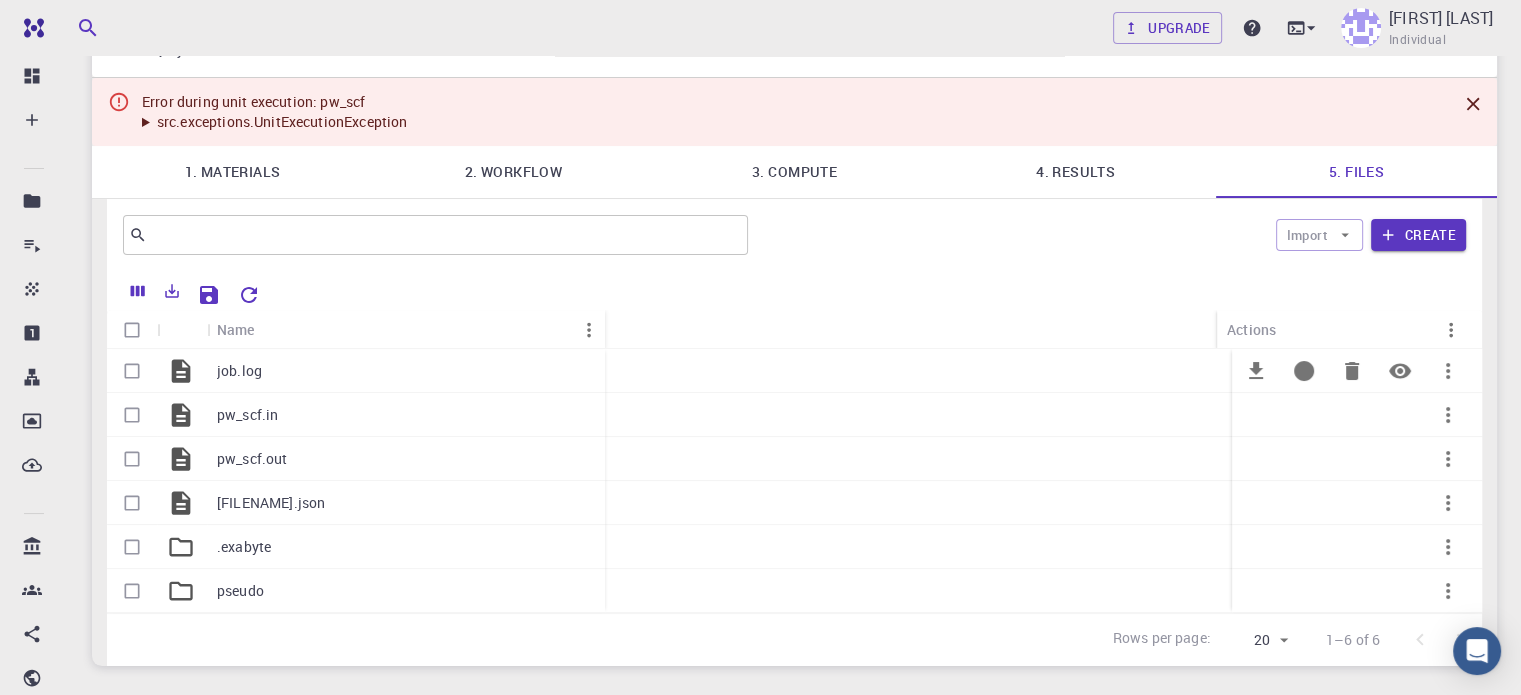 click on "job.log" at bounding box center [406, 371] 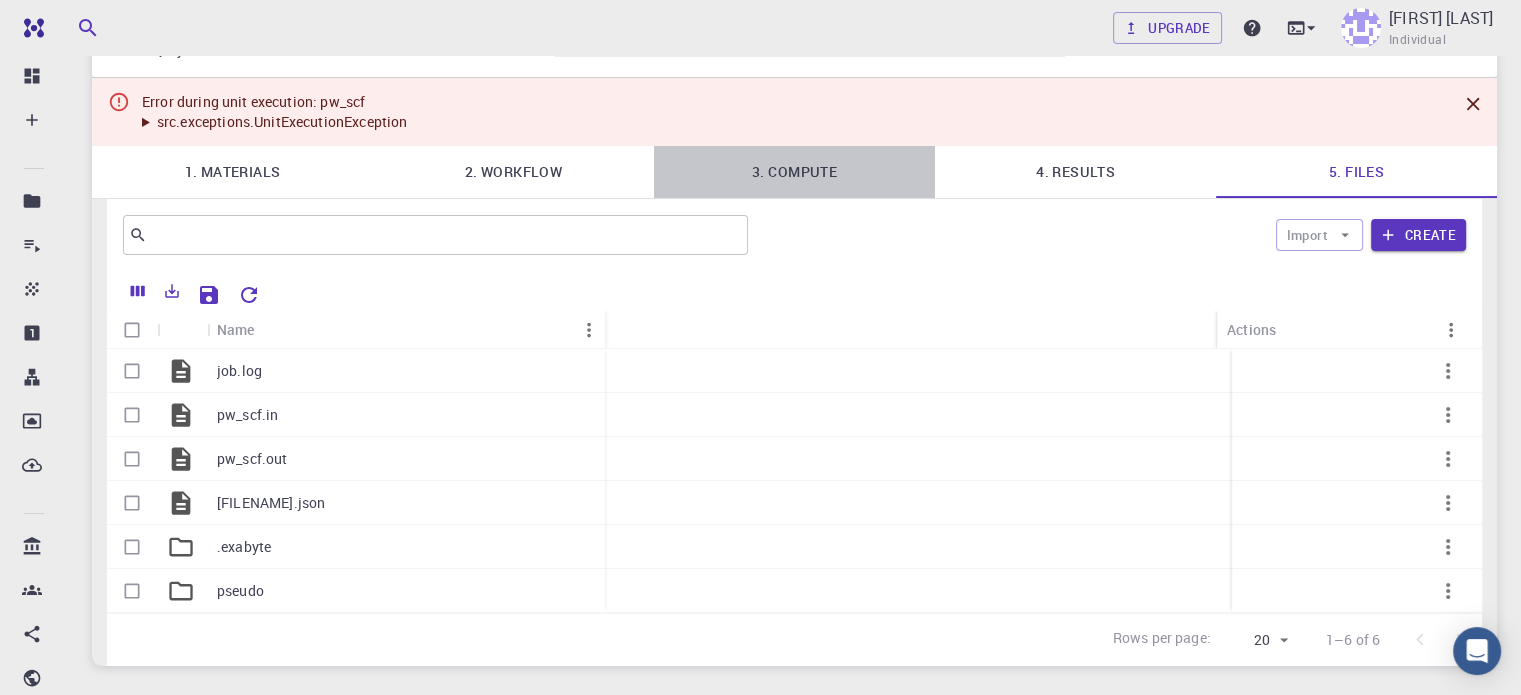 click on "3. Compute" at bounding box center (794, 172) 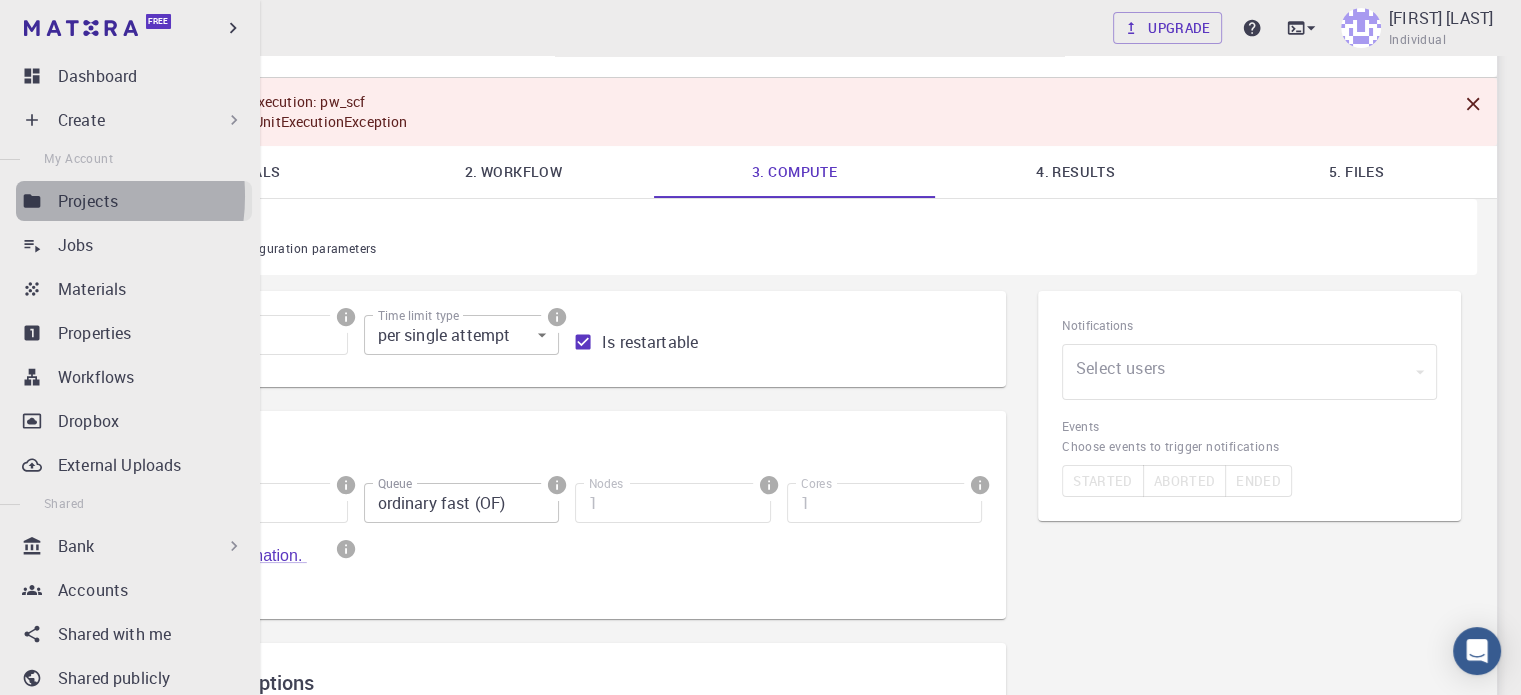 click on "Projects" at bounding box center (134, 201) 